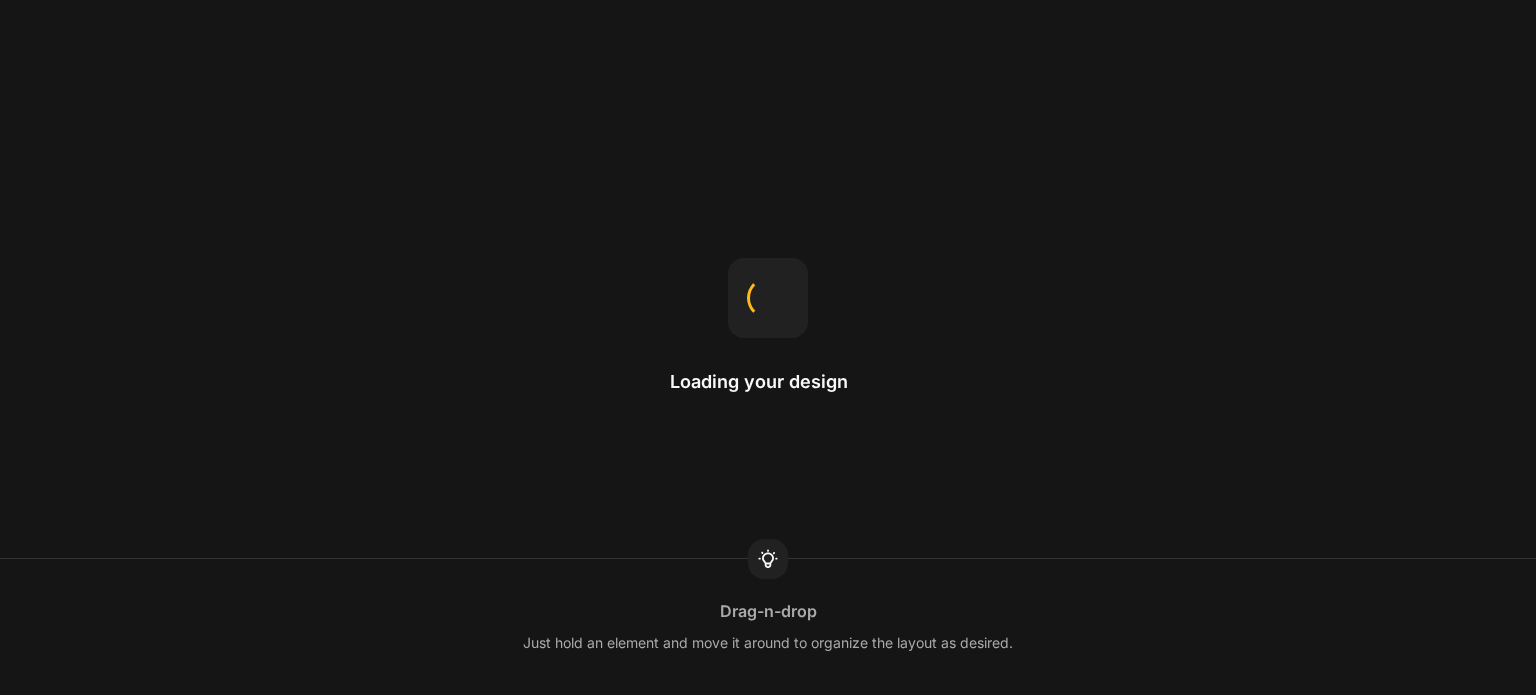 scroll, scrollTop: 0, scrollLeft: 0, axis: both 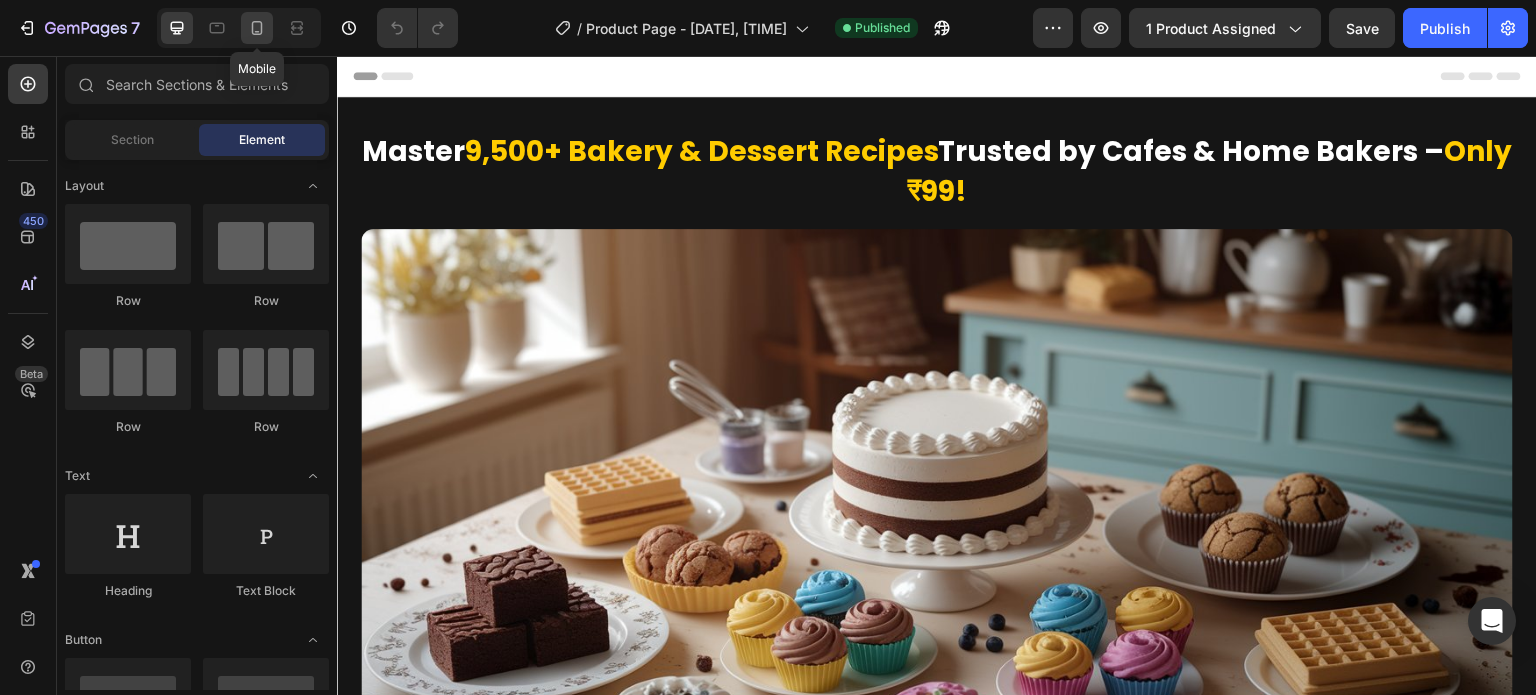 click 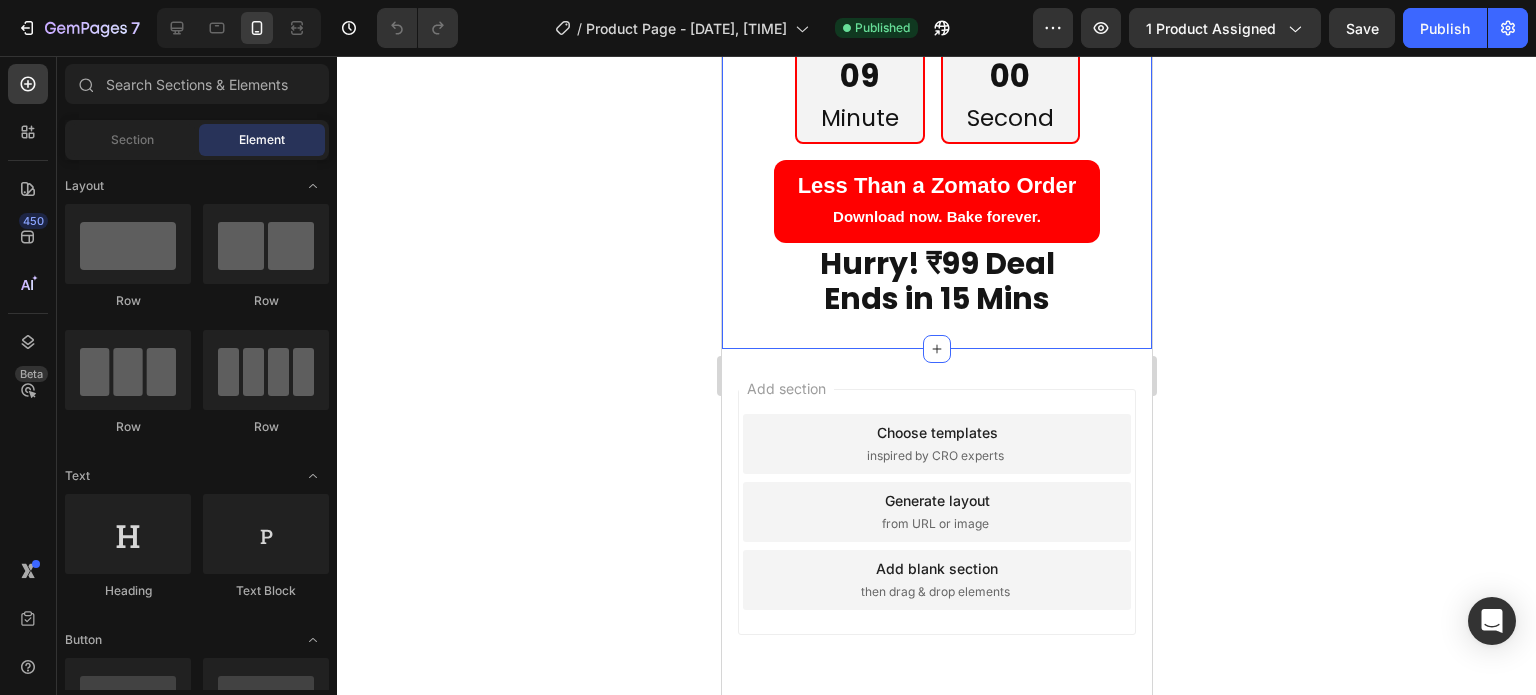scroll, scrollTop: 5700, scrollLeft: 0, axis: vertical 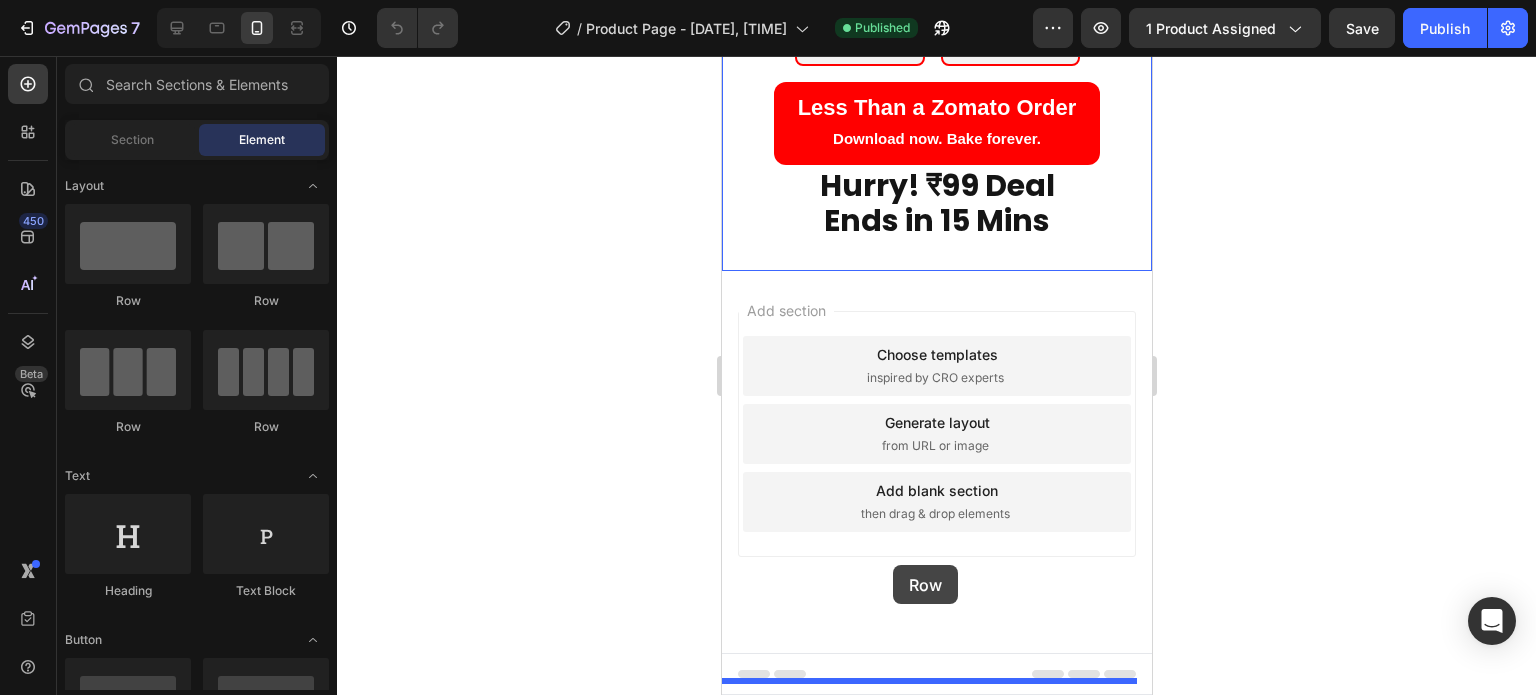 drag, startPoint x: 1109, startPoint y: 470, endPoint x: 892, endPoint y: 565, distance: 236.88394 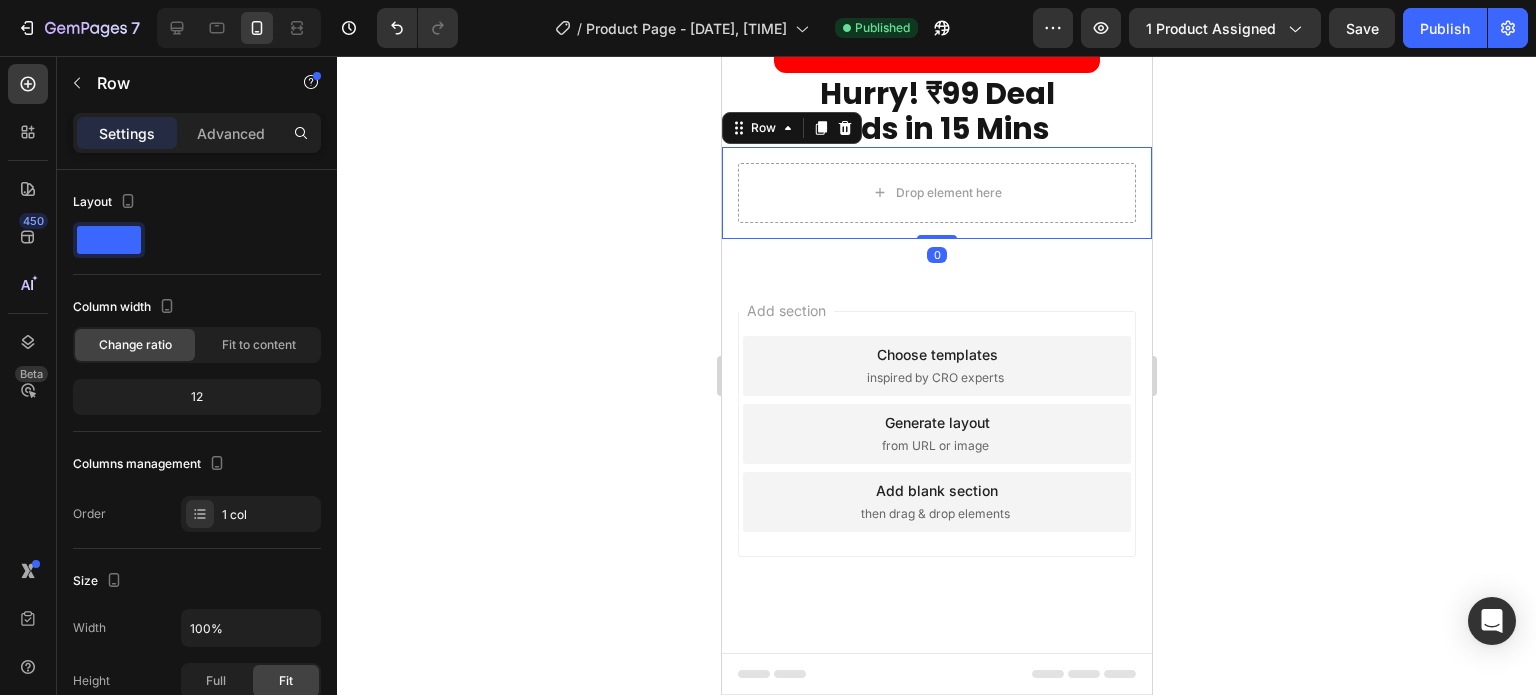 click 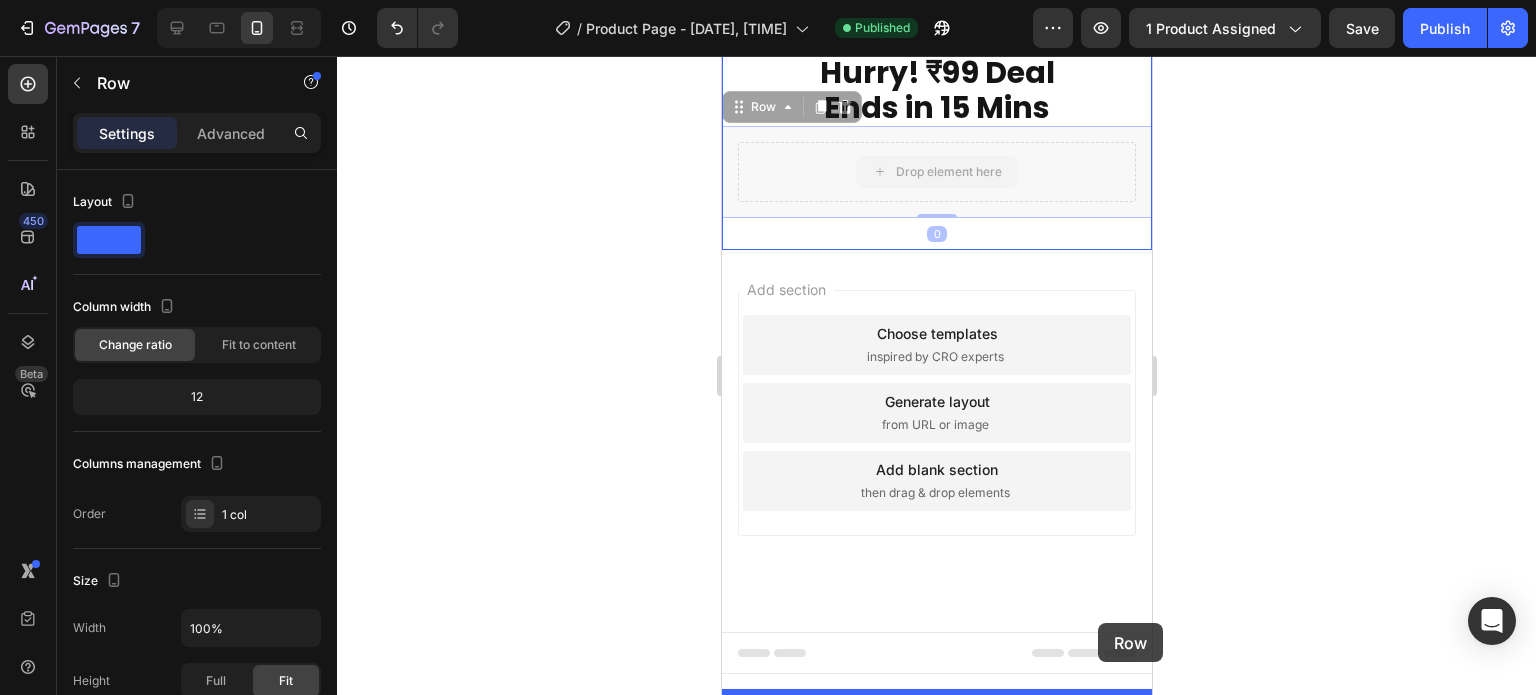 scroll, scrollTop: 5985, scrollLeft: 0, axis: vertical 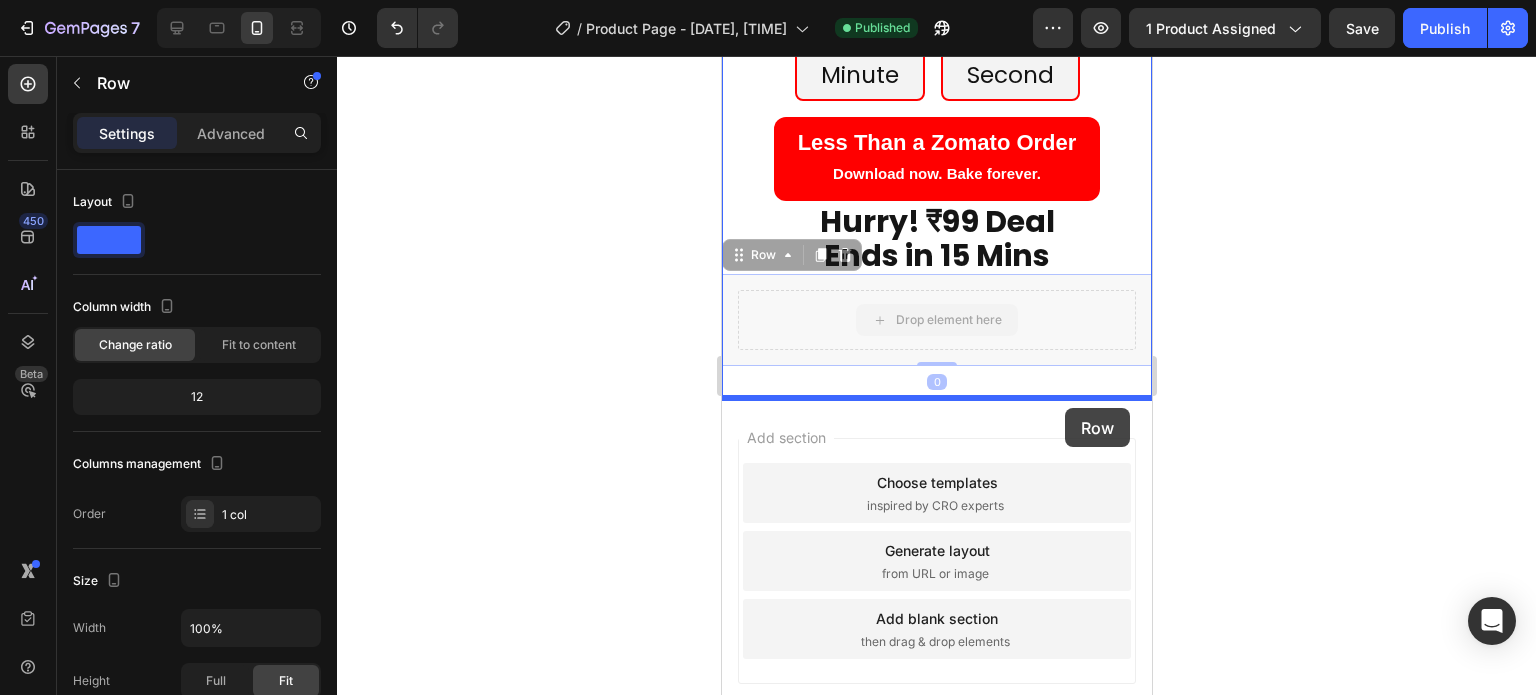drag, startPoint x: 1105, startPoint y: 574, endPoint x: 1064, endPoint y: 408, distance: 170.9883 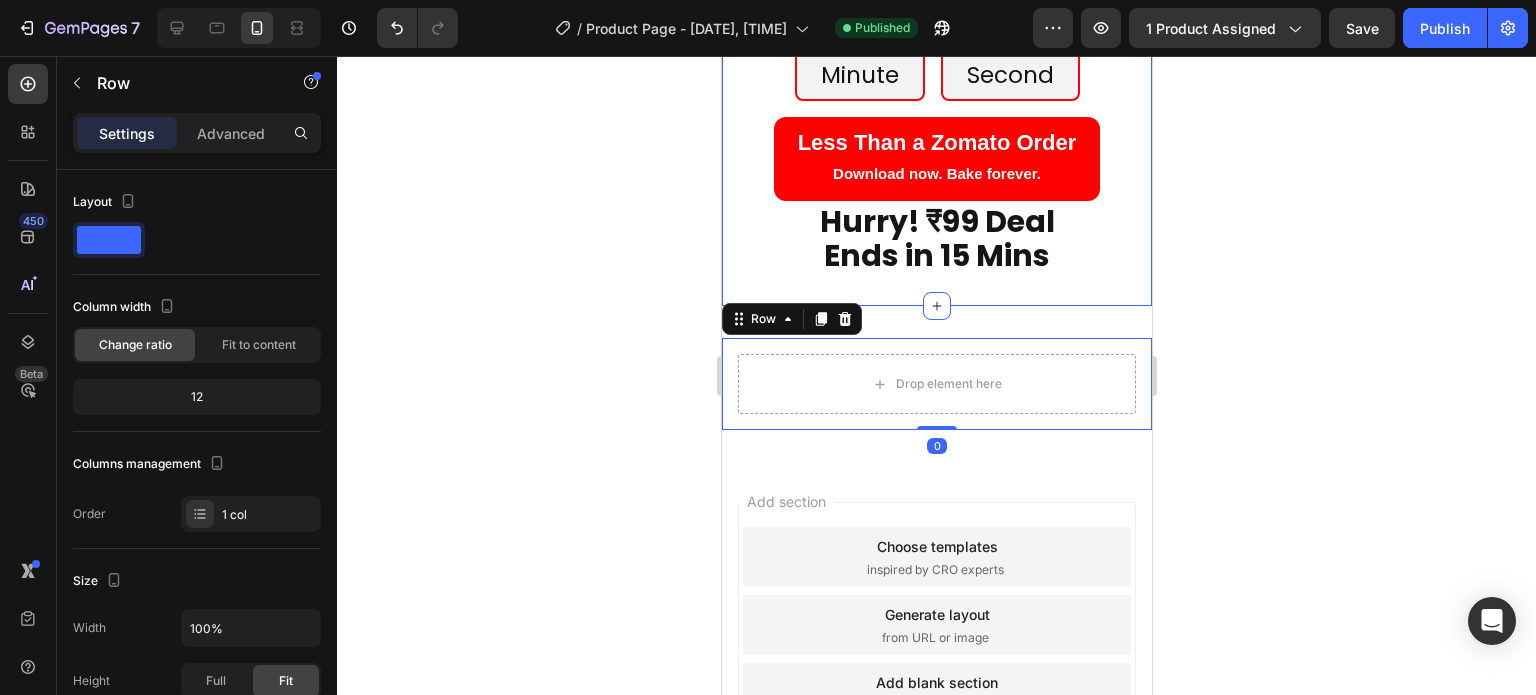 click on "[NUMBER] Minute [NUMBER] Second Countdown Timer Less Than a Zomato Order Download now. Bake forever. Button Hurry! ₹99 Deal Ends in 15 Mins Heading Row Section 5" at bounding box center [936, 132] 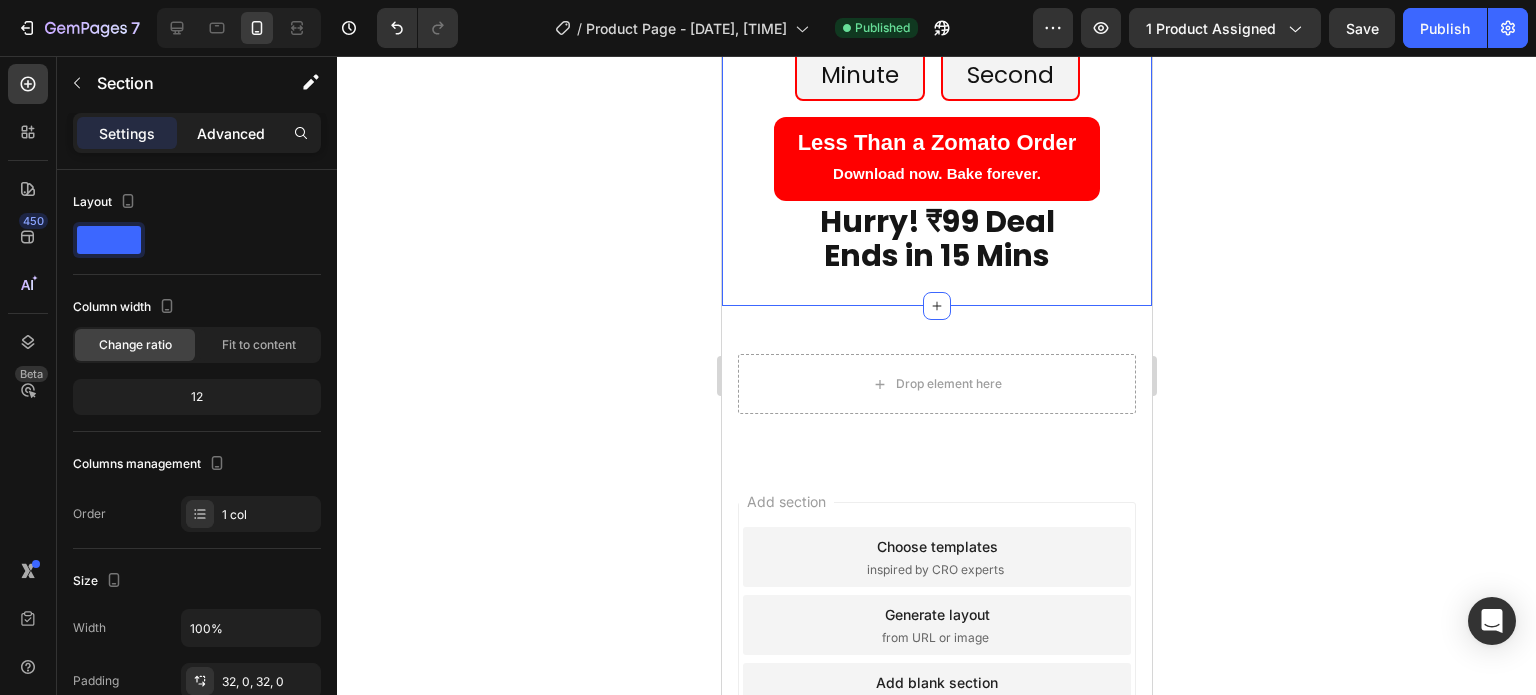 click on "Advanced" at bounding box center (231, 133) 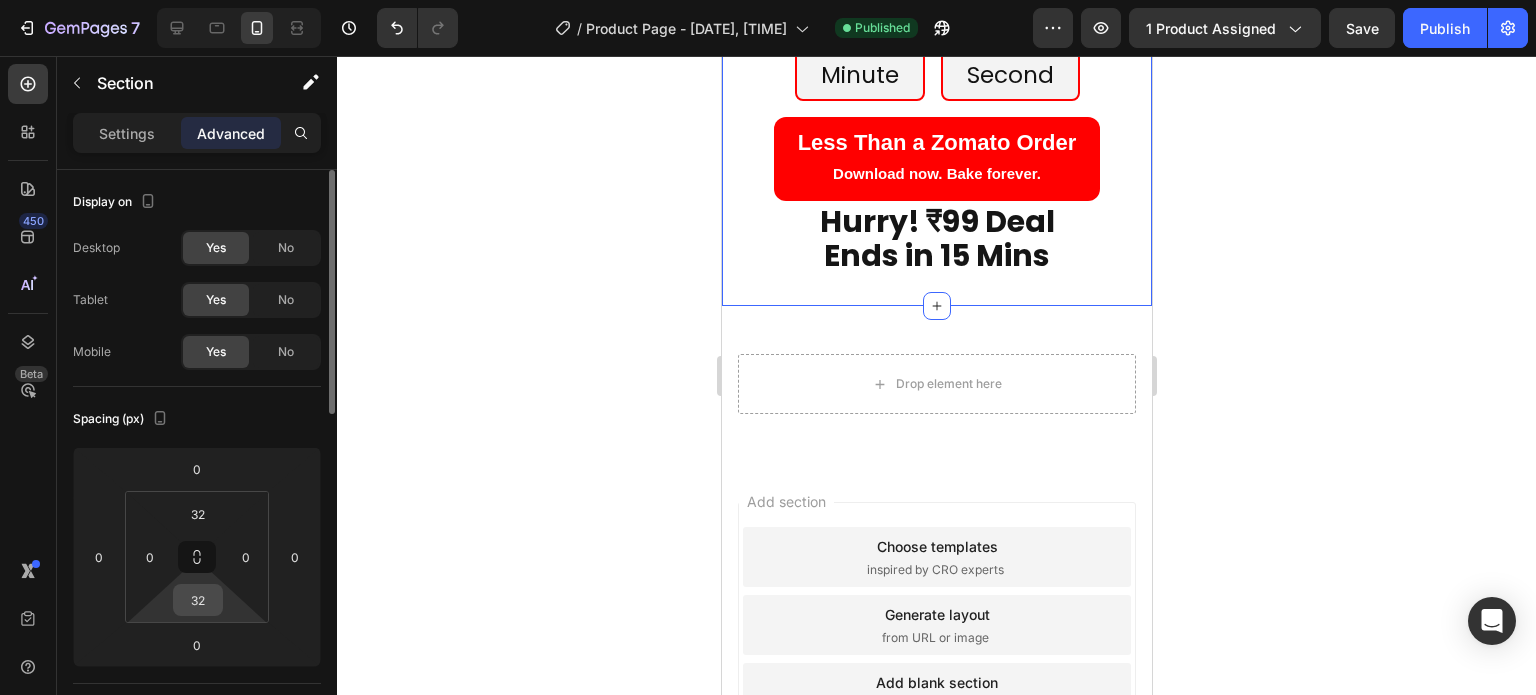 click on "32" at bounding box center (198, 600) 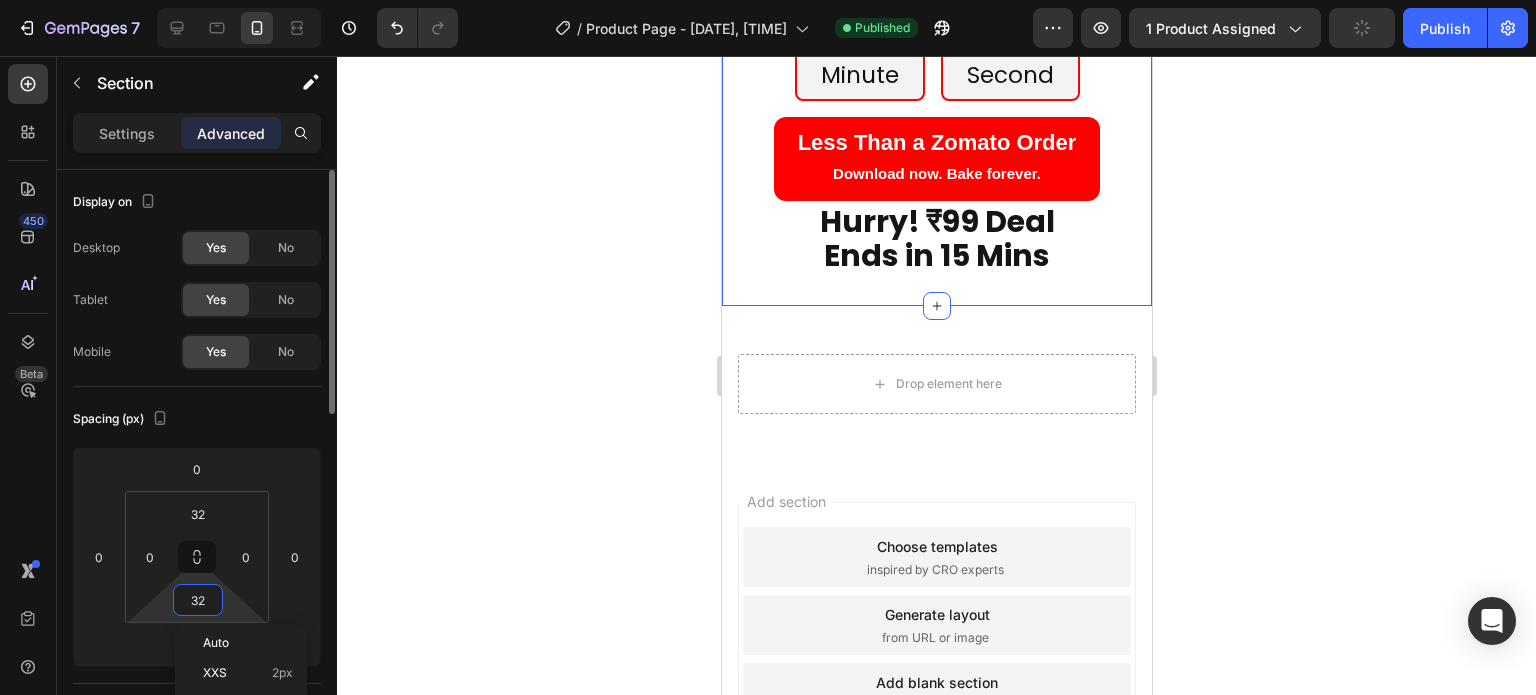 type on "0" 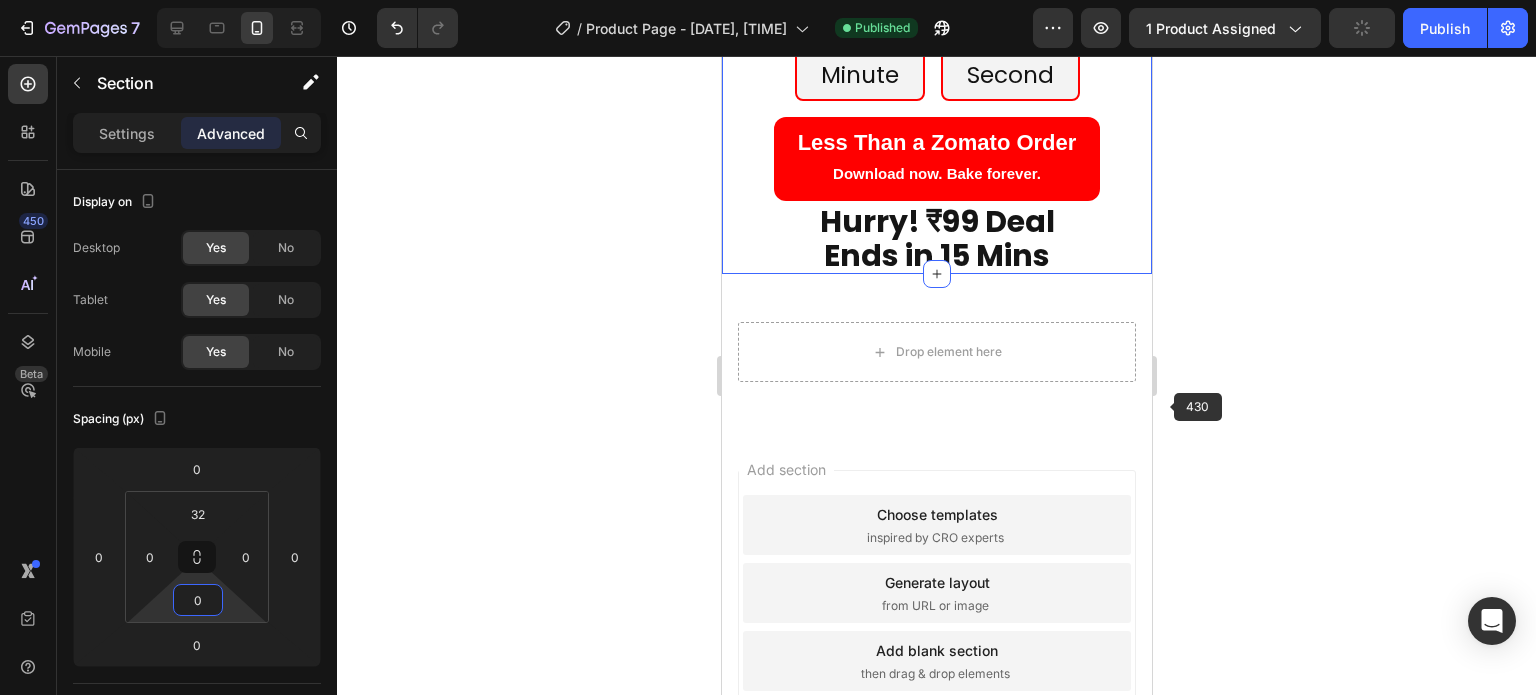 click 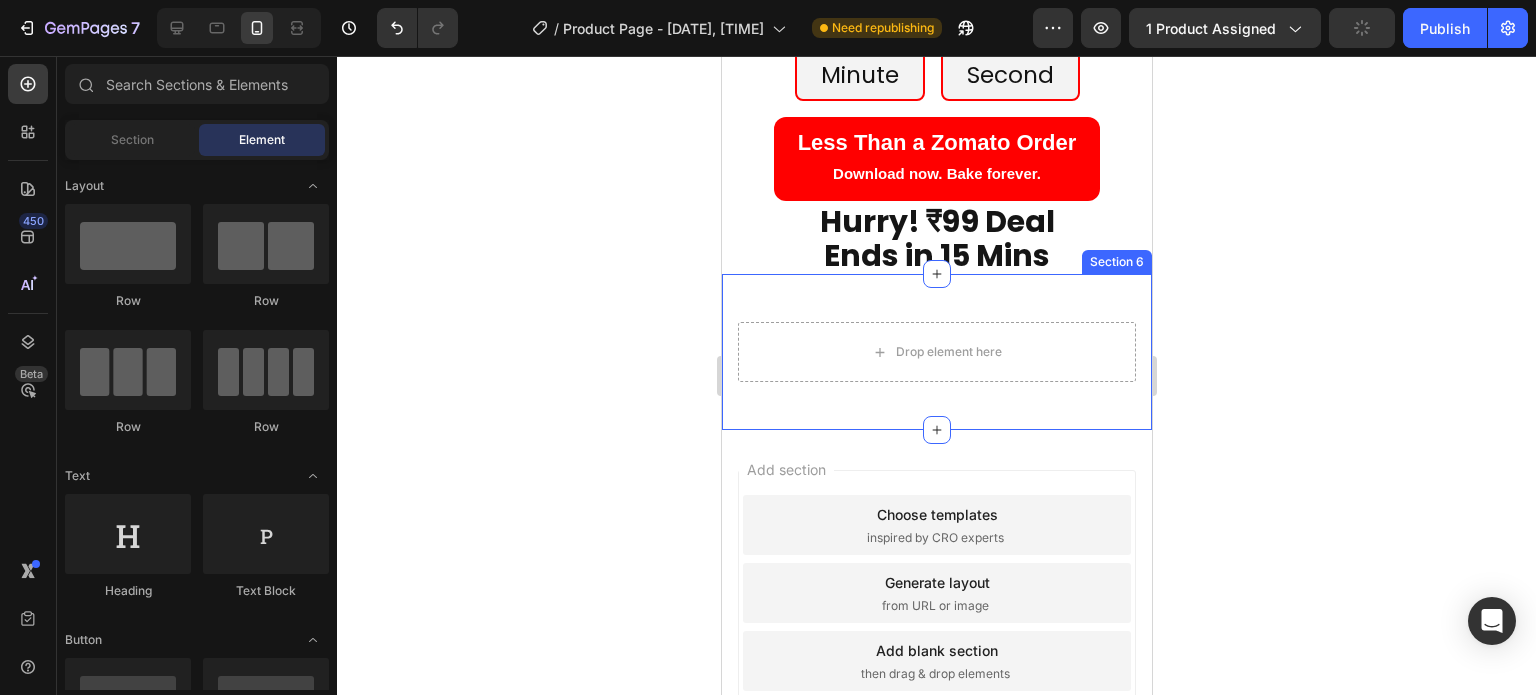 click on "Drop element here Row Section 6" at bounding box center [936, 352] 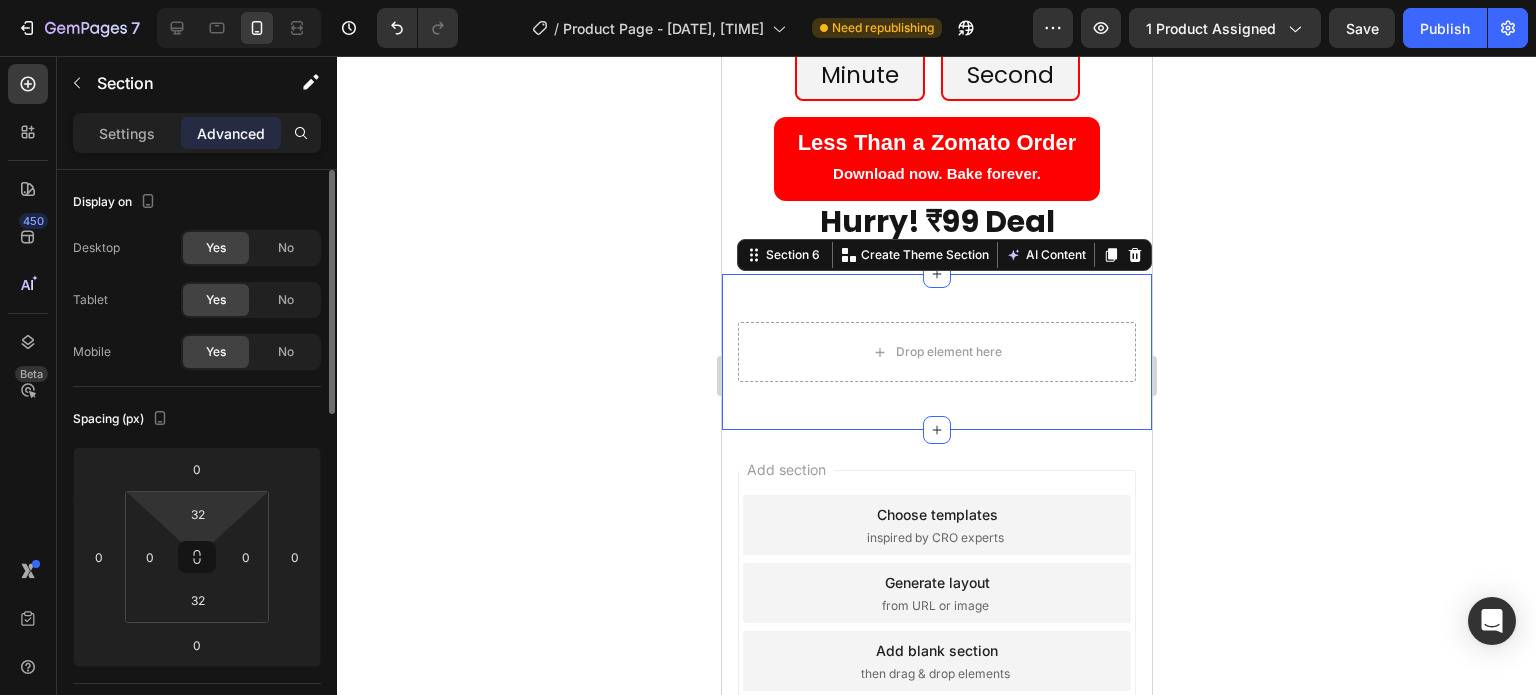 click on "Product Page - [DATE], [TIME] Need republishing Preview 1 product assigned Save Publish 450 Beta Sections(18) Elements(84) Section Element Hero Section Product Detail Brands Trusted Badges Guarantee Product Breakdown How to use Testimonials Compare Bundle FAQs Social Proof Brand Story Product List Collection Blog List Contact Sticky Add to Cart Custom Footer Browse Library 450 Layout Row Row Row Row Text Heading Text Block Button Button Button Media Image Image Video" at bounding box center [768, 0] 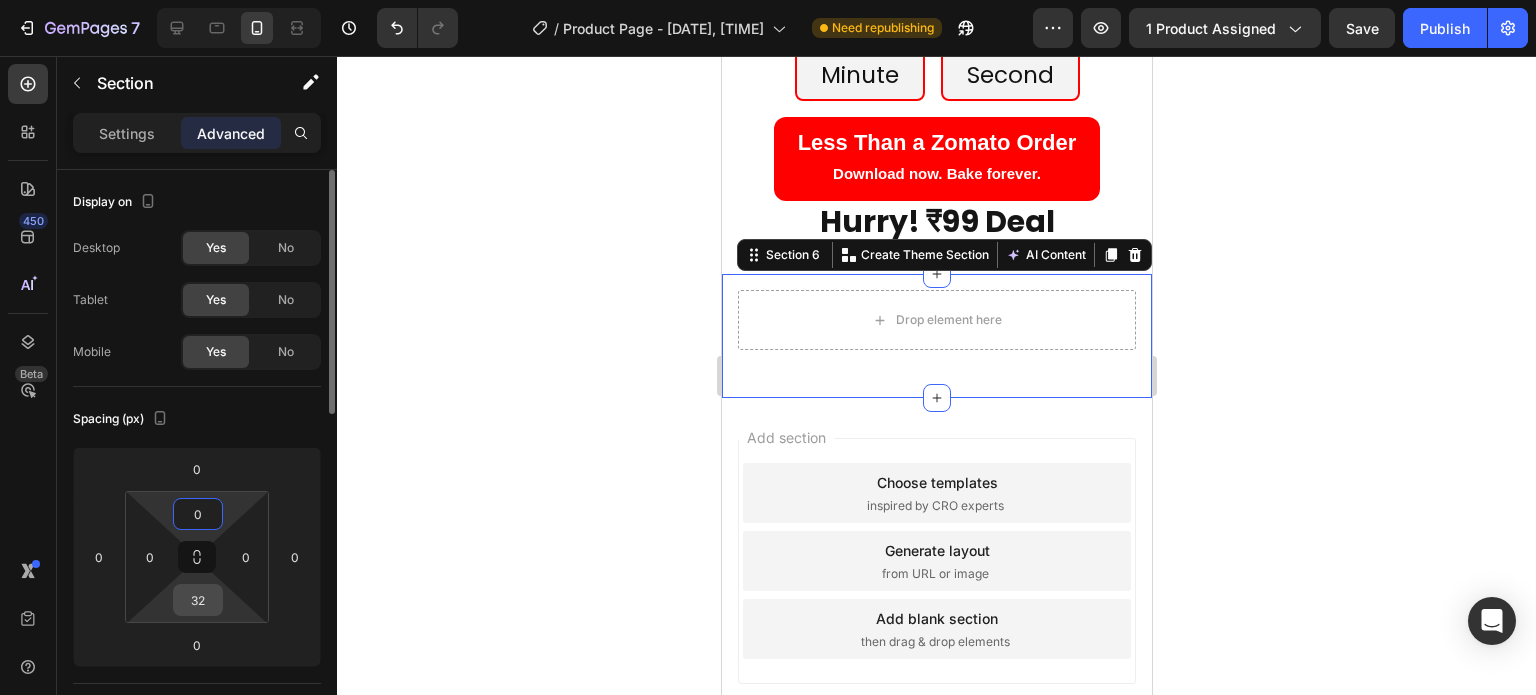 type on "0" 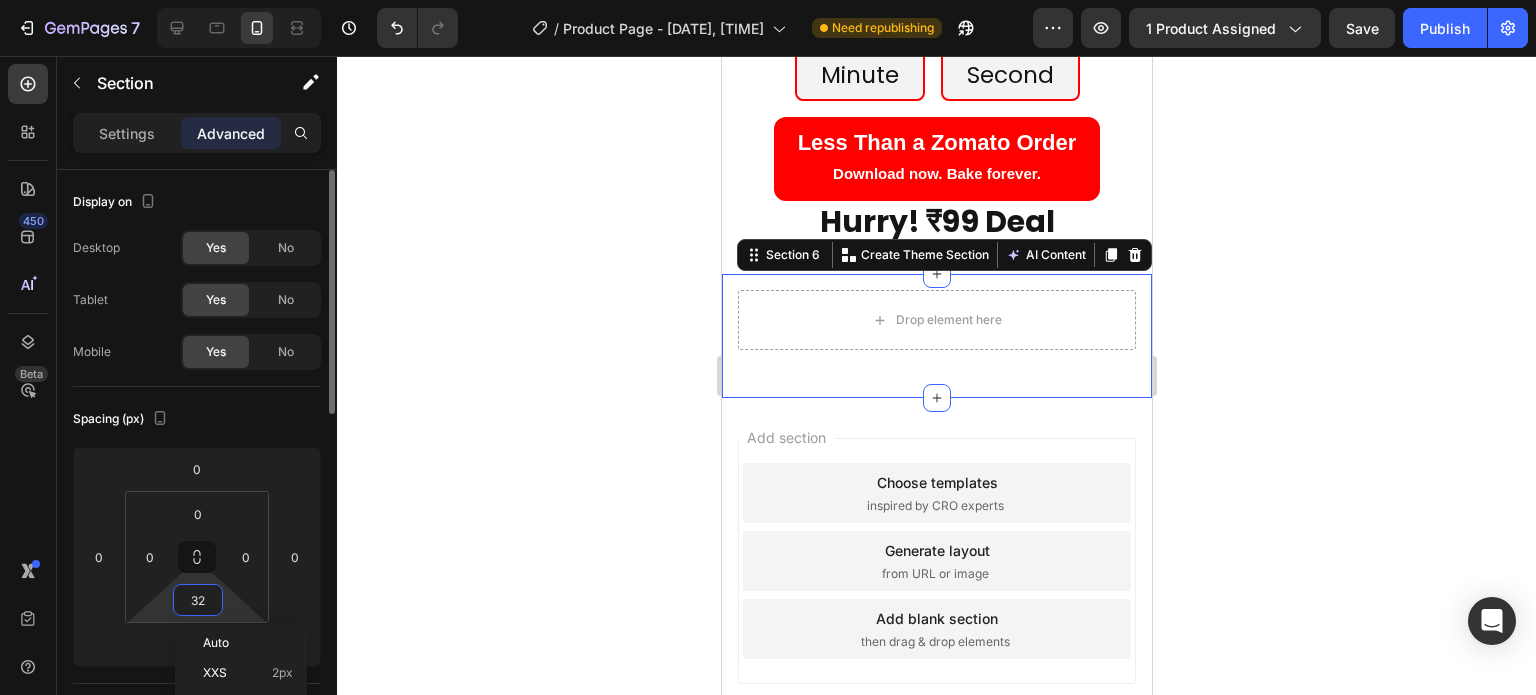 type on "0" 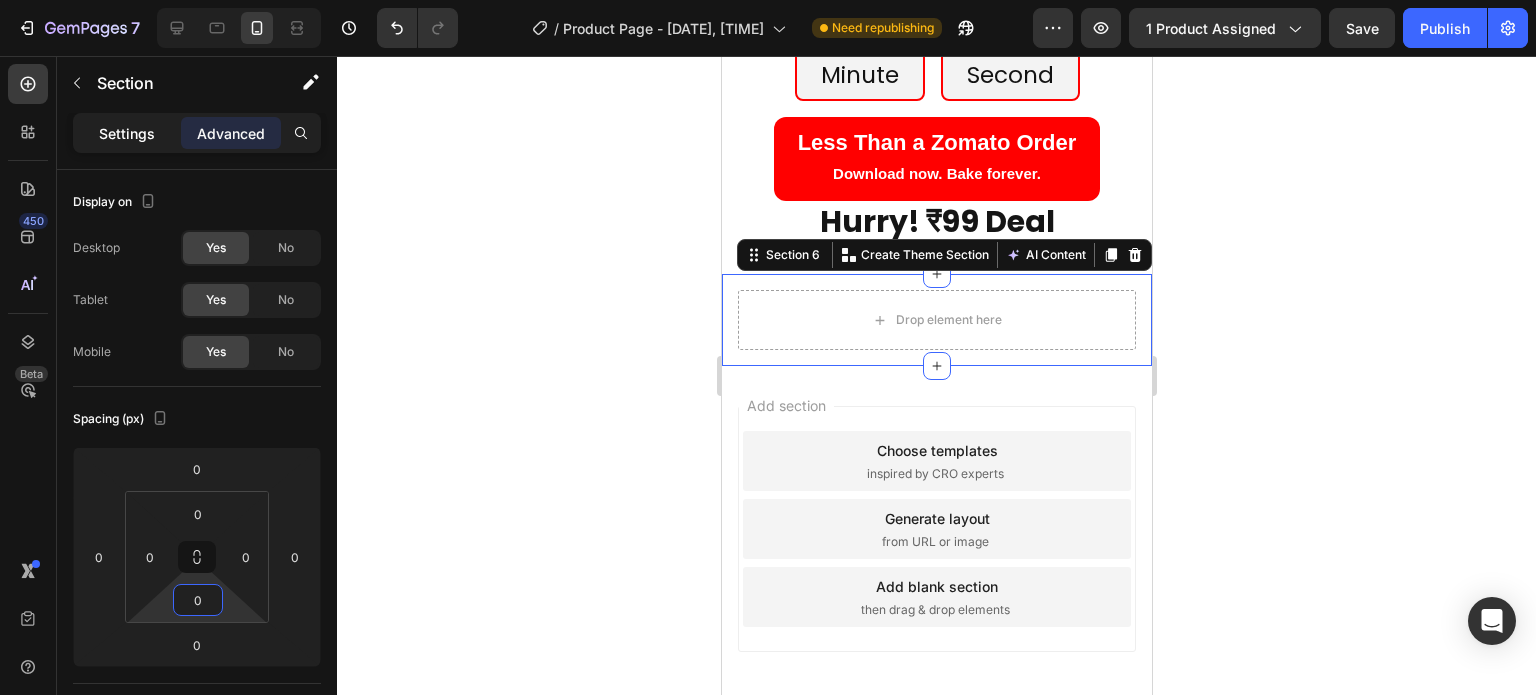 click on "Settings" at bounding box center [127, 133] 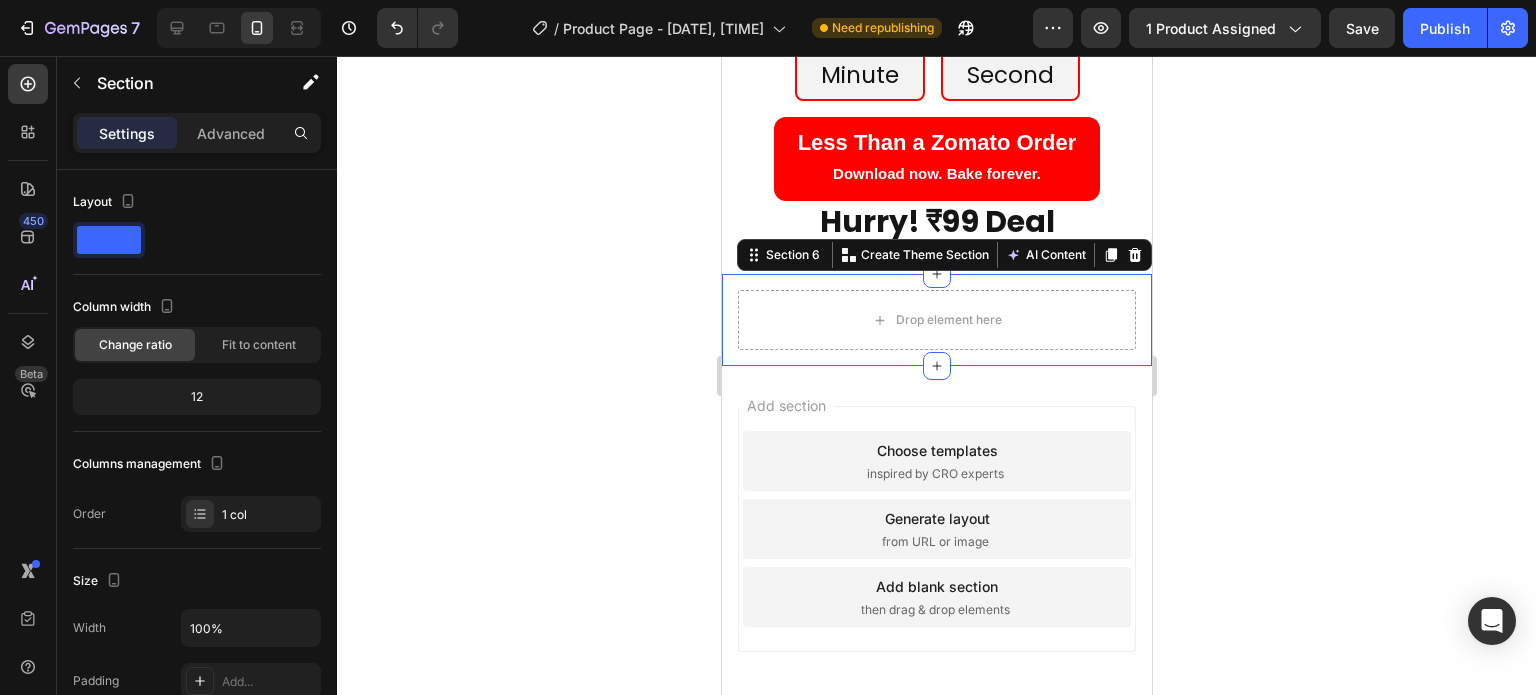 scroll, scrollTop: 584, scrollLeft: 0, axis: vertical 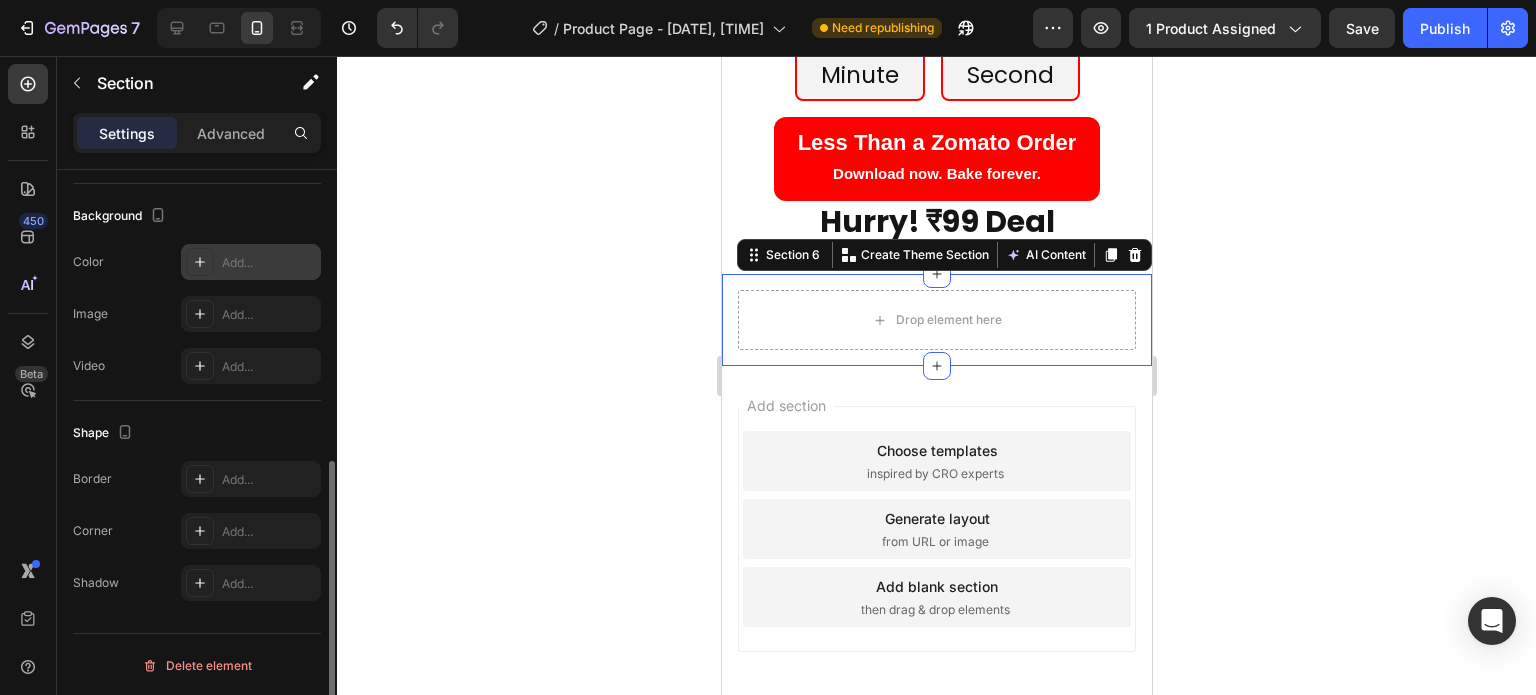 click on "Add..." at bounding box center [251, 262] 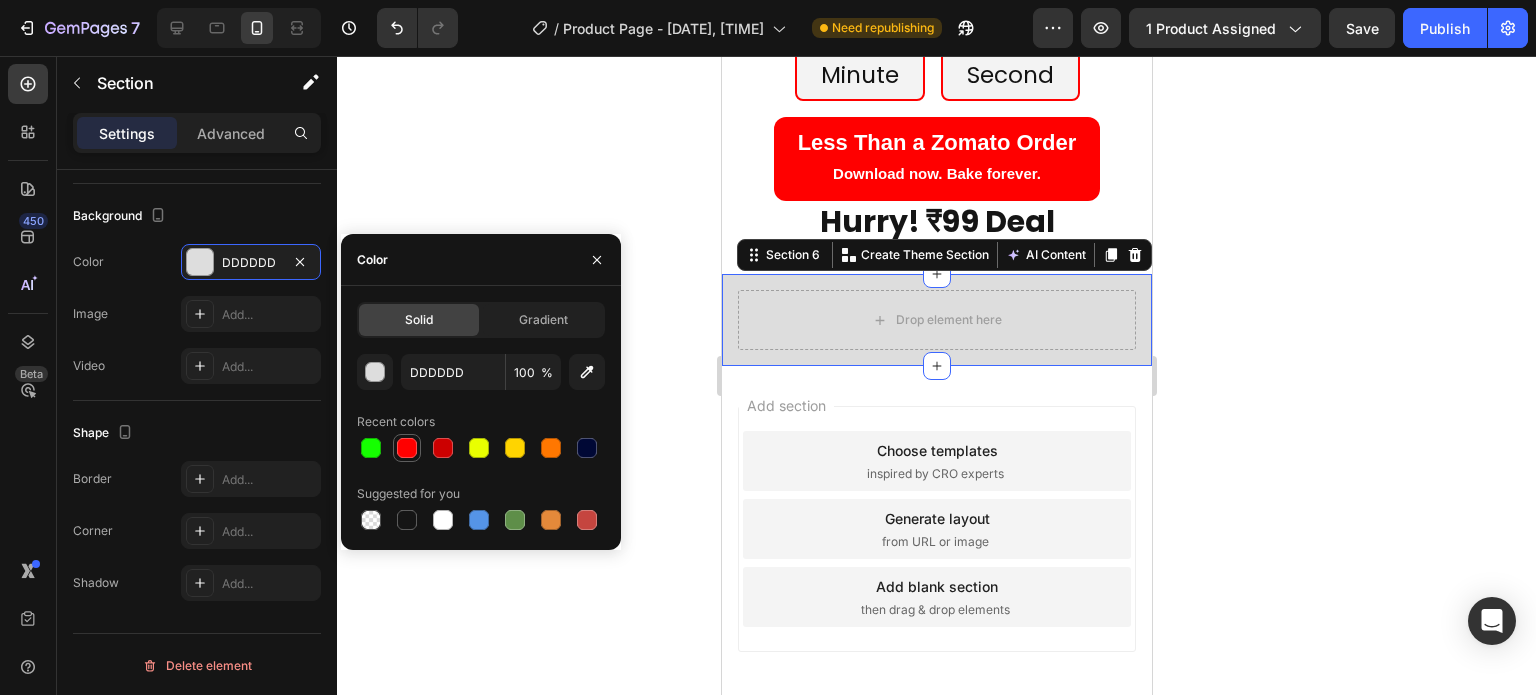 click at bounding box center (407, 448) 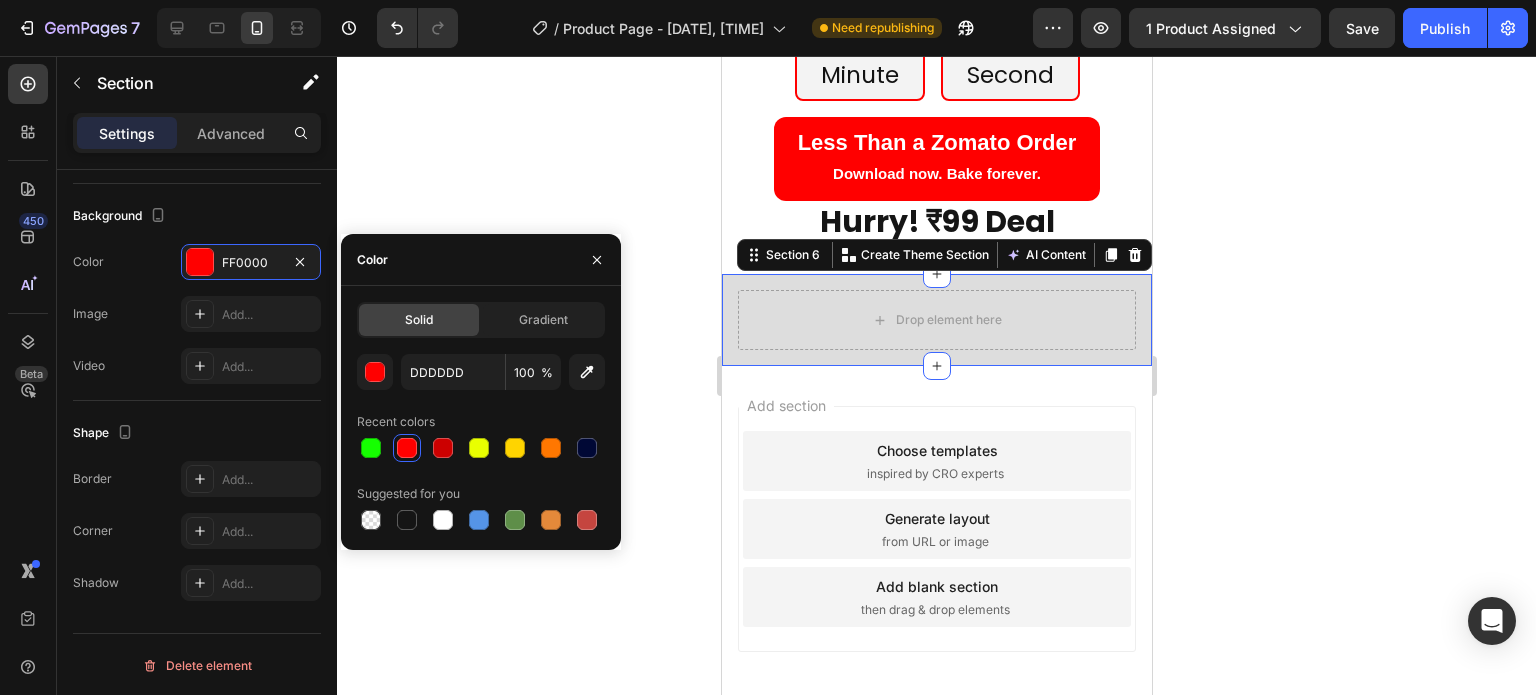 type on "FF0000" 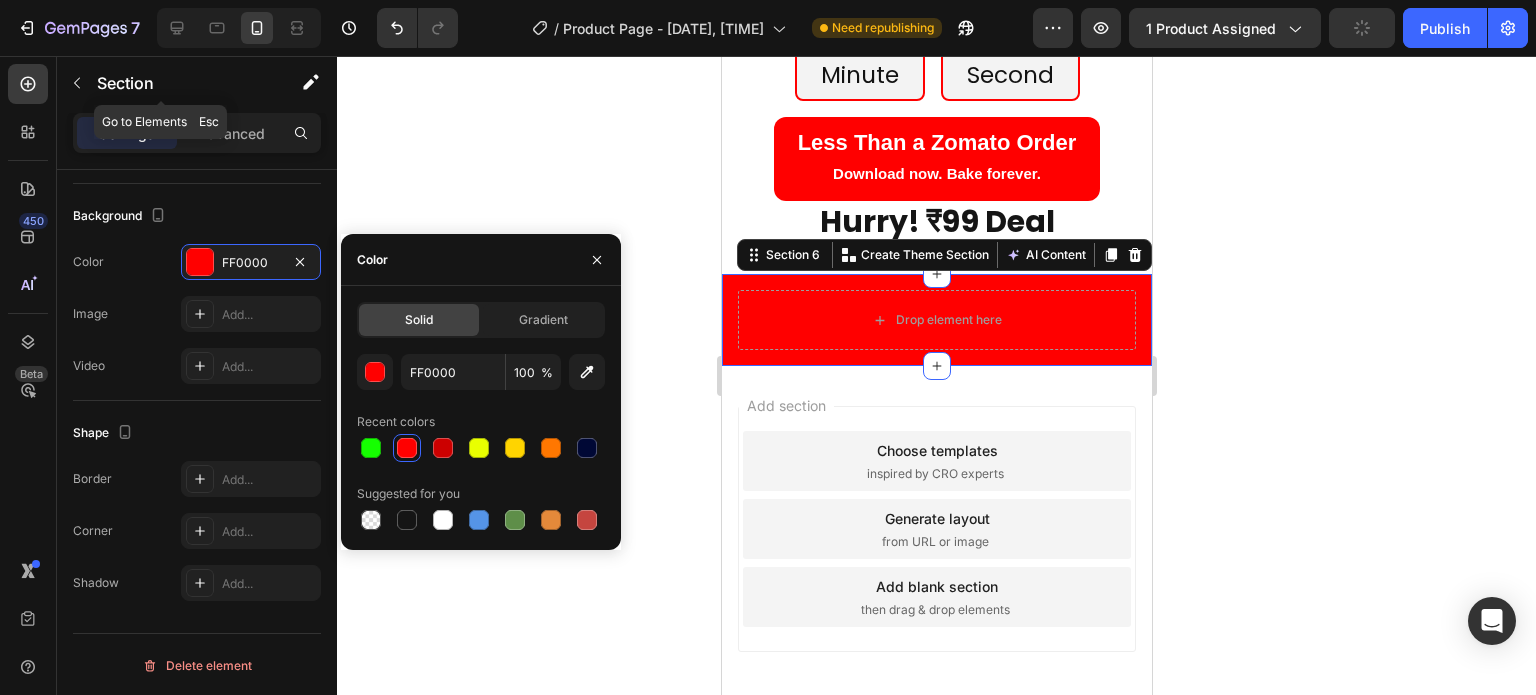 click on "Section" at bounding box center (179, 83) 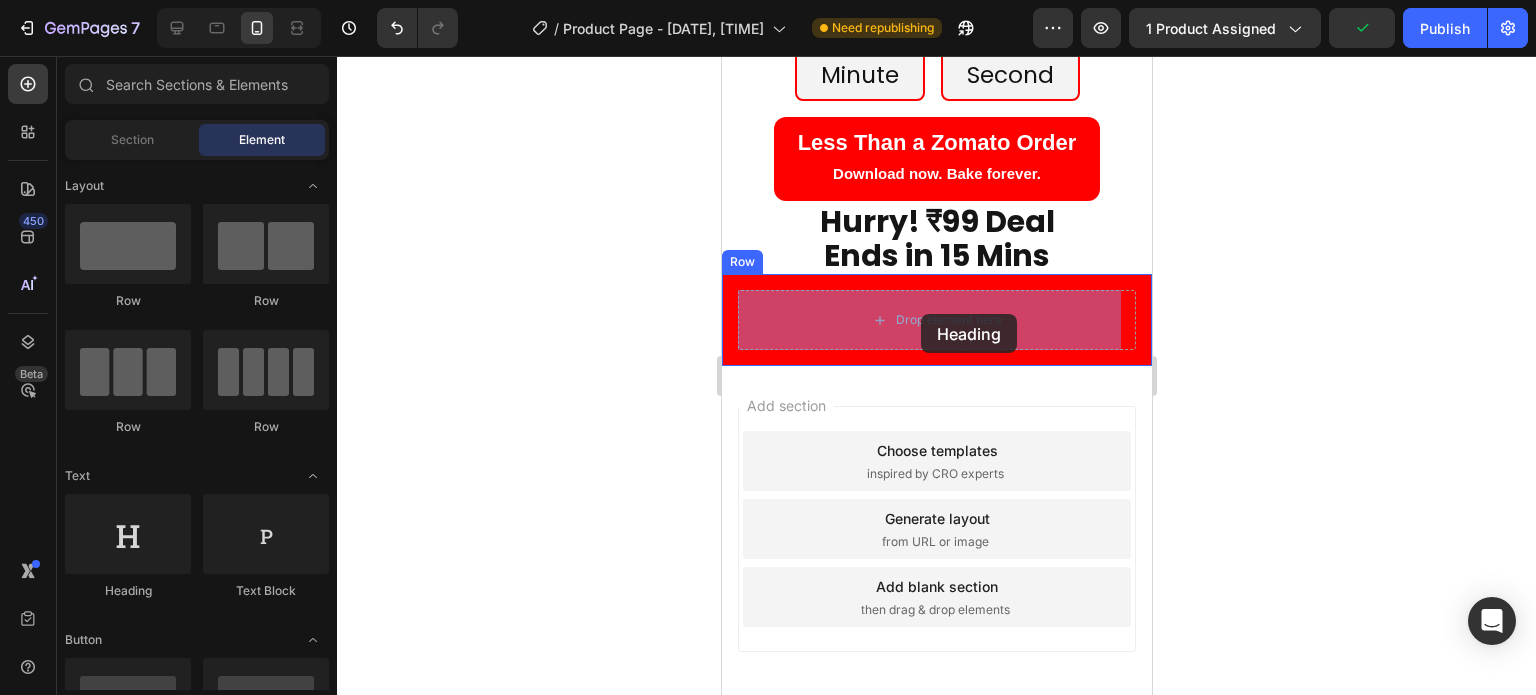 drag, startPoint x: 863, startPoint y: 610, endPoint x: 920, endPoint y: 314, distance: 301.43823 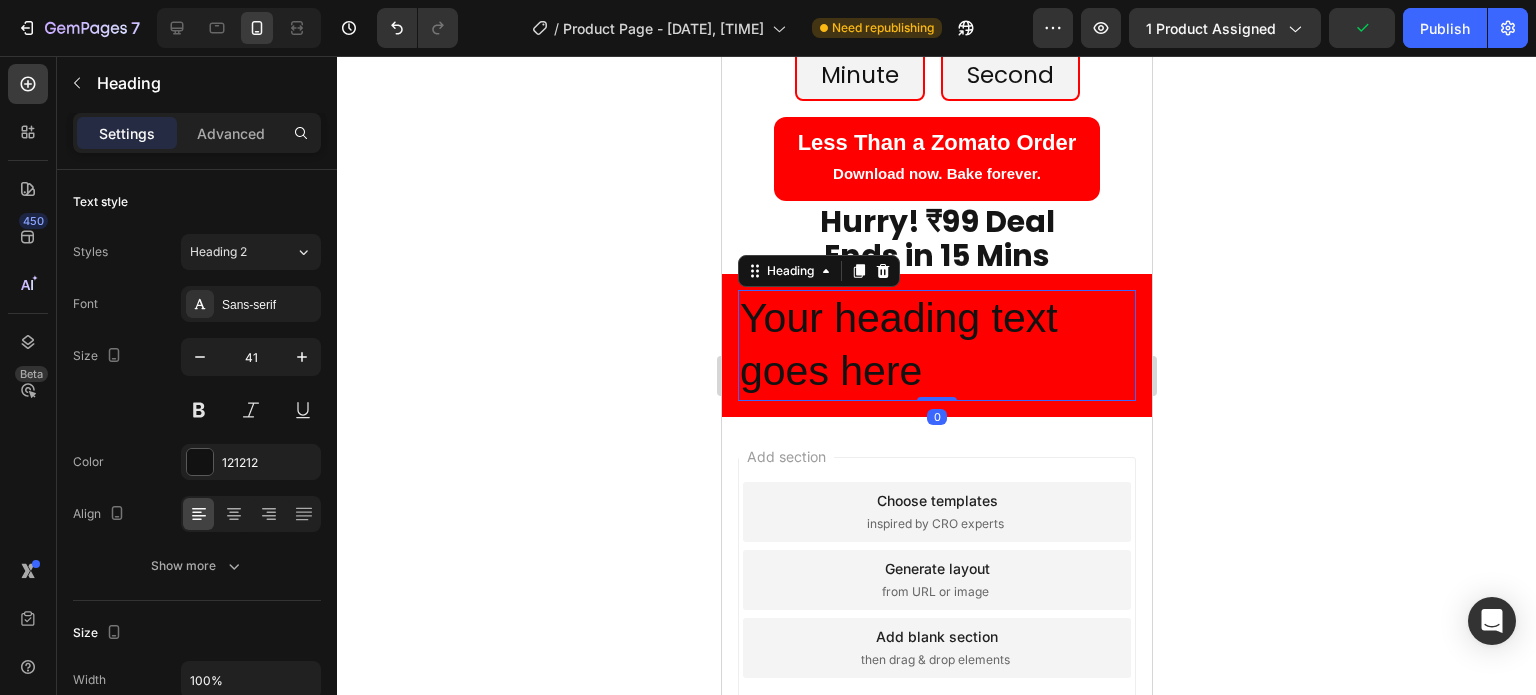 click on "Your heading text goes here" at bounding box center [936, 345] 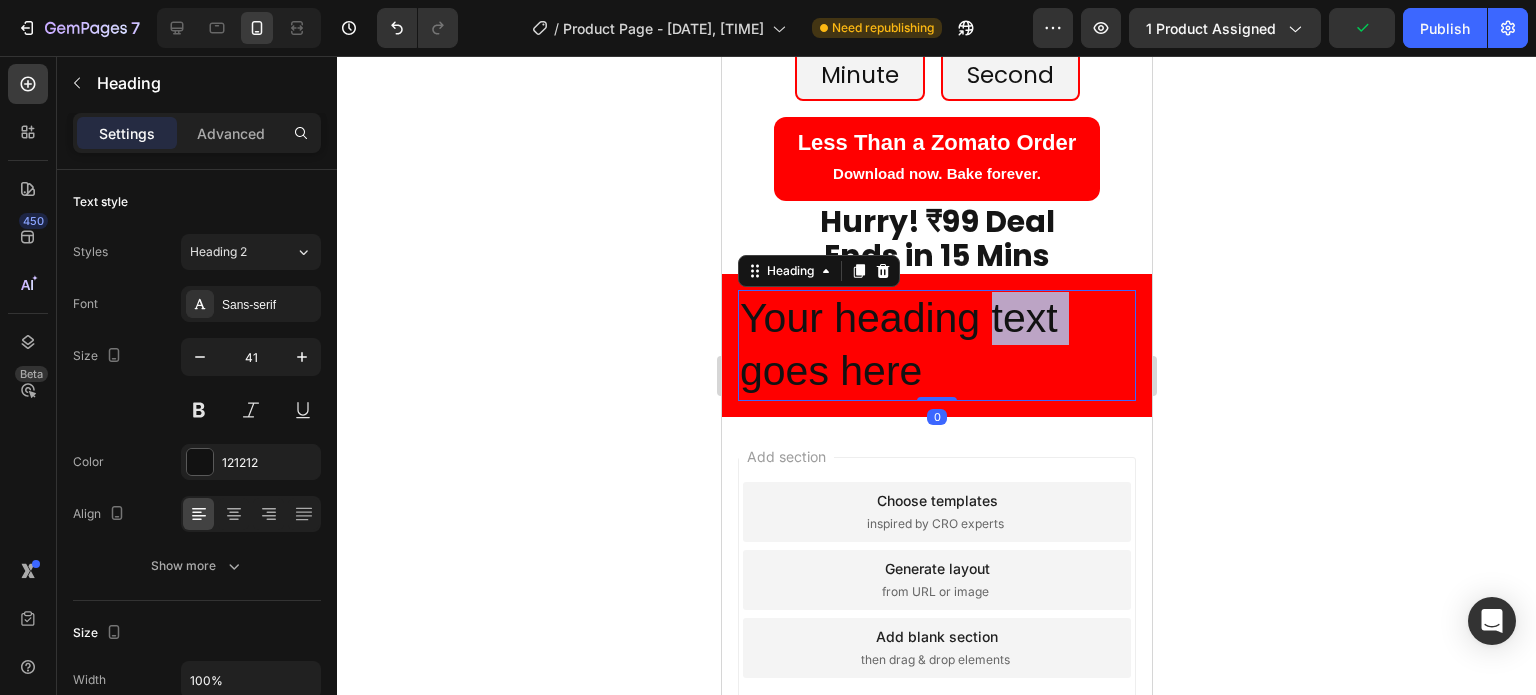 click on "Your heading text goes here" at bounding box center (936, 345) 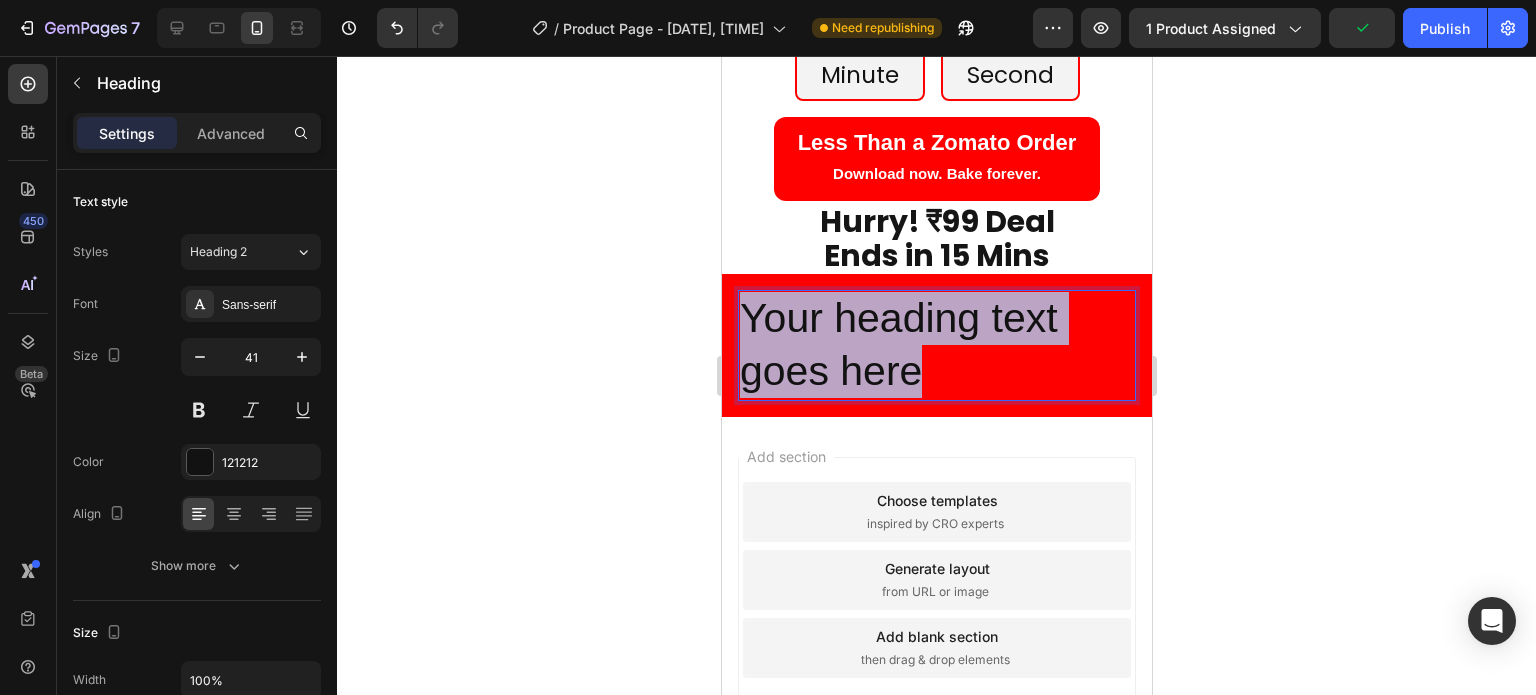 click on "Your heading text goes here" at bounding box center (936, 345) 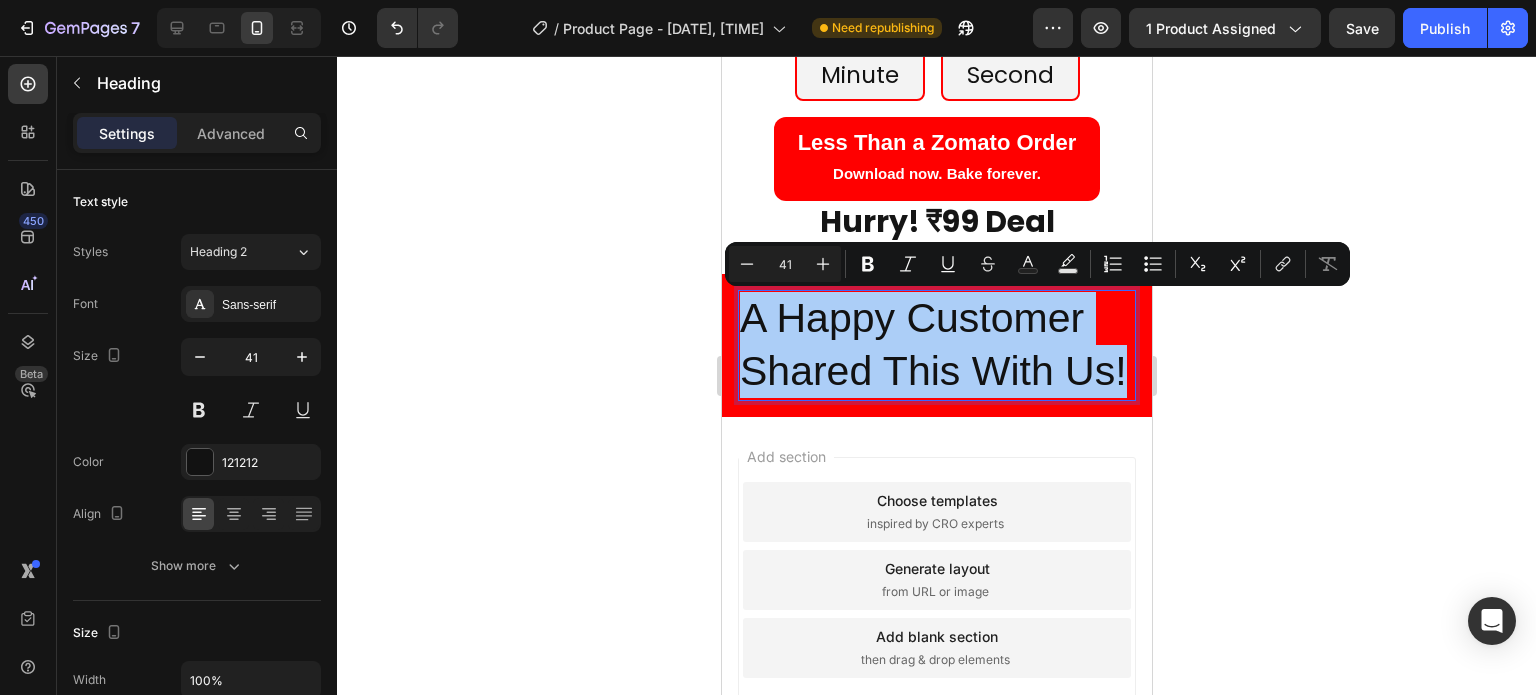 click on "41" at bounding box center (785, 264) 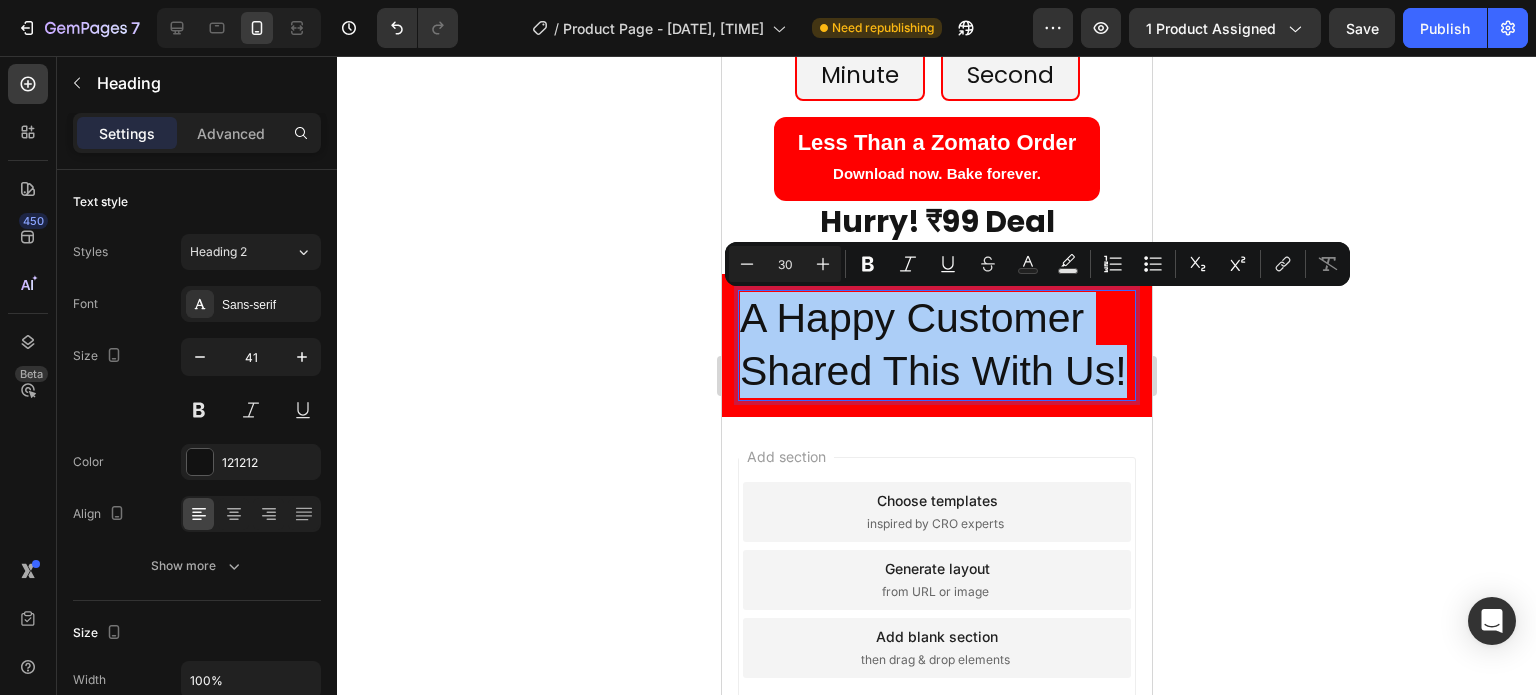 type on "30" 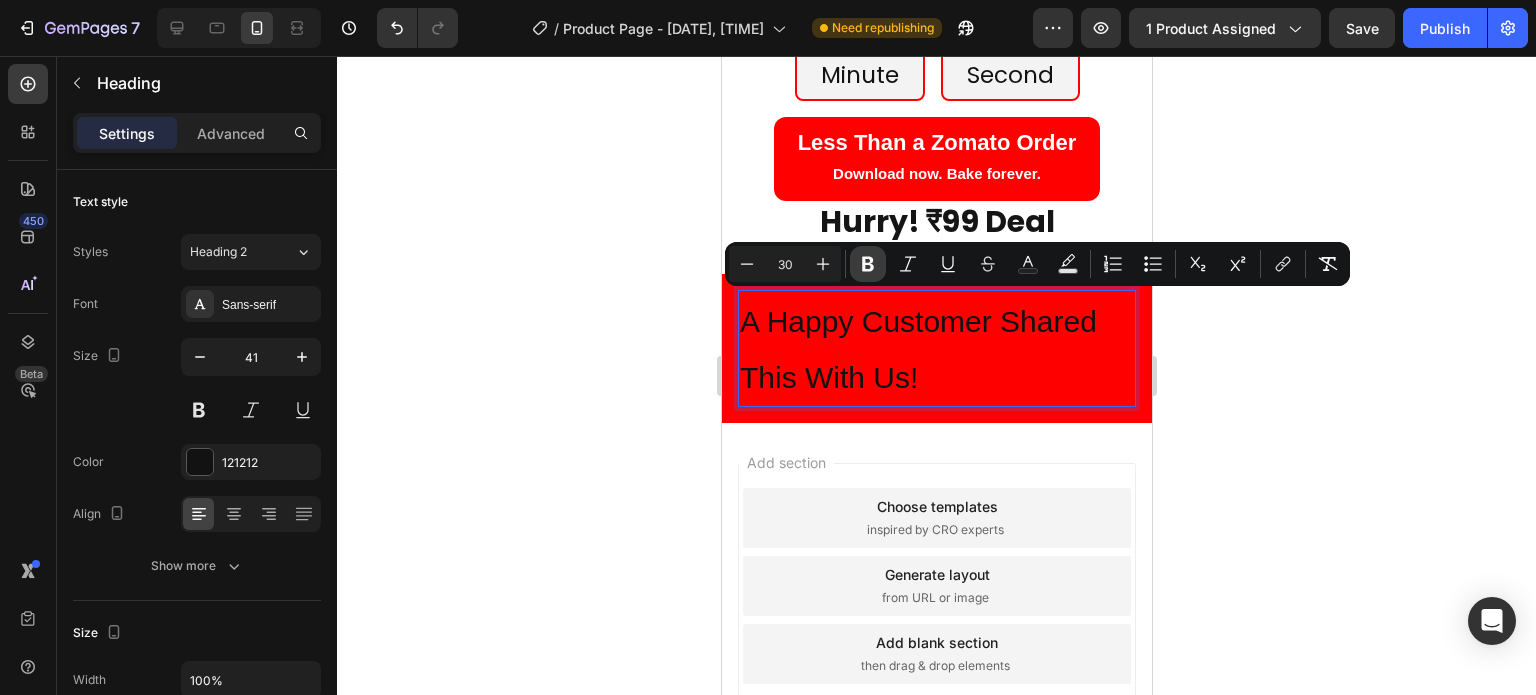 click 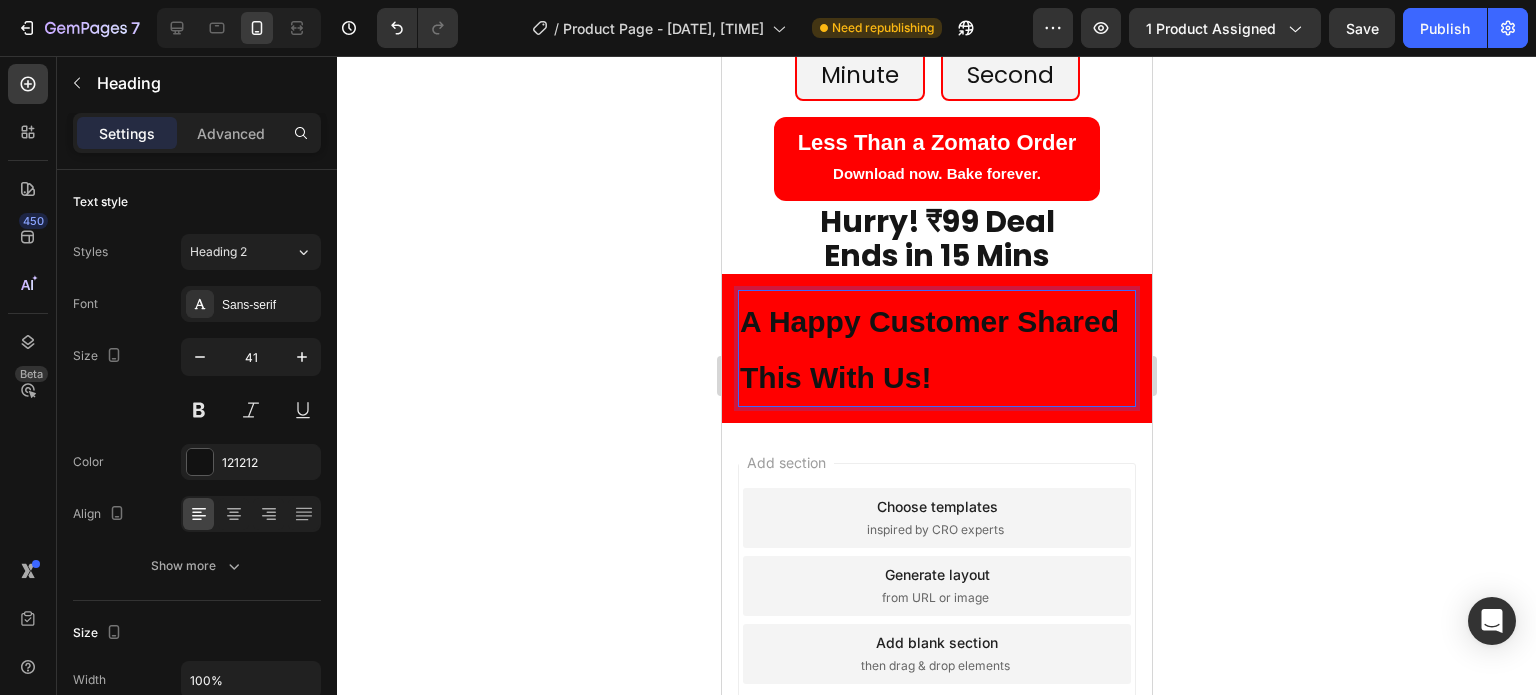 click on "A Happy Customer Shared This With Us!" at bounding box center (936, 348) 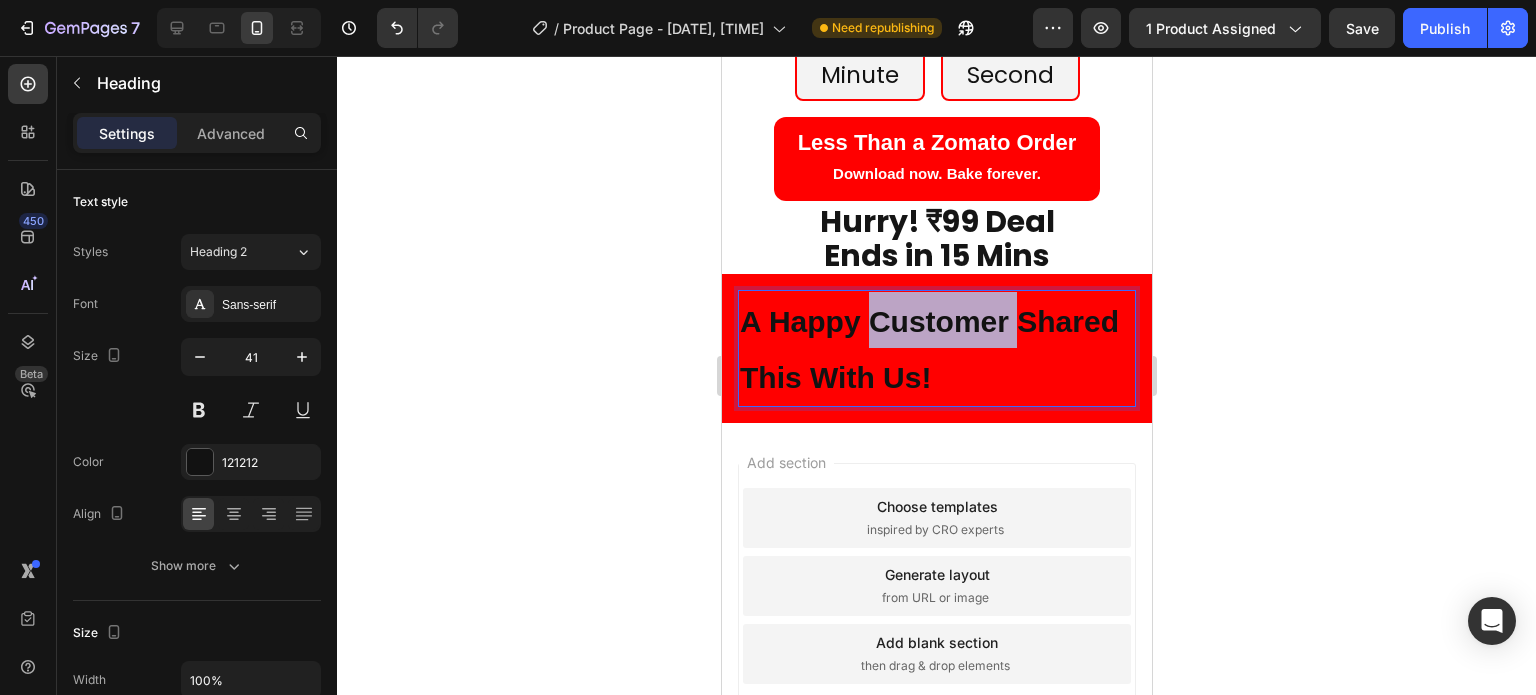 click on "A Happy Customer Shared This With Us!" at bounding box center [936, 348] 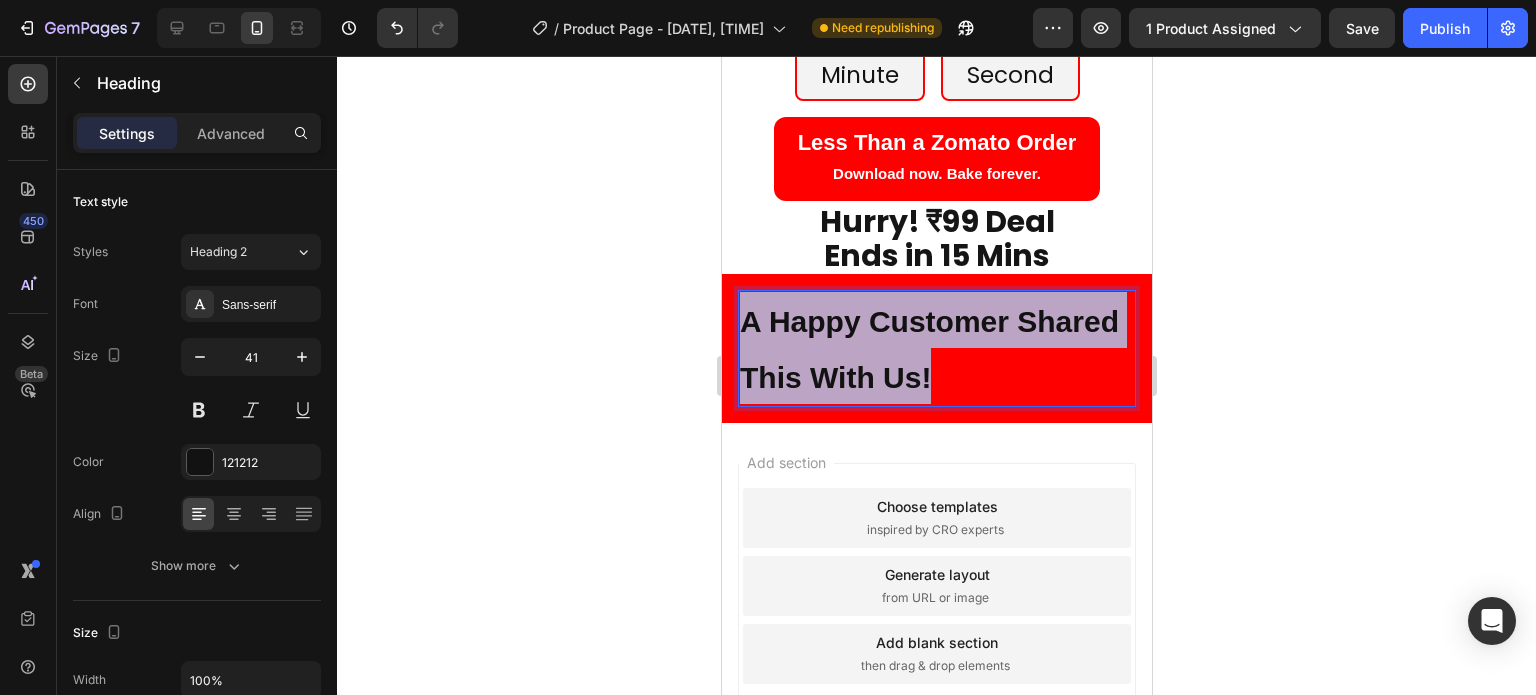 click on "A Happy Customer Shared This With Us!" at bounding box center (936, 348) 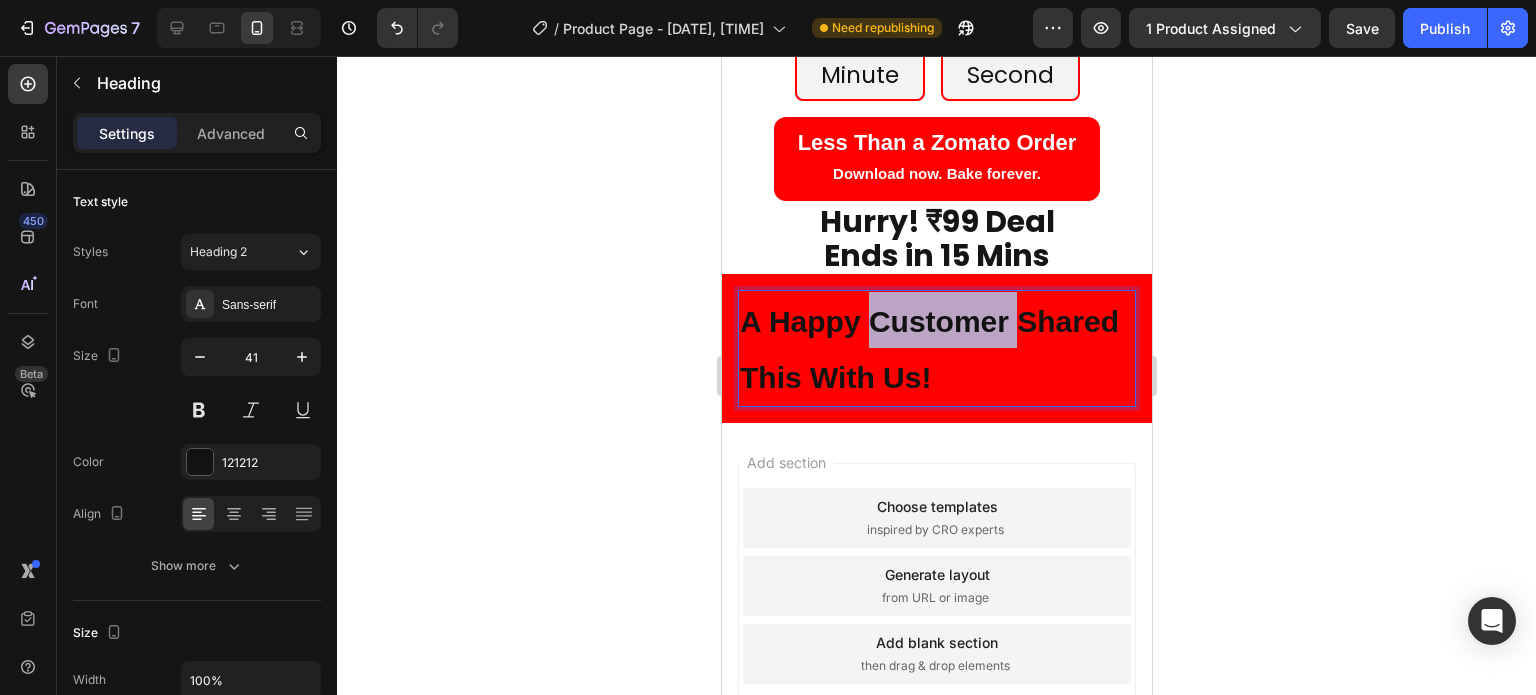 click on "A Happy Customer Shared This With Us!" at bounding box center [936, 348] 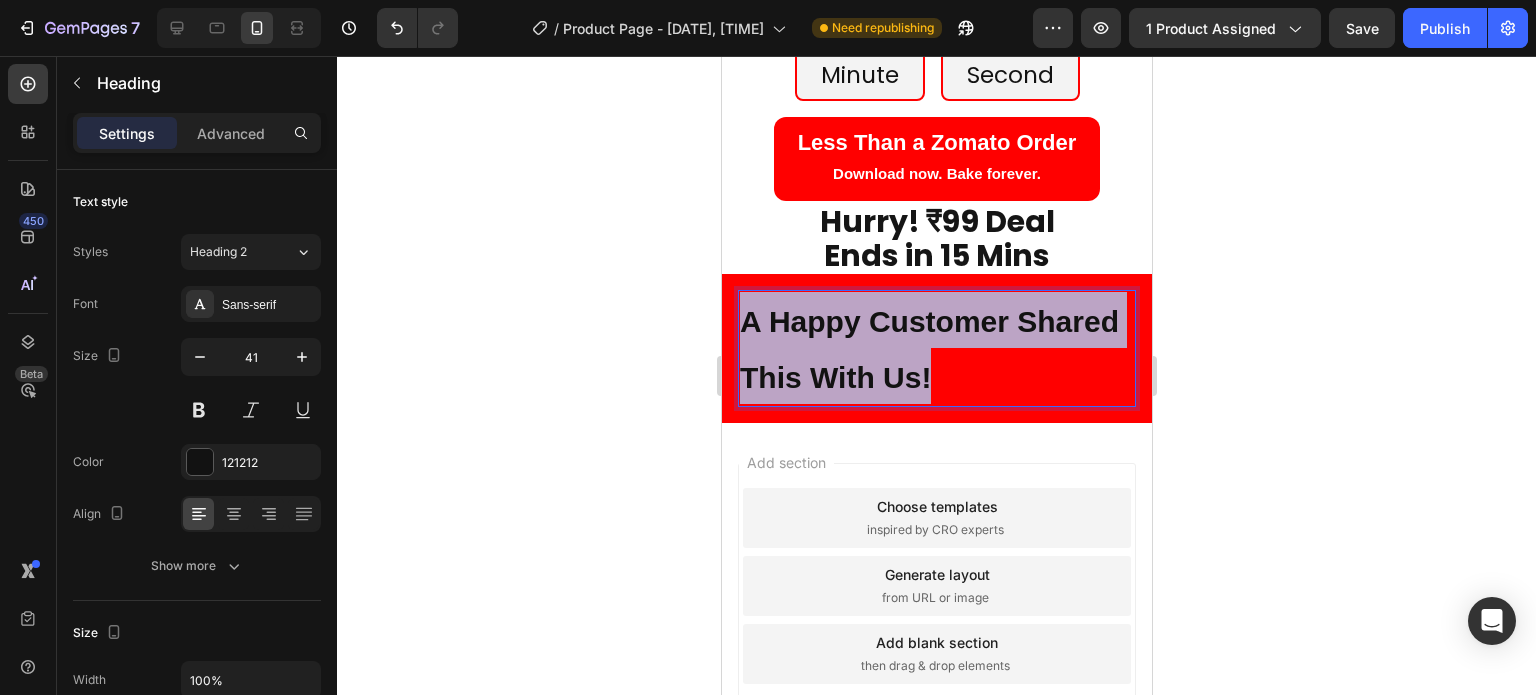 click on "A Happy Customer Shared This With Us!" at bounding box center [936, 348] 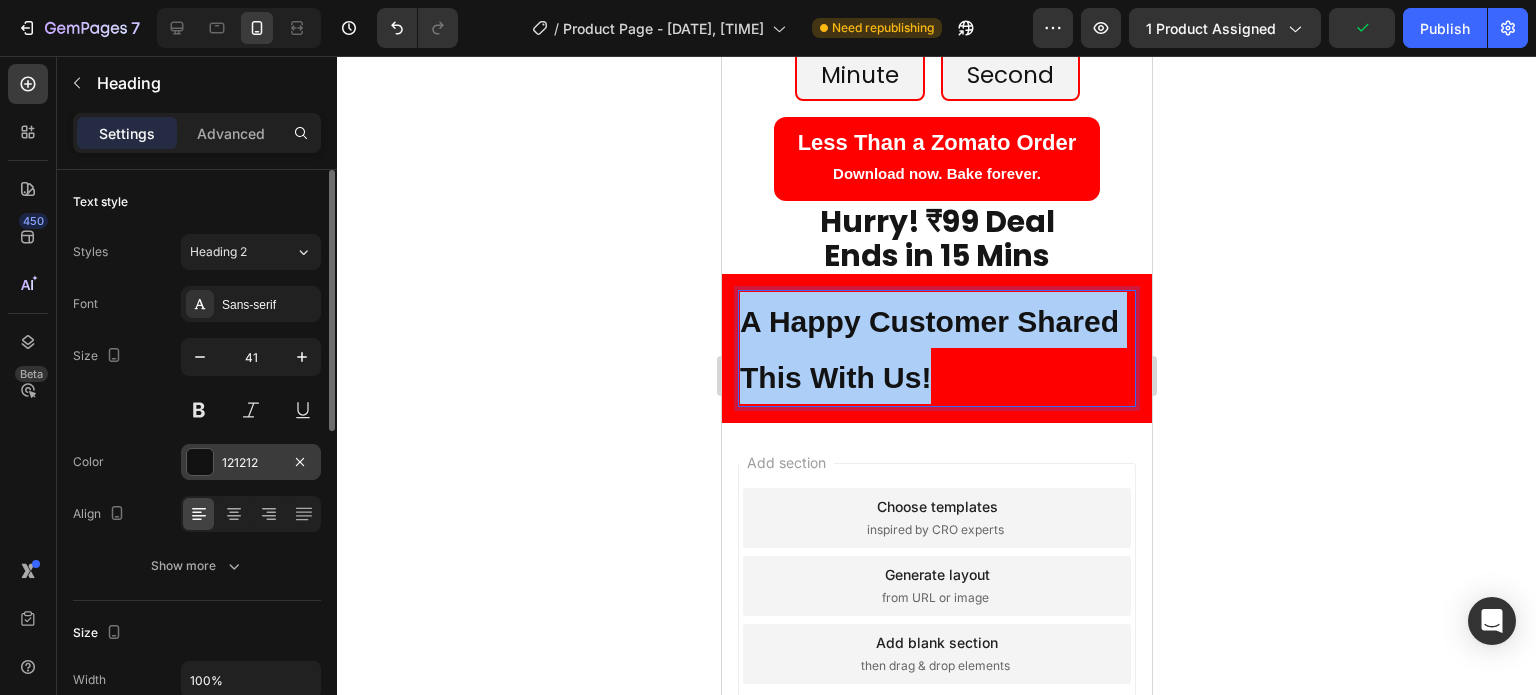 click on "121212" at bounding box center (251, 462) 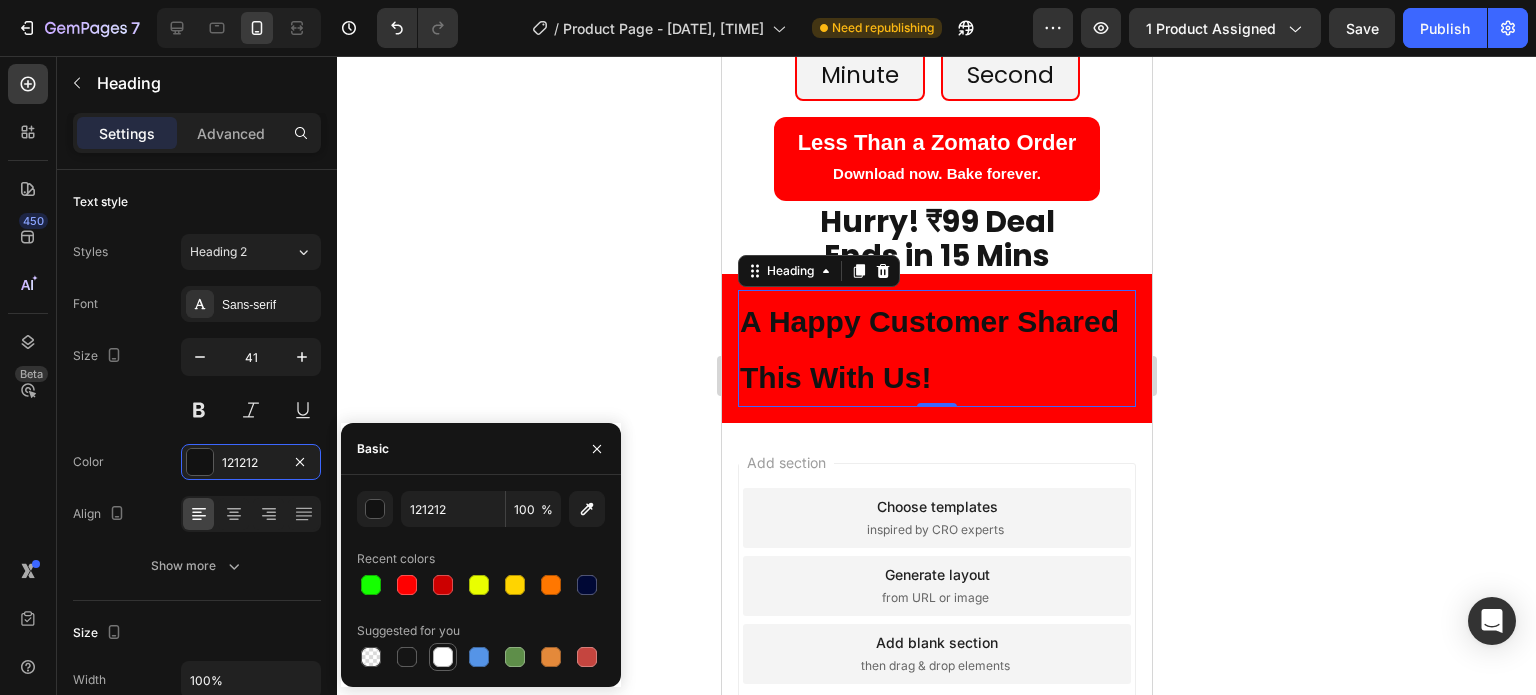 click at bounding box center [443, 657] 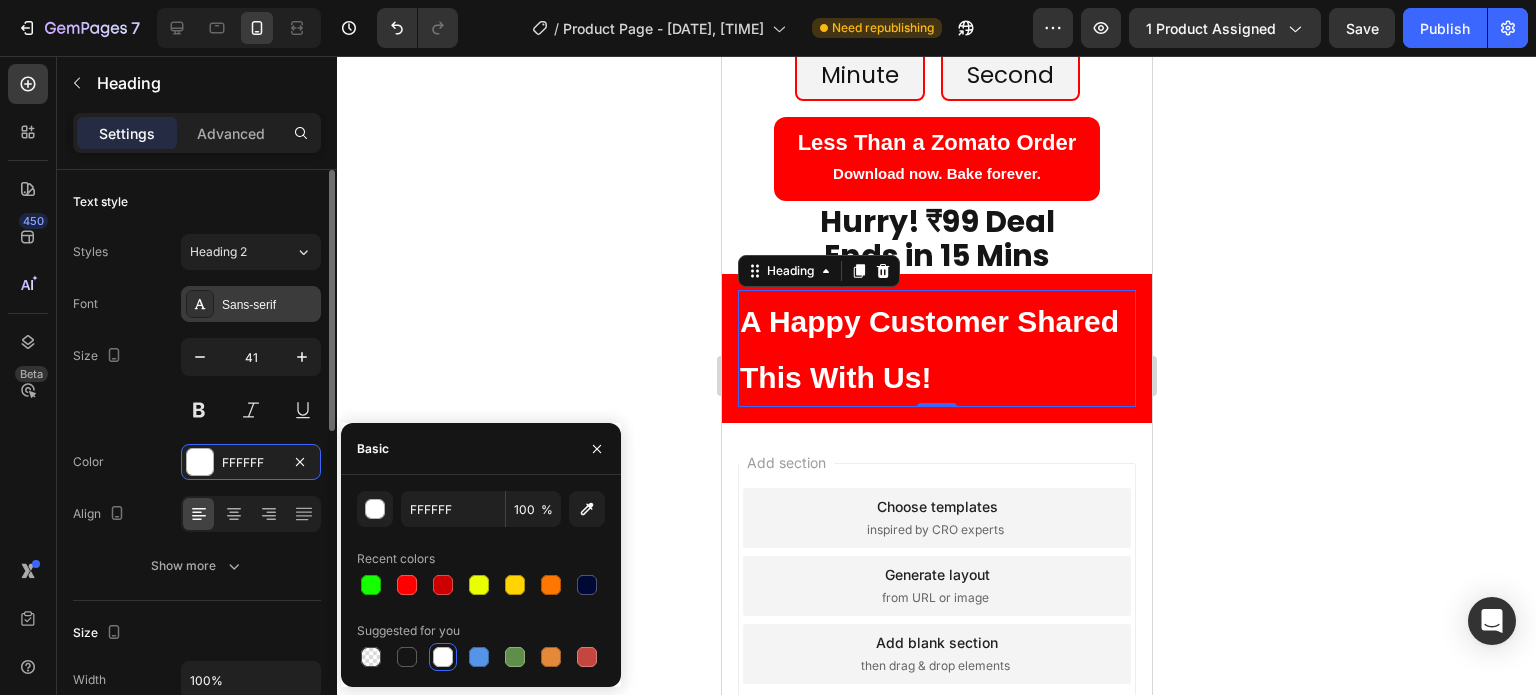 click on "Sans-serif" at bounding box center (269, 305) 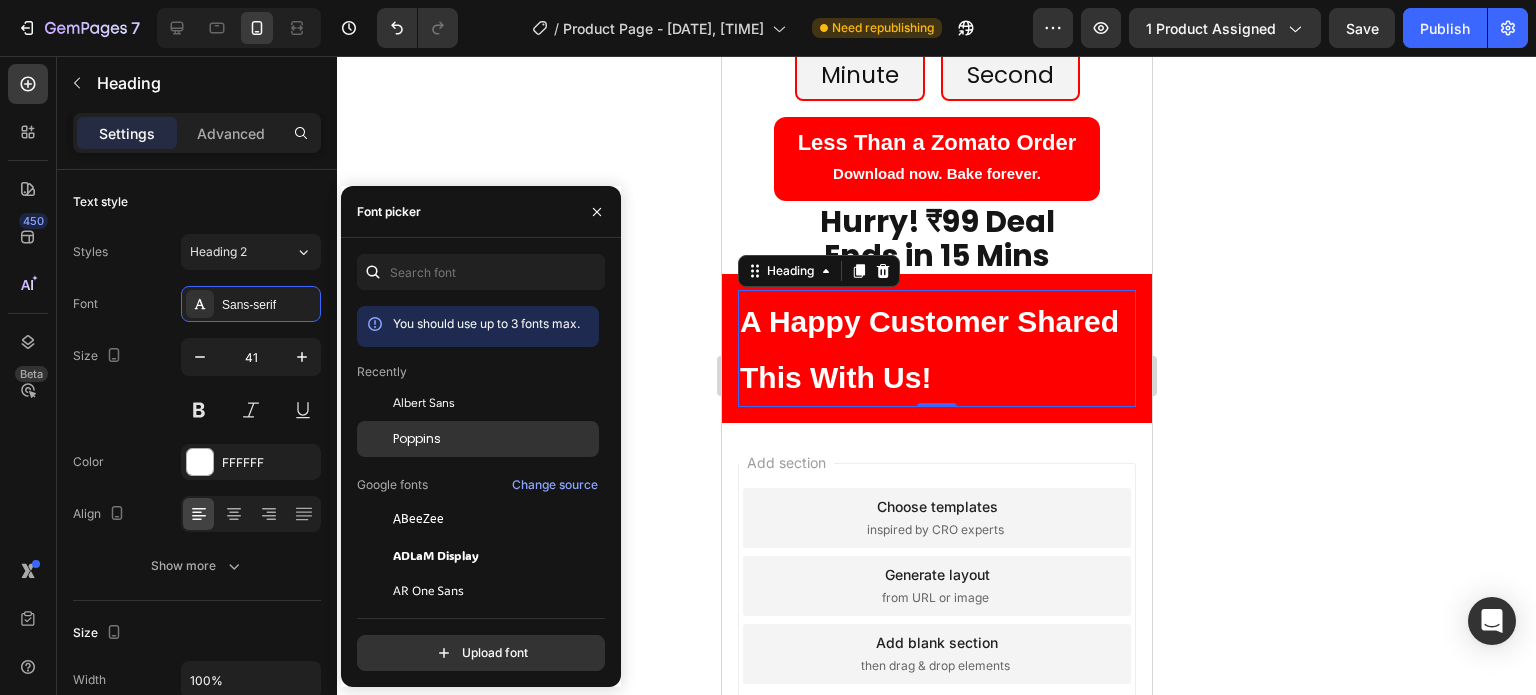 click on "Poppins" at bounding box center [494, 439] 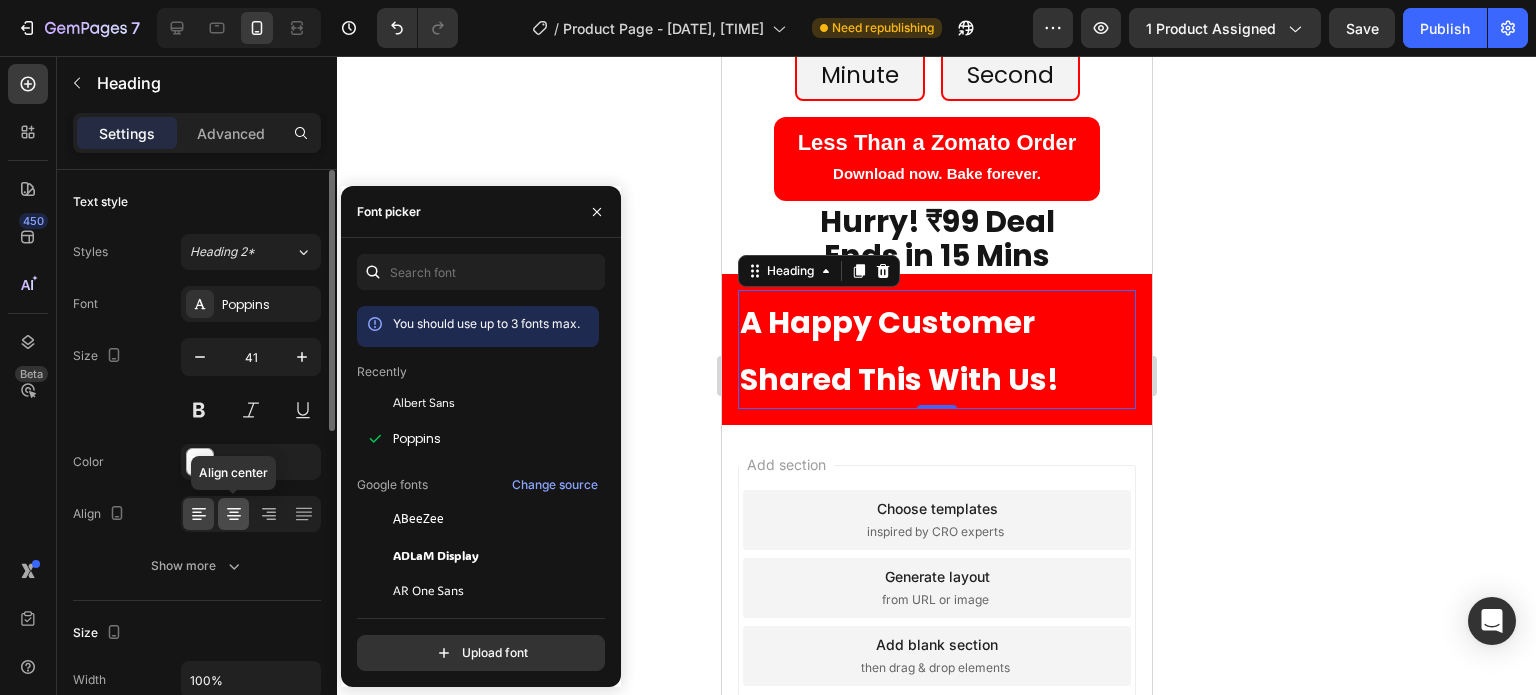 click 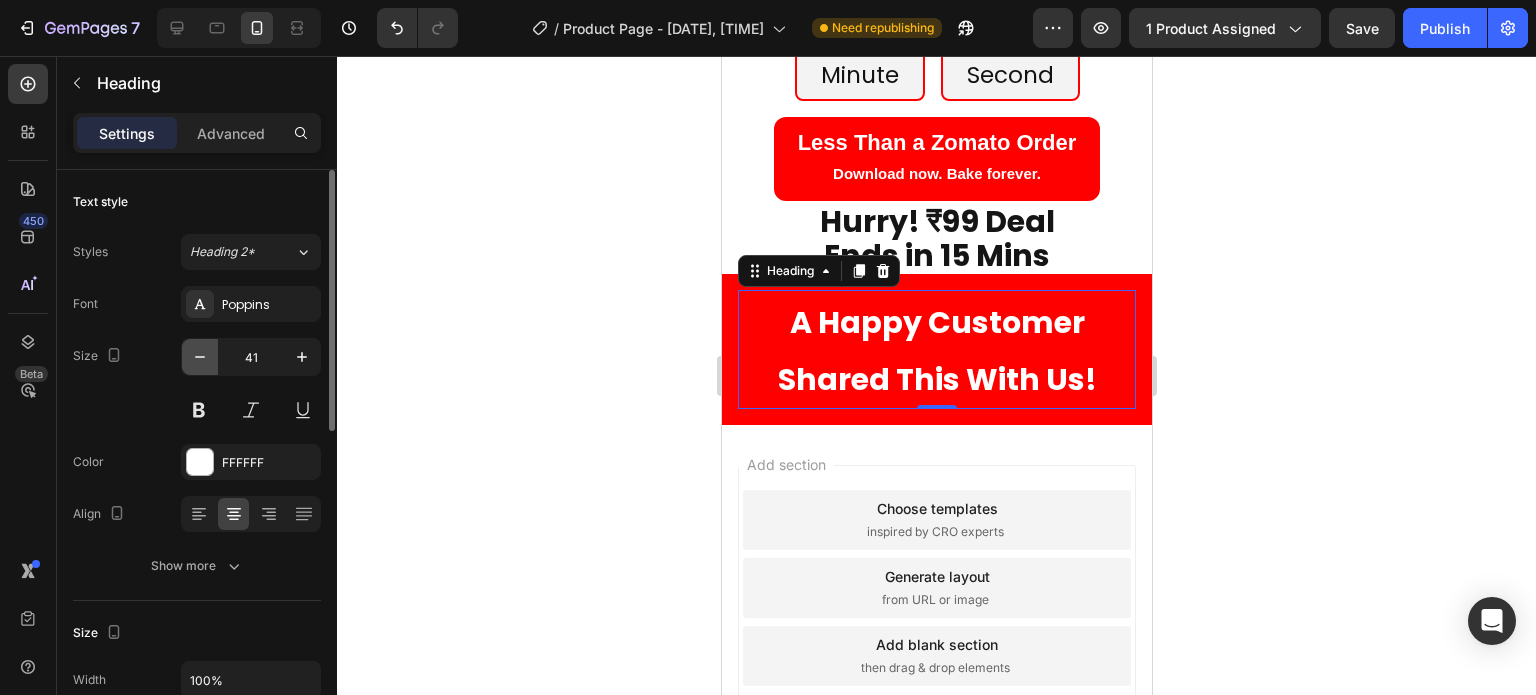 click 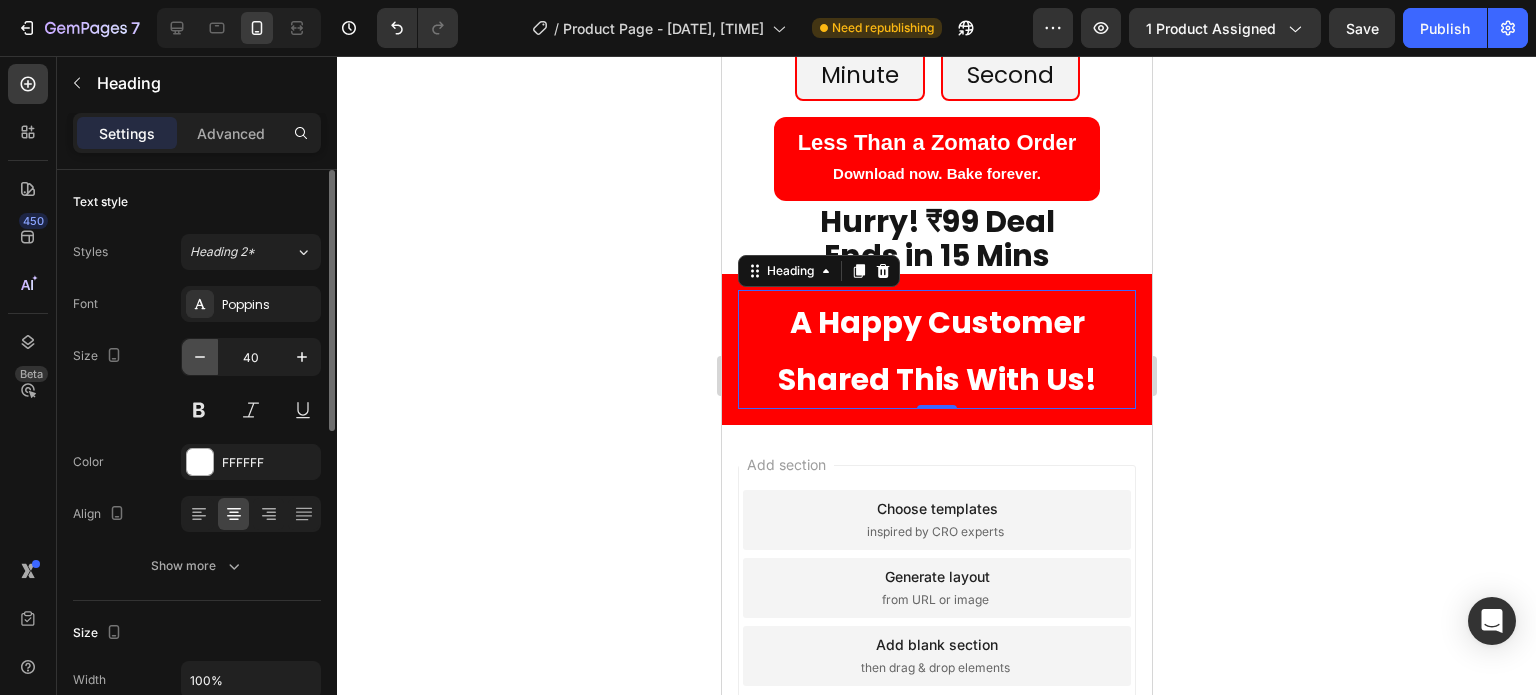 click 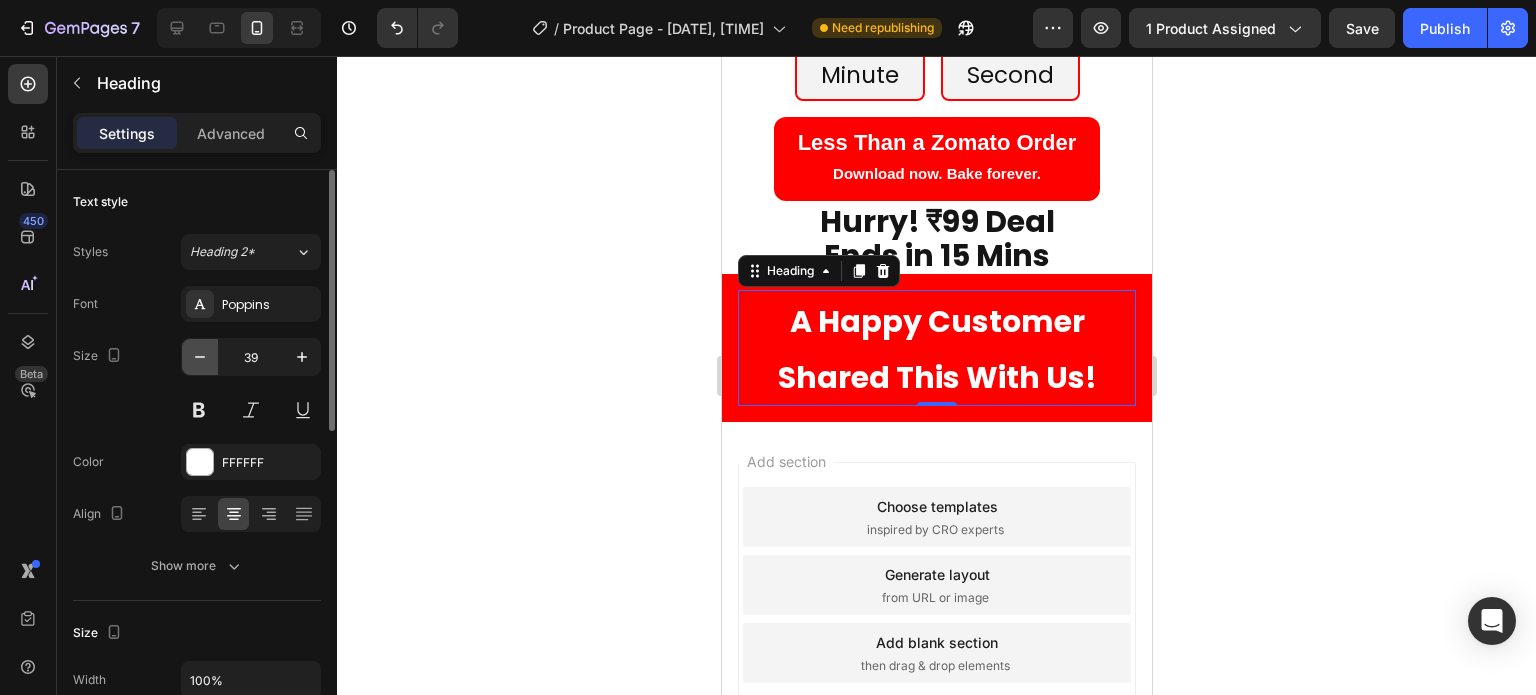 click 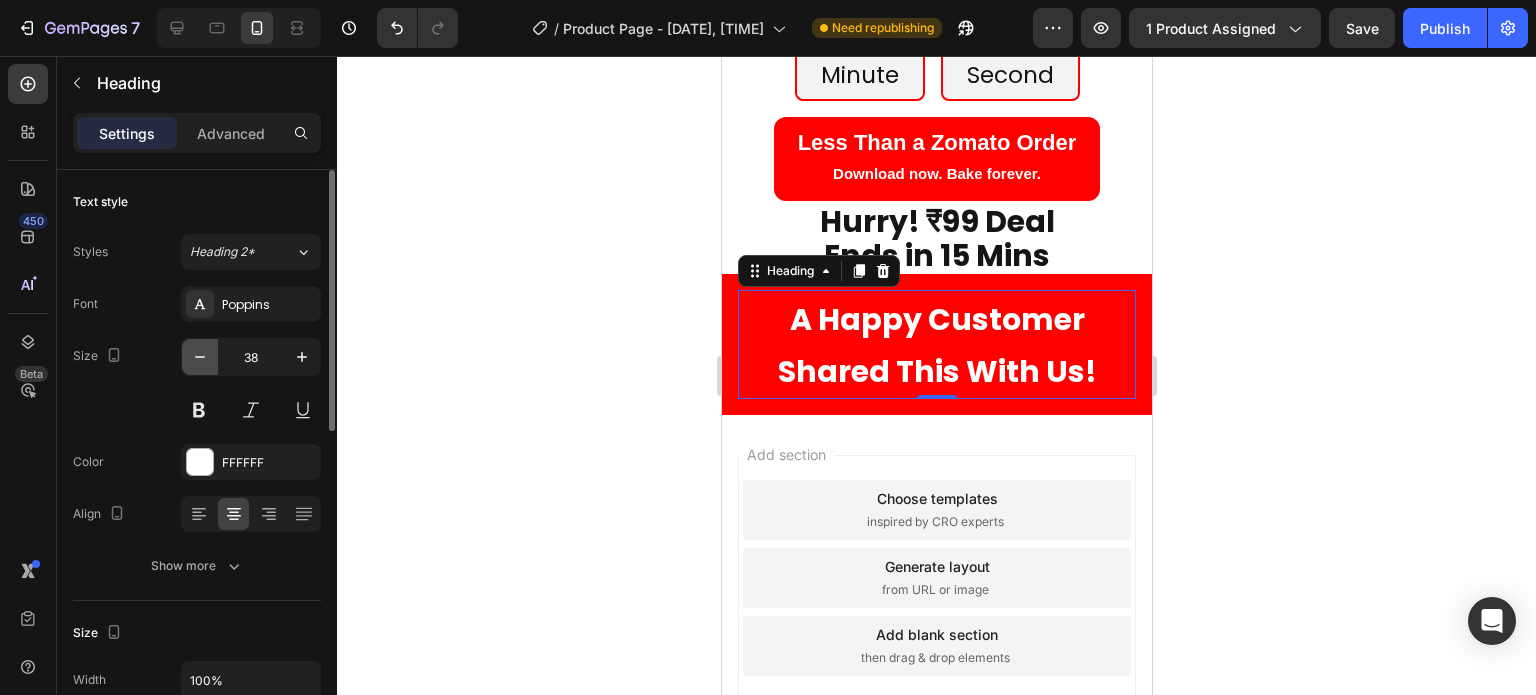click 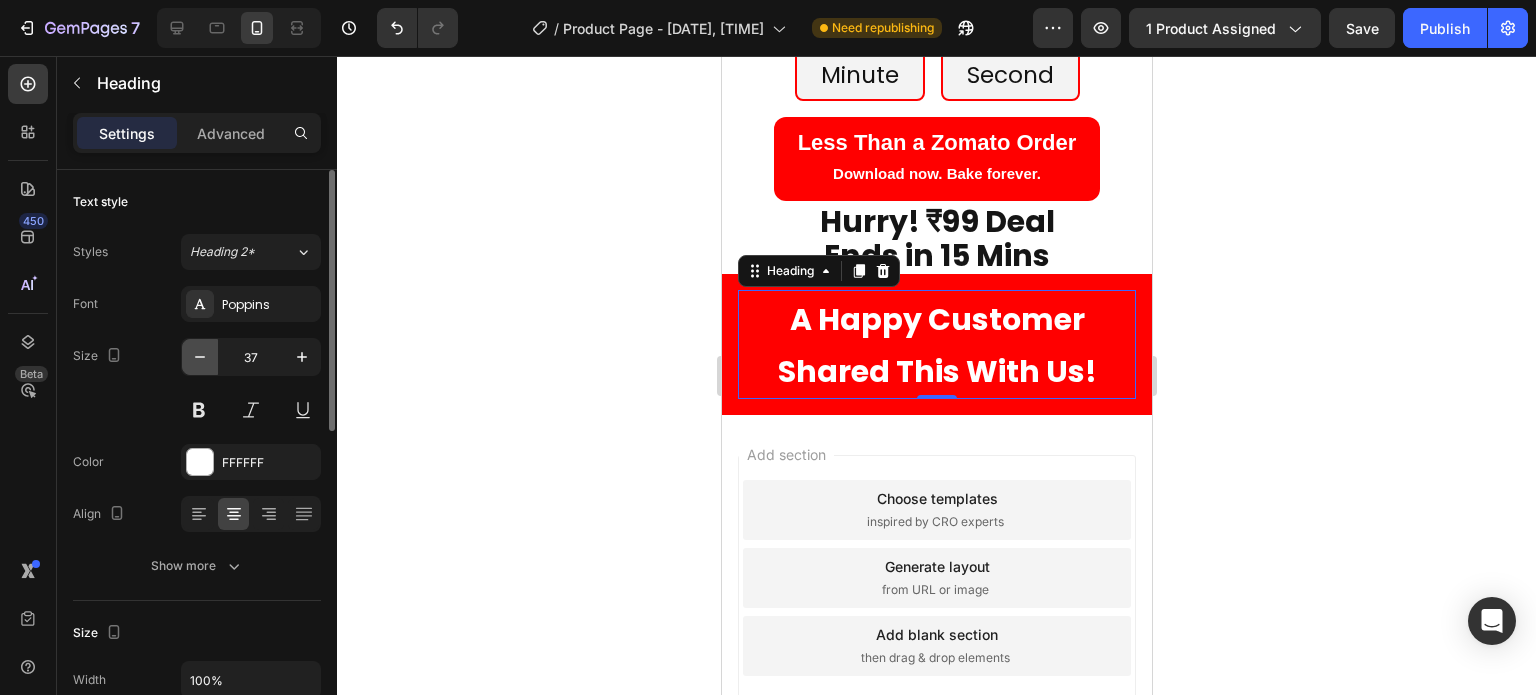 click 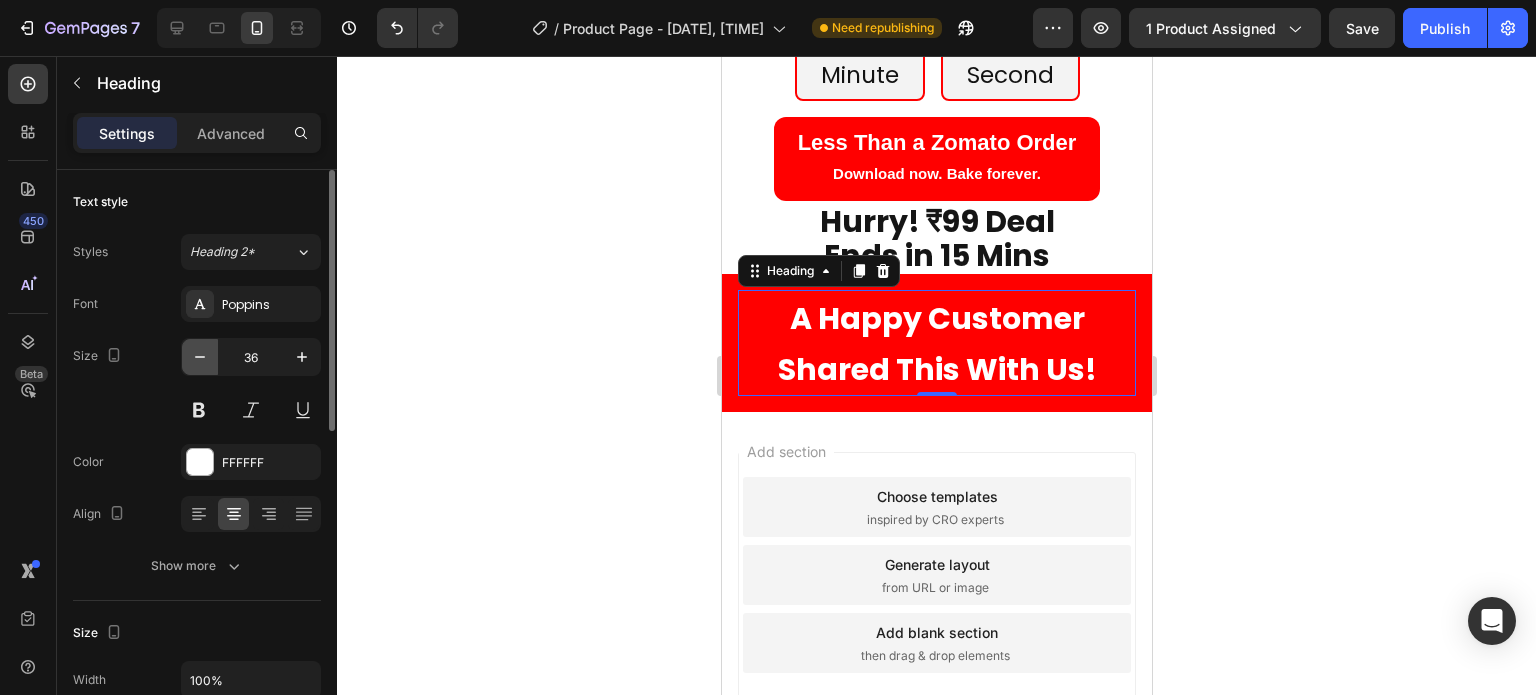 click 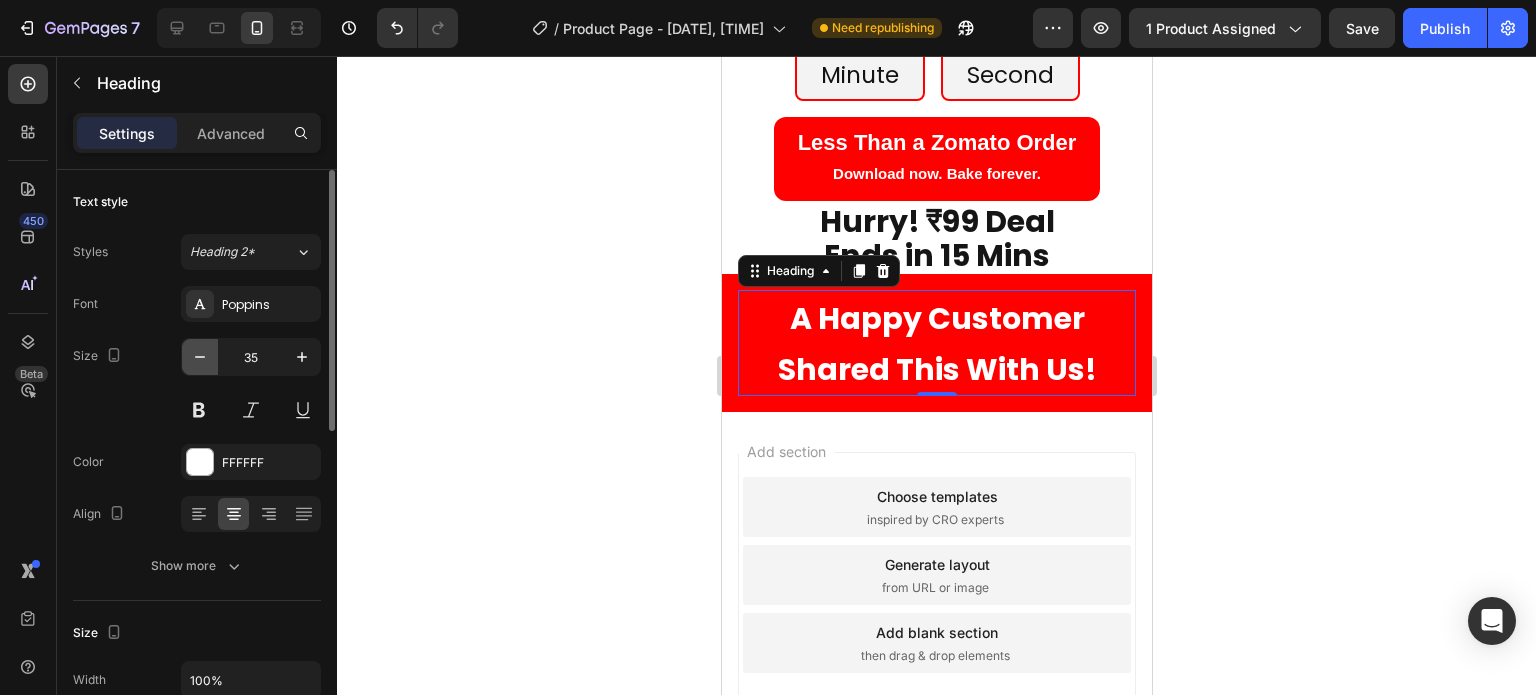 click 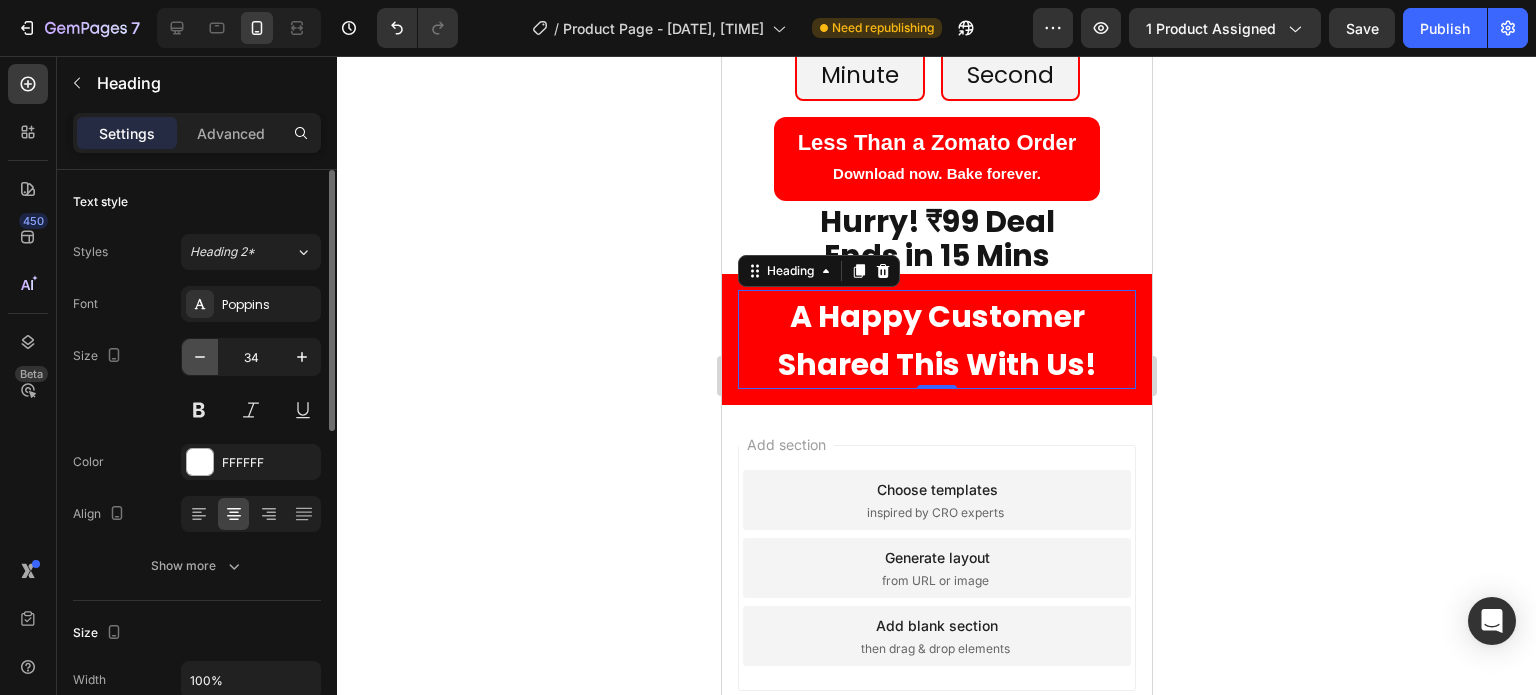 click 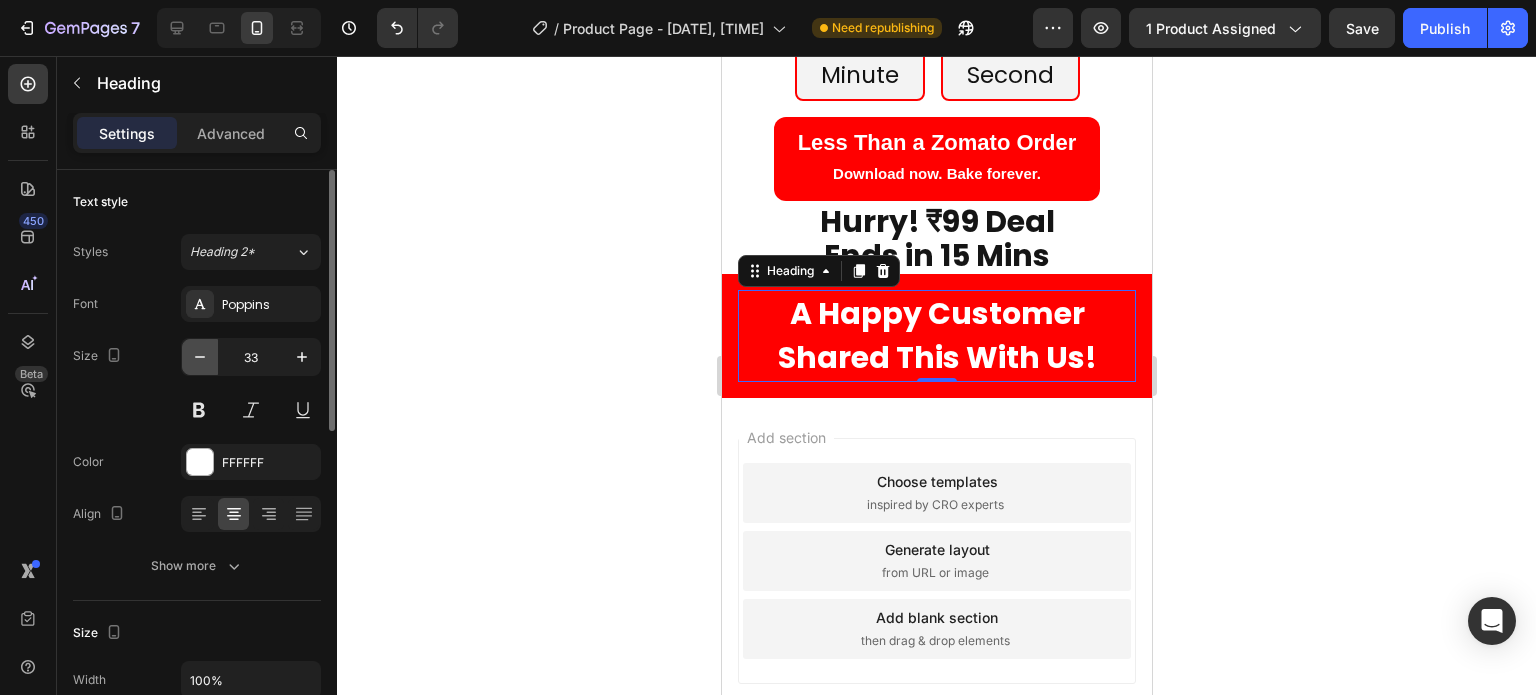 click 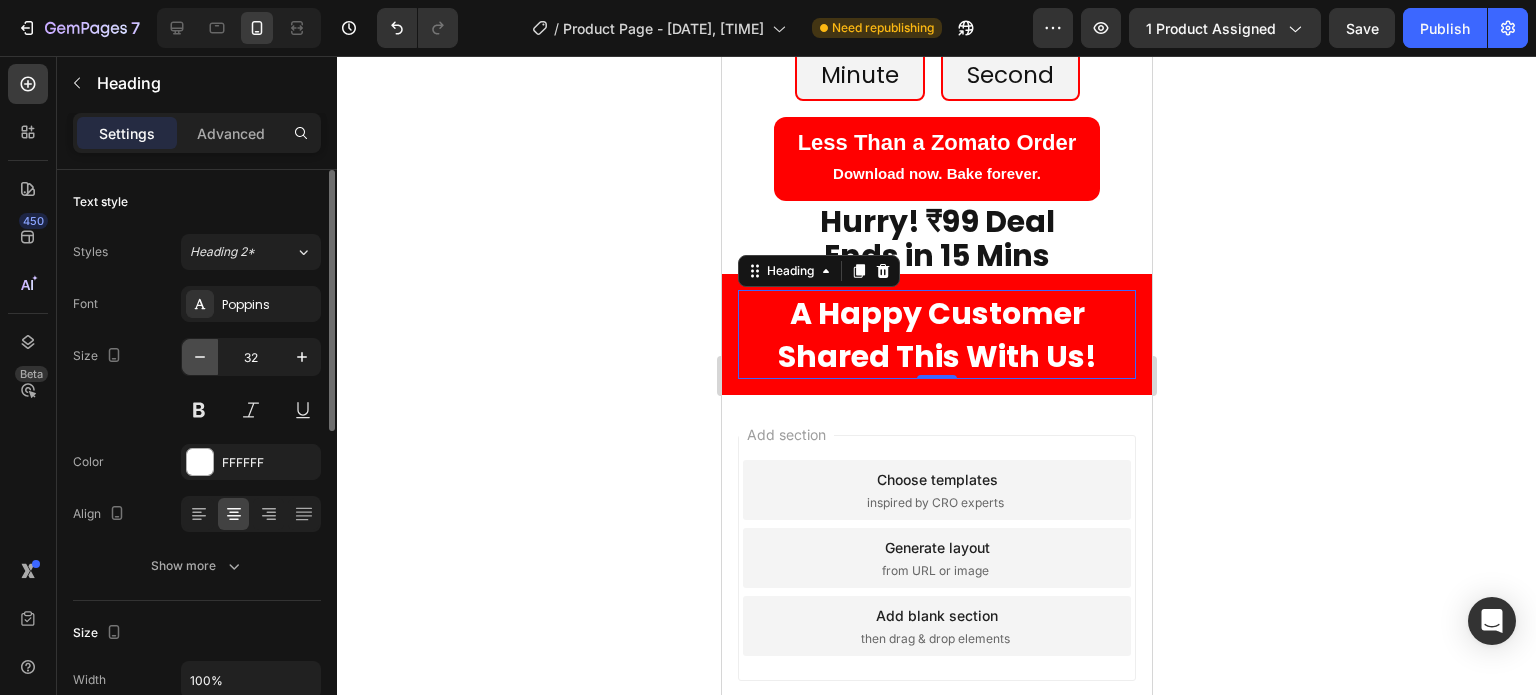 click 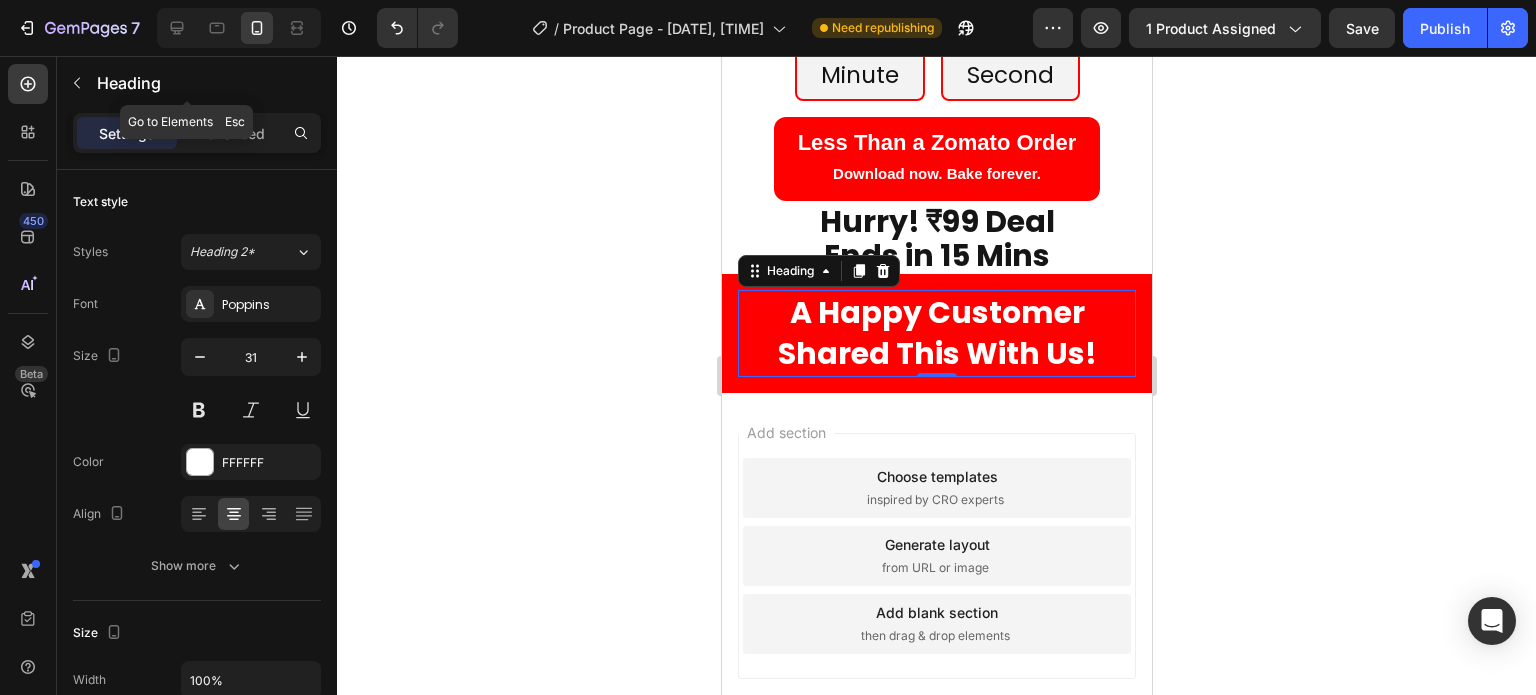 click on "Heading" at bounding box center [187, 83] 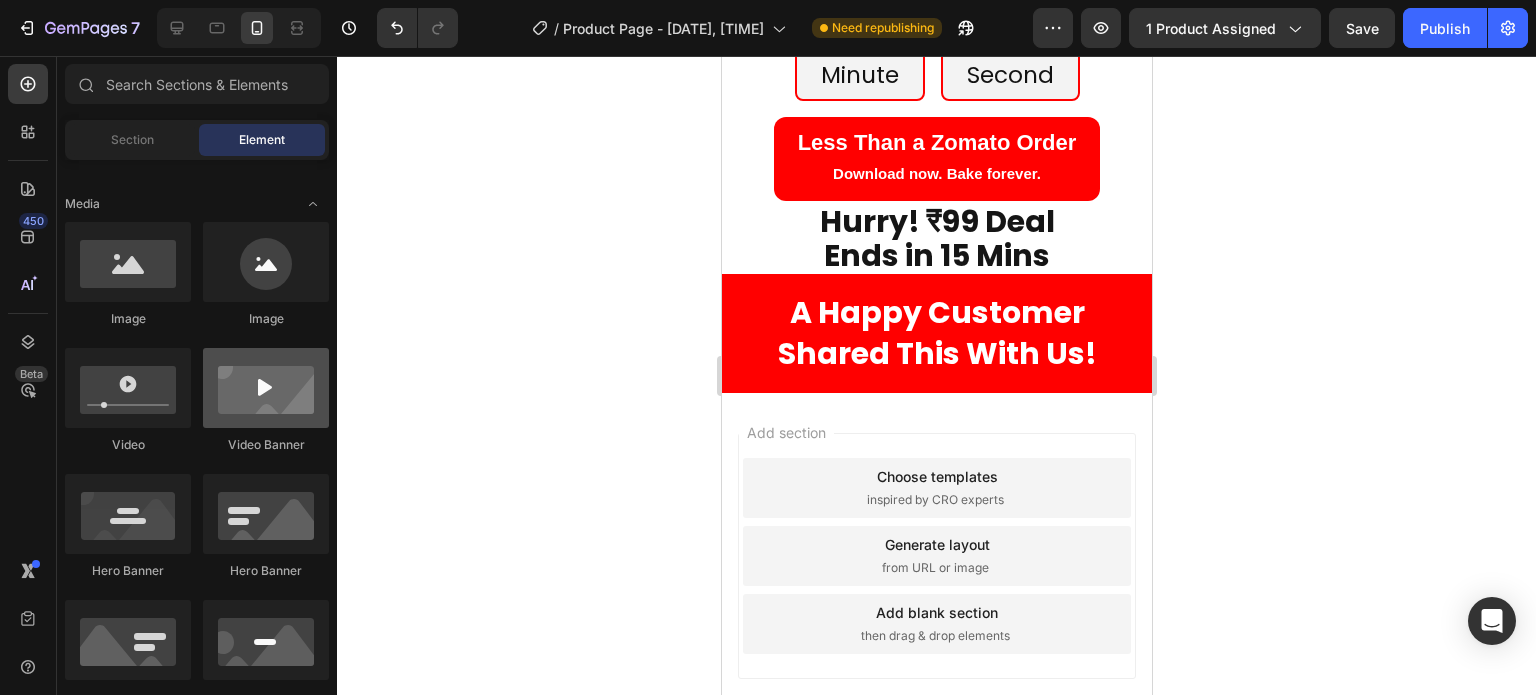 scroll, scrollTop: 400, scrollLeft: 0, axis: vertical 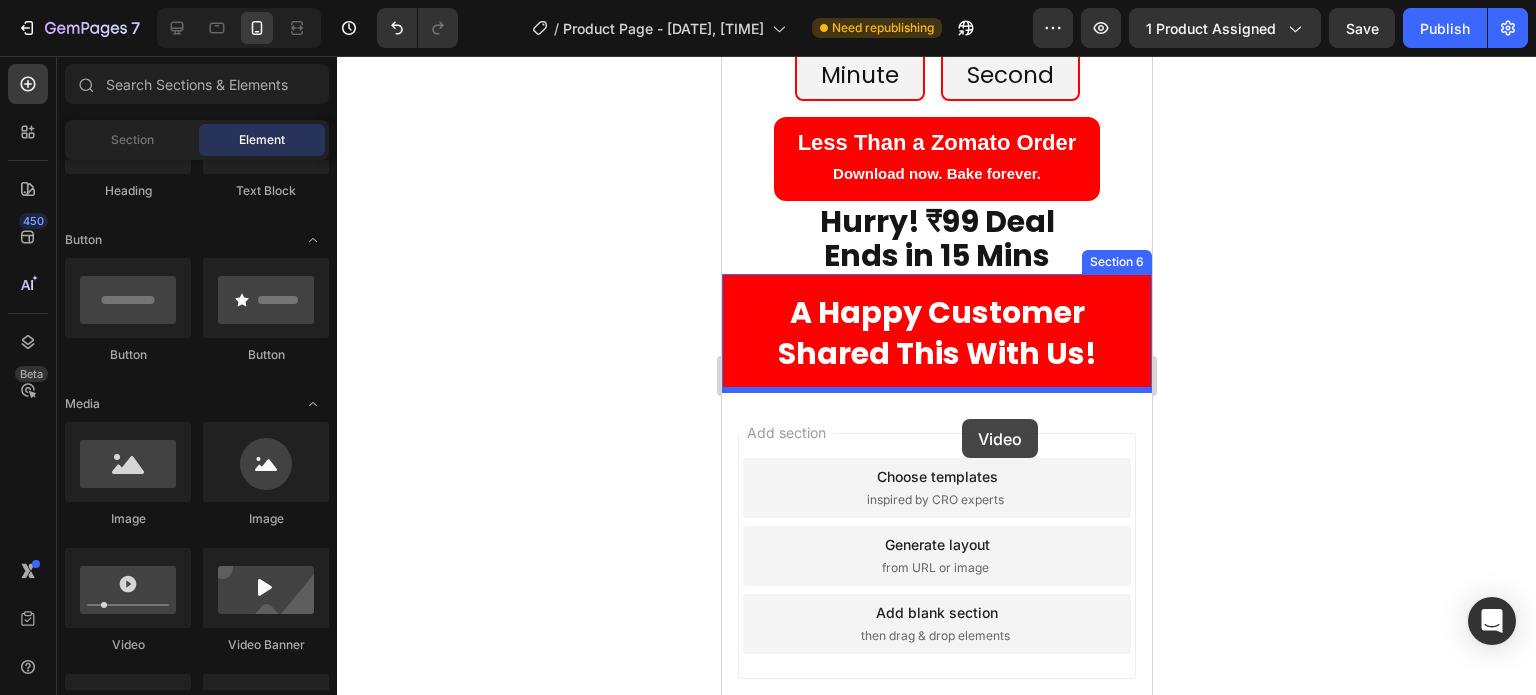 drag, startPoint x: 846, startPoint y: 667, endPoint x: 961, endPoint y: 419, distance: 273.36606 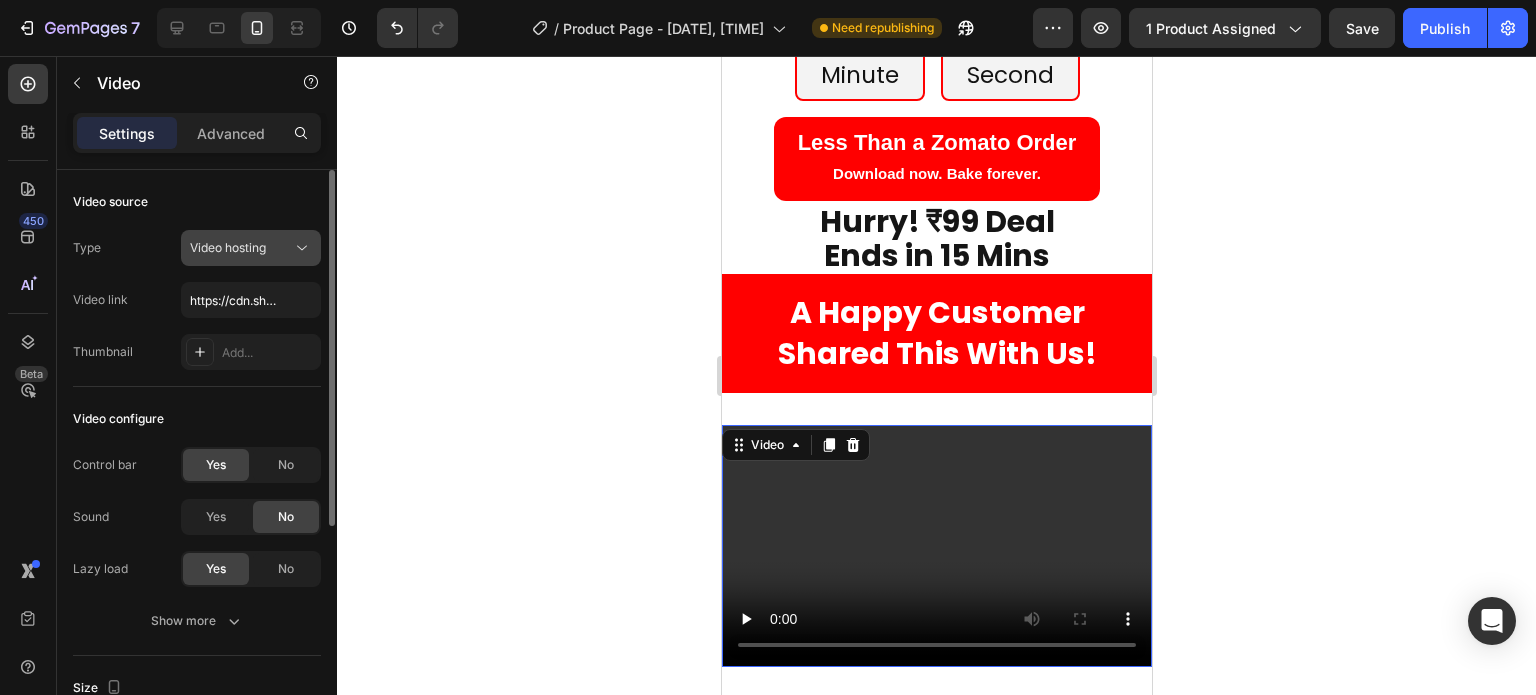 click 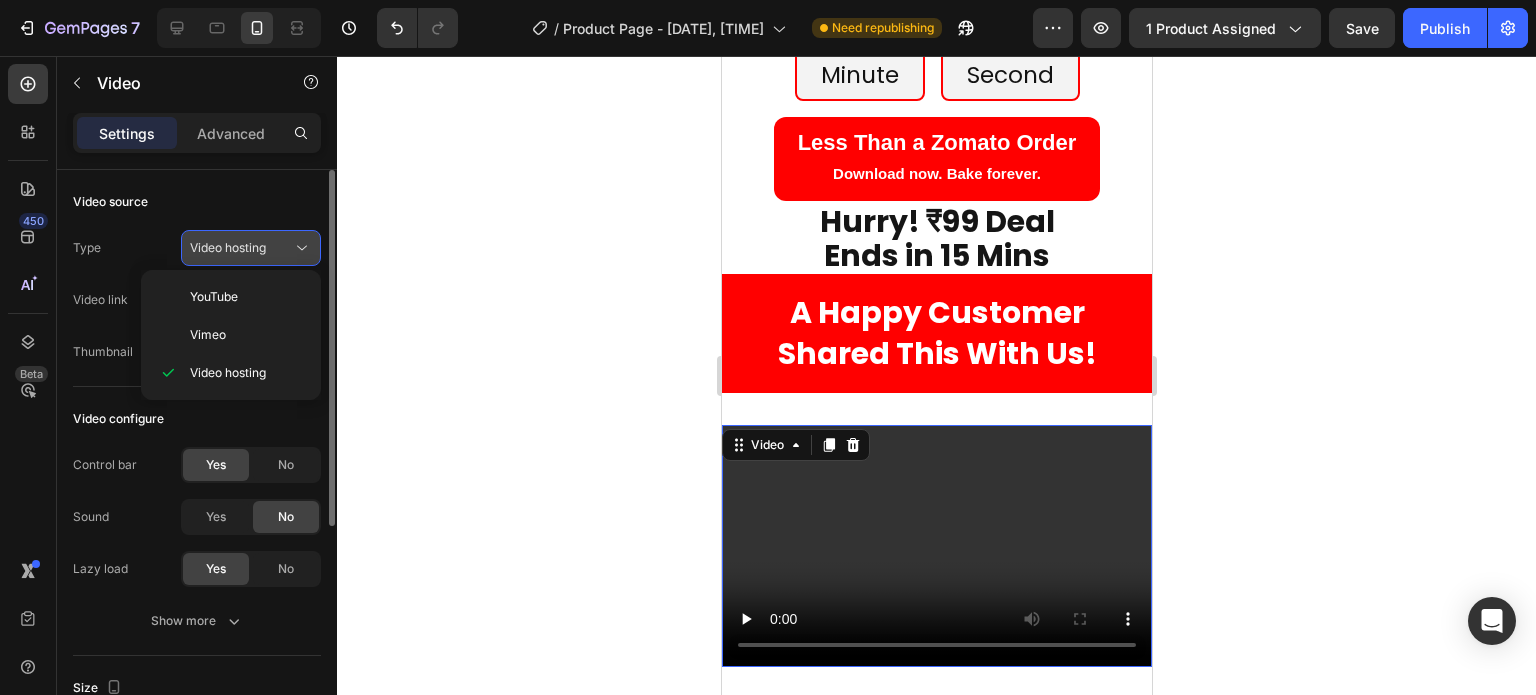 click 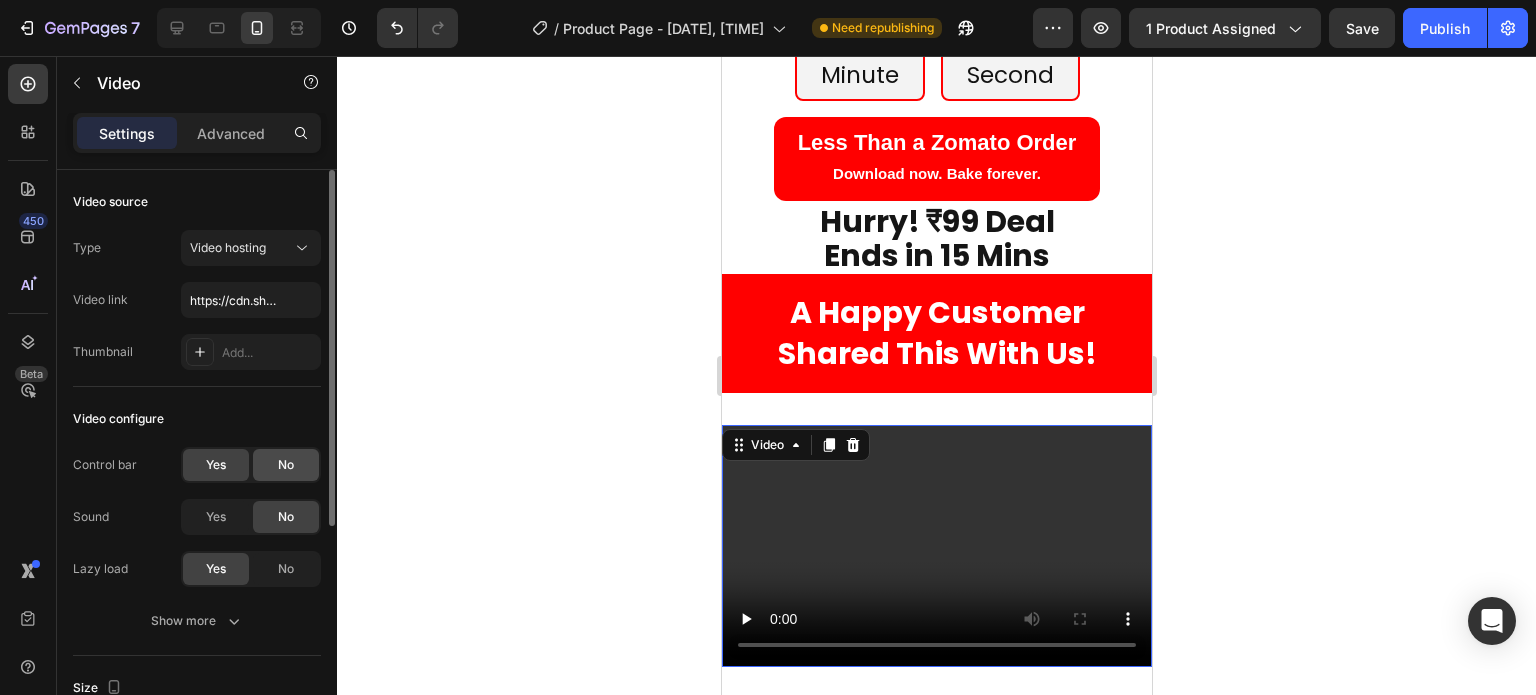 click on "No" 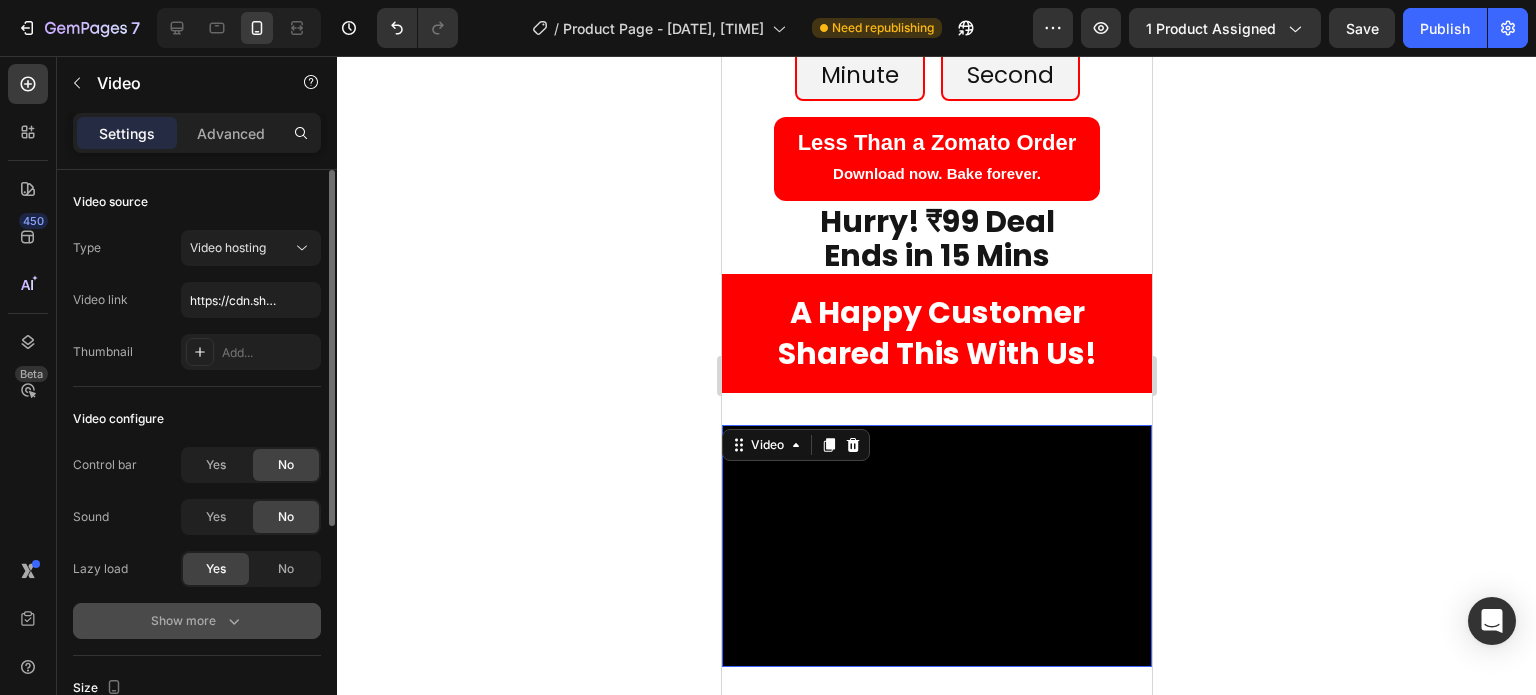 click on "Show more" at bounding box center (197, 621) 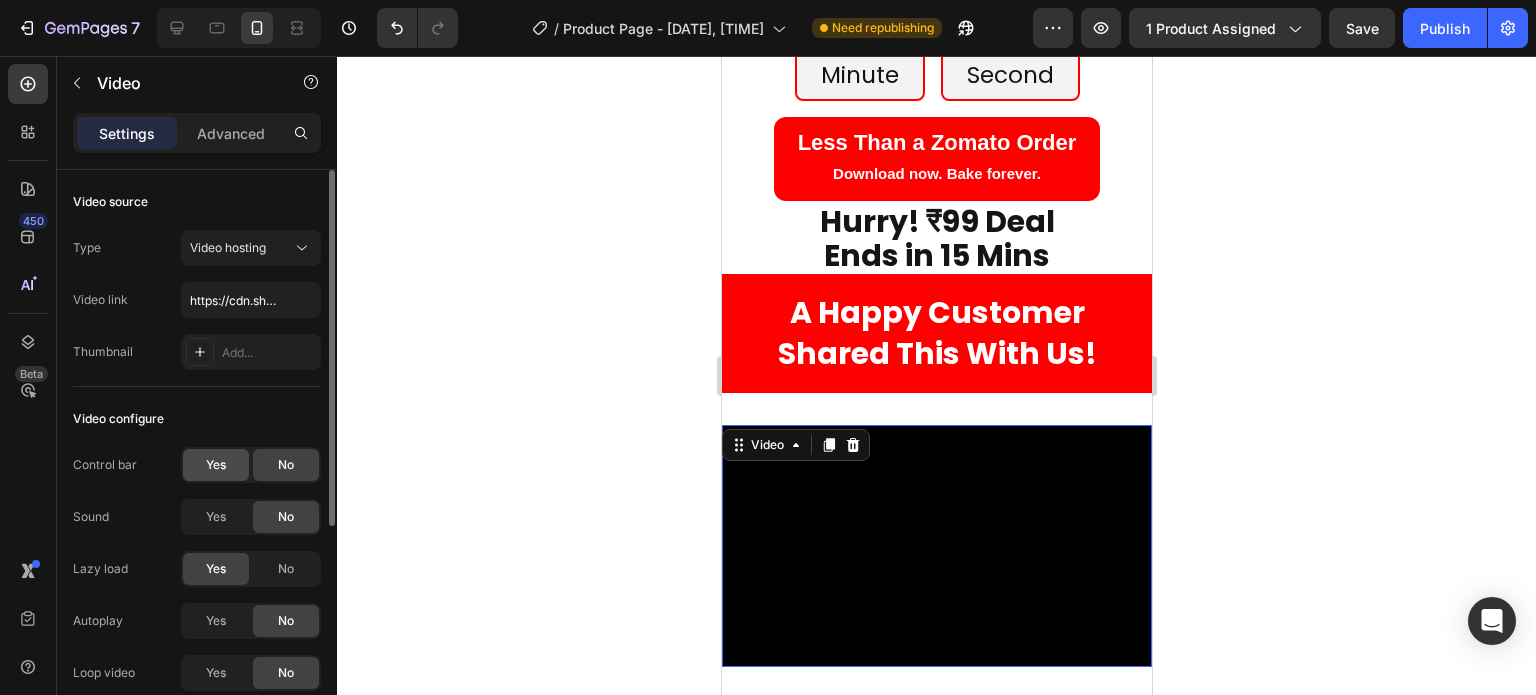 scroll, scrollTop: 200, scrollLeft: 0, axis: vertical 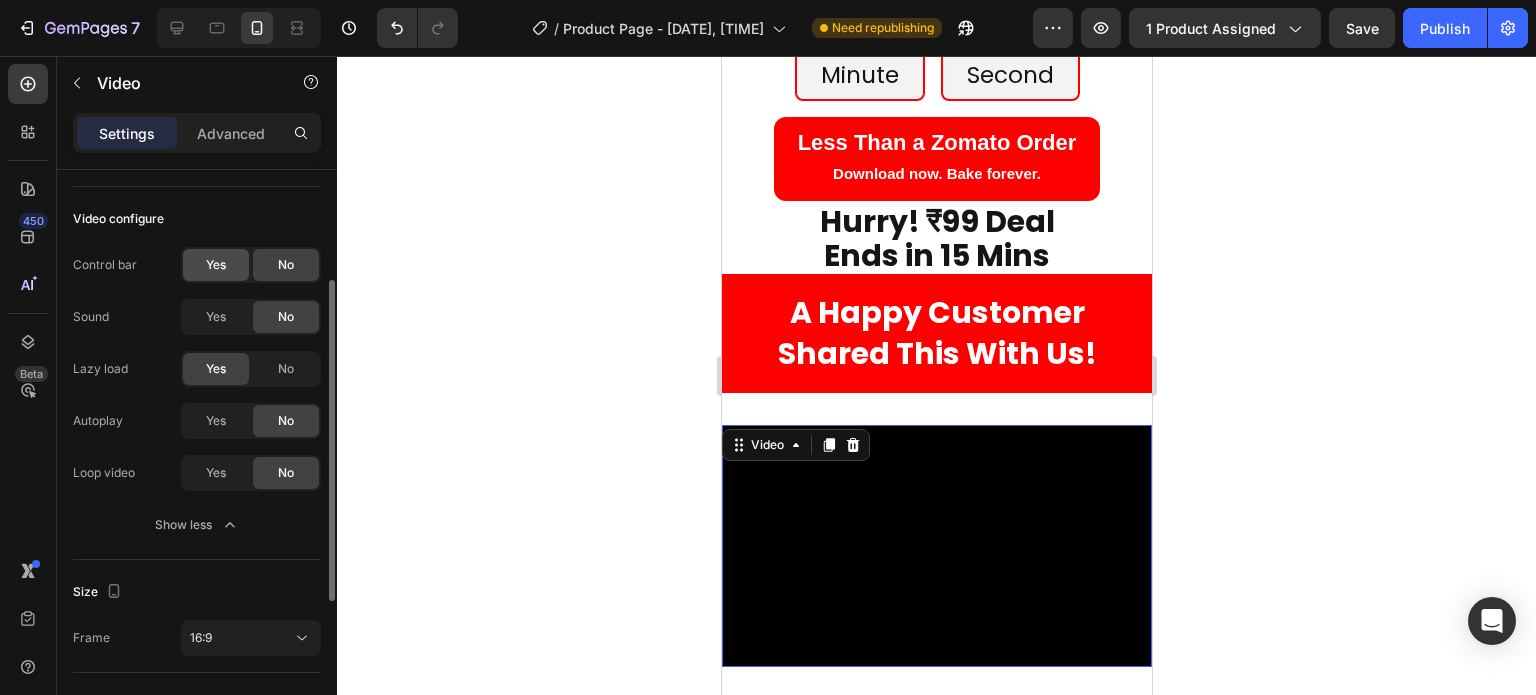 click on "Yes" 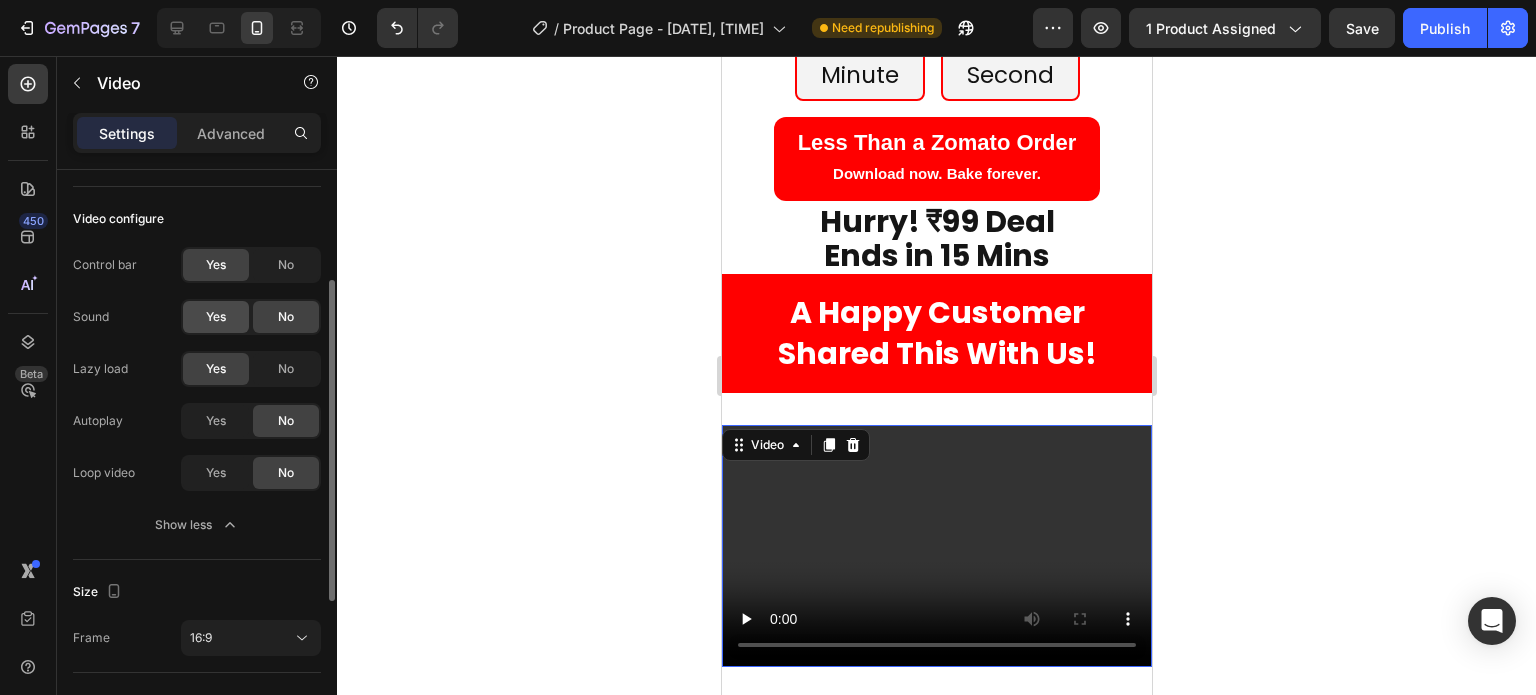 click on "Yes" 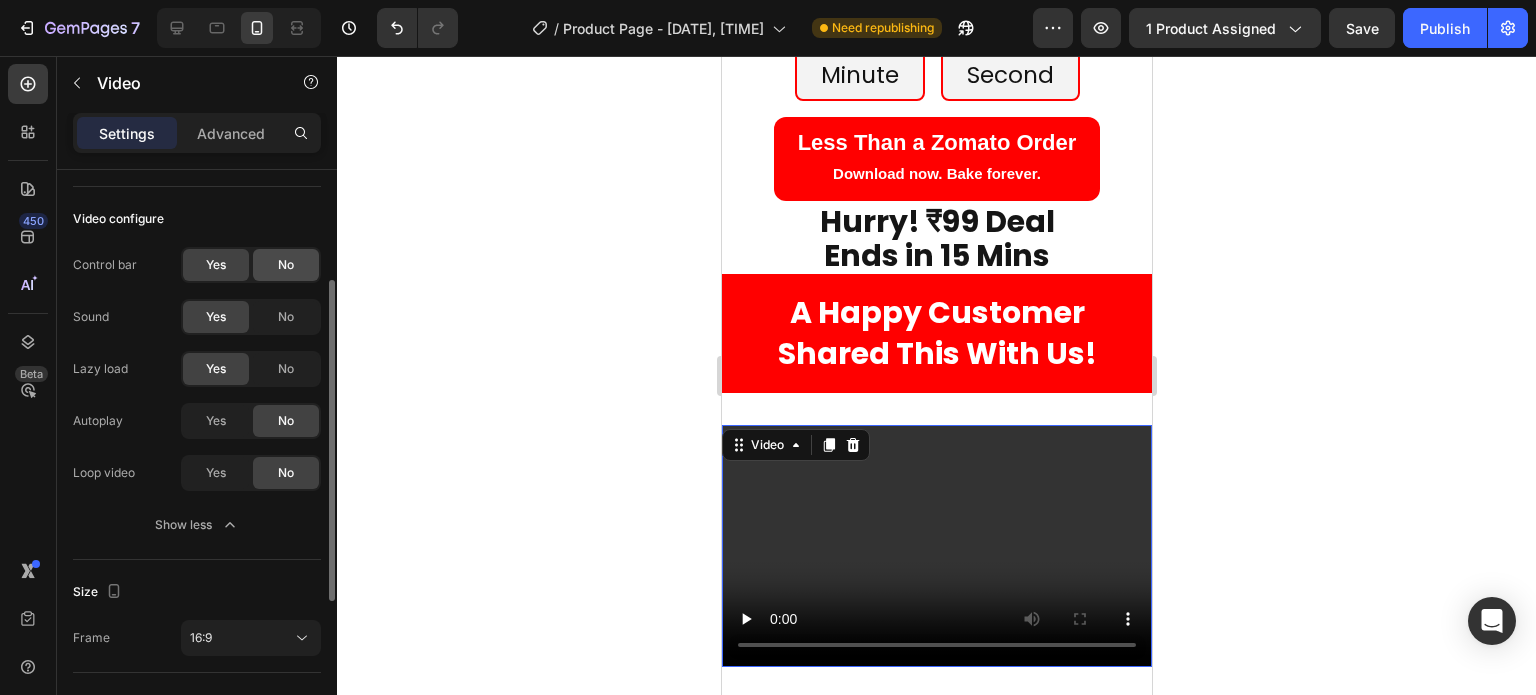 click on "No" 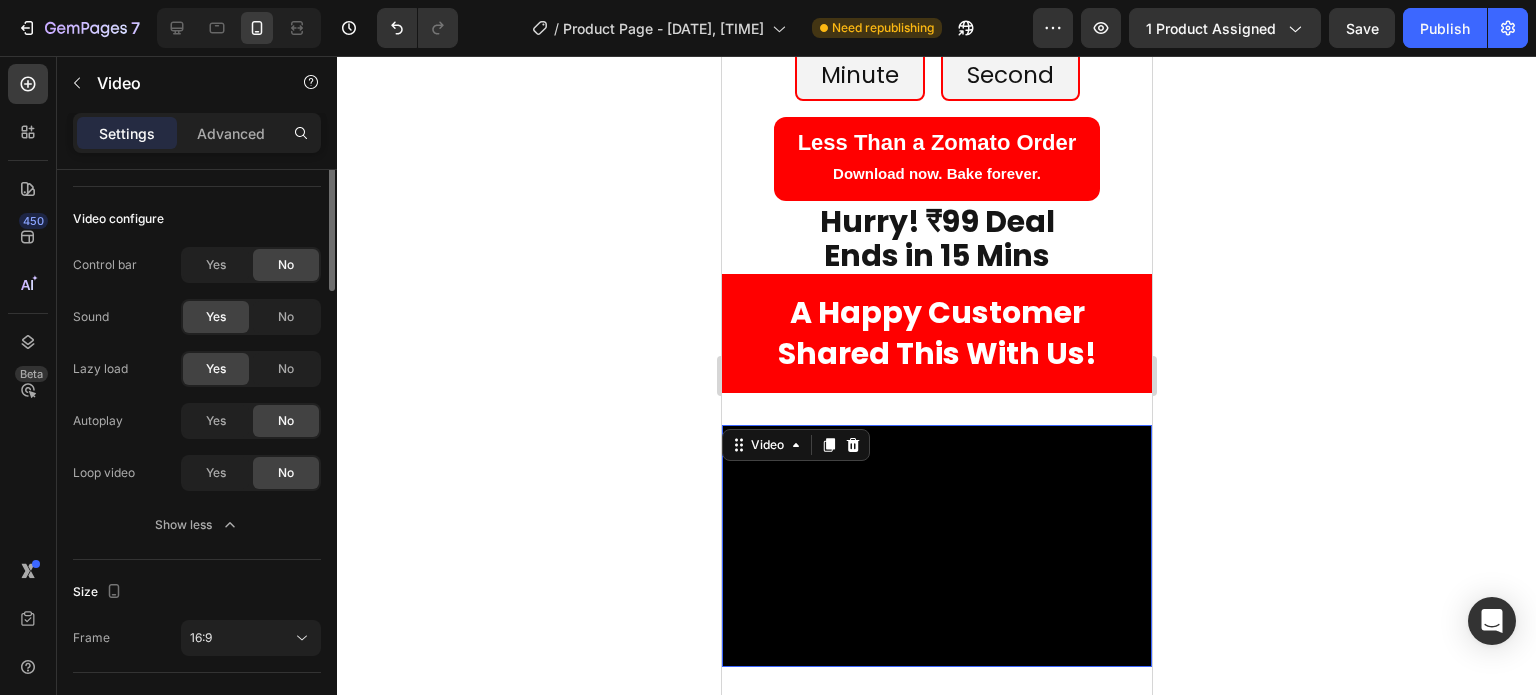 scroll, scrollTop: 0, scrollLeft: 0, axis: both 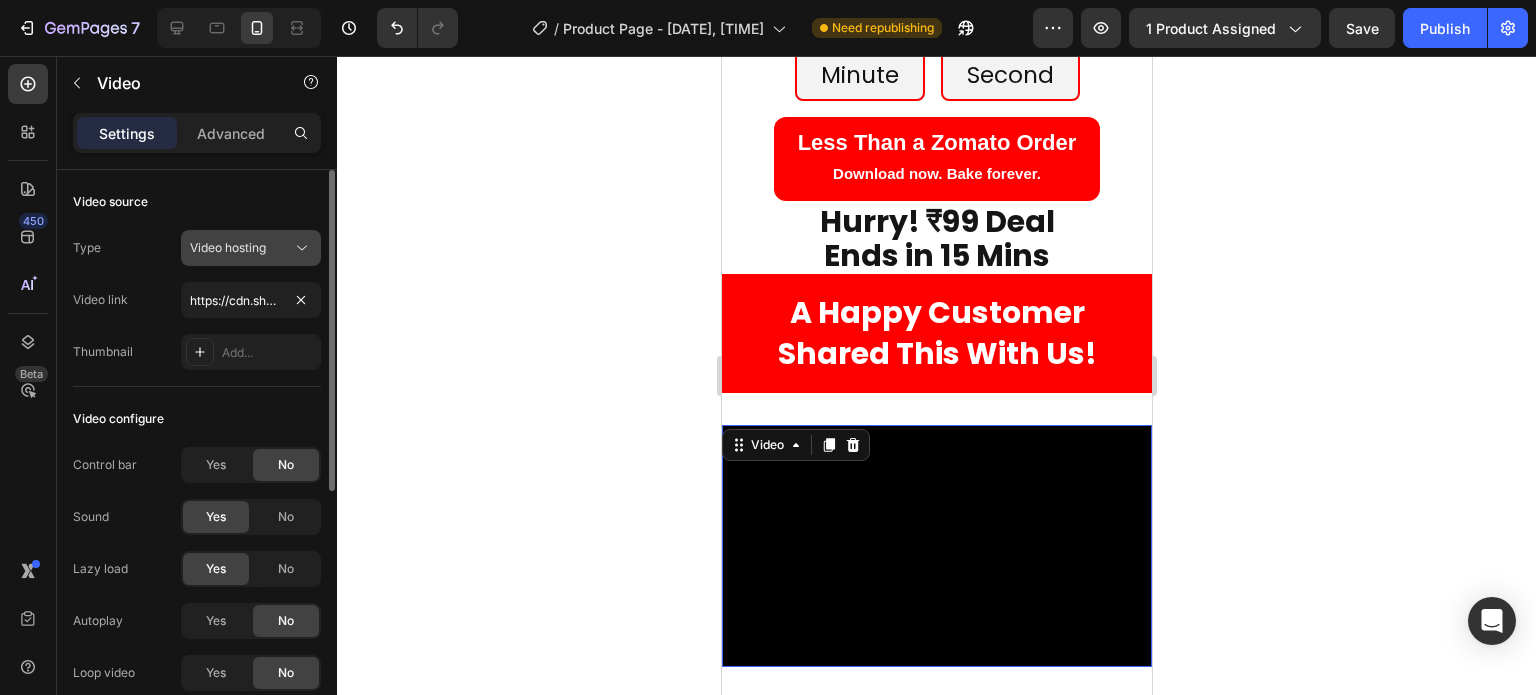 click on "Video hosting" 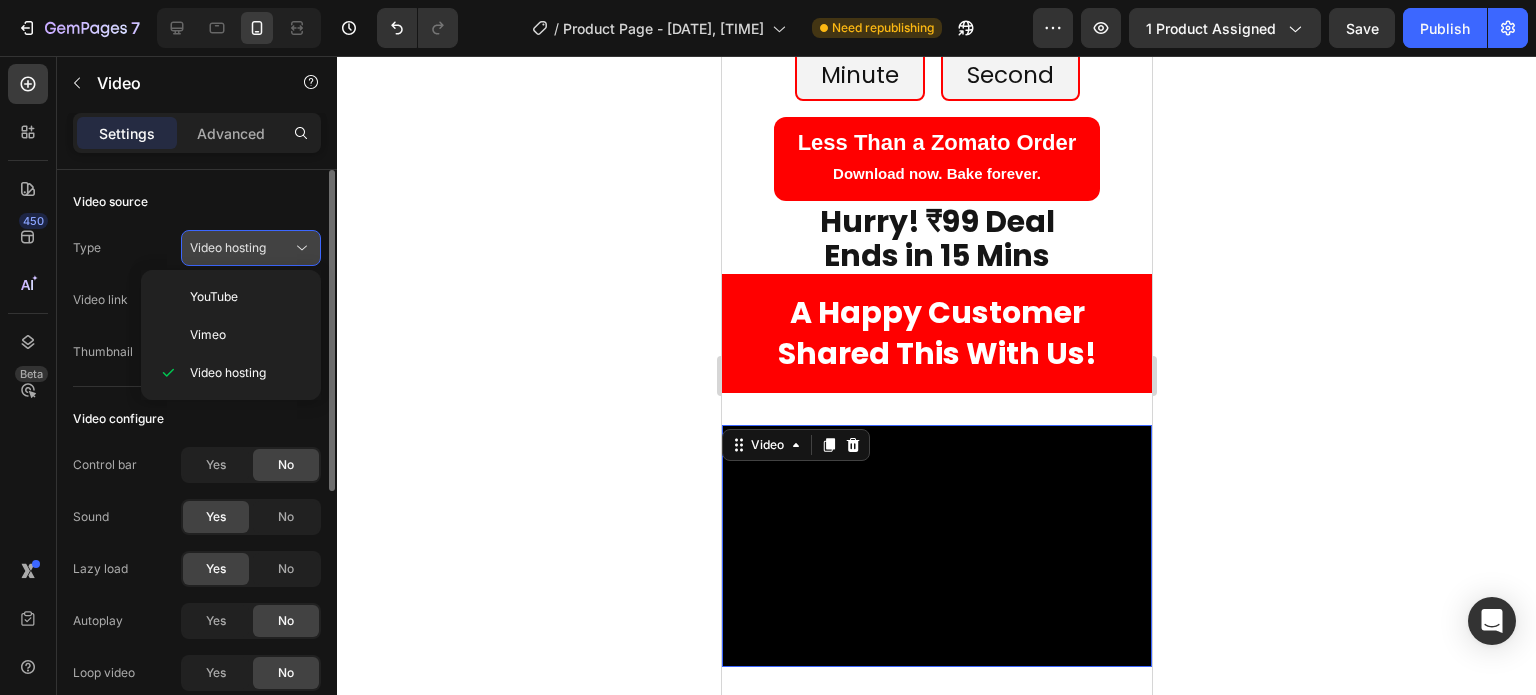 click on "Video hosting" 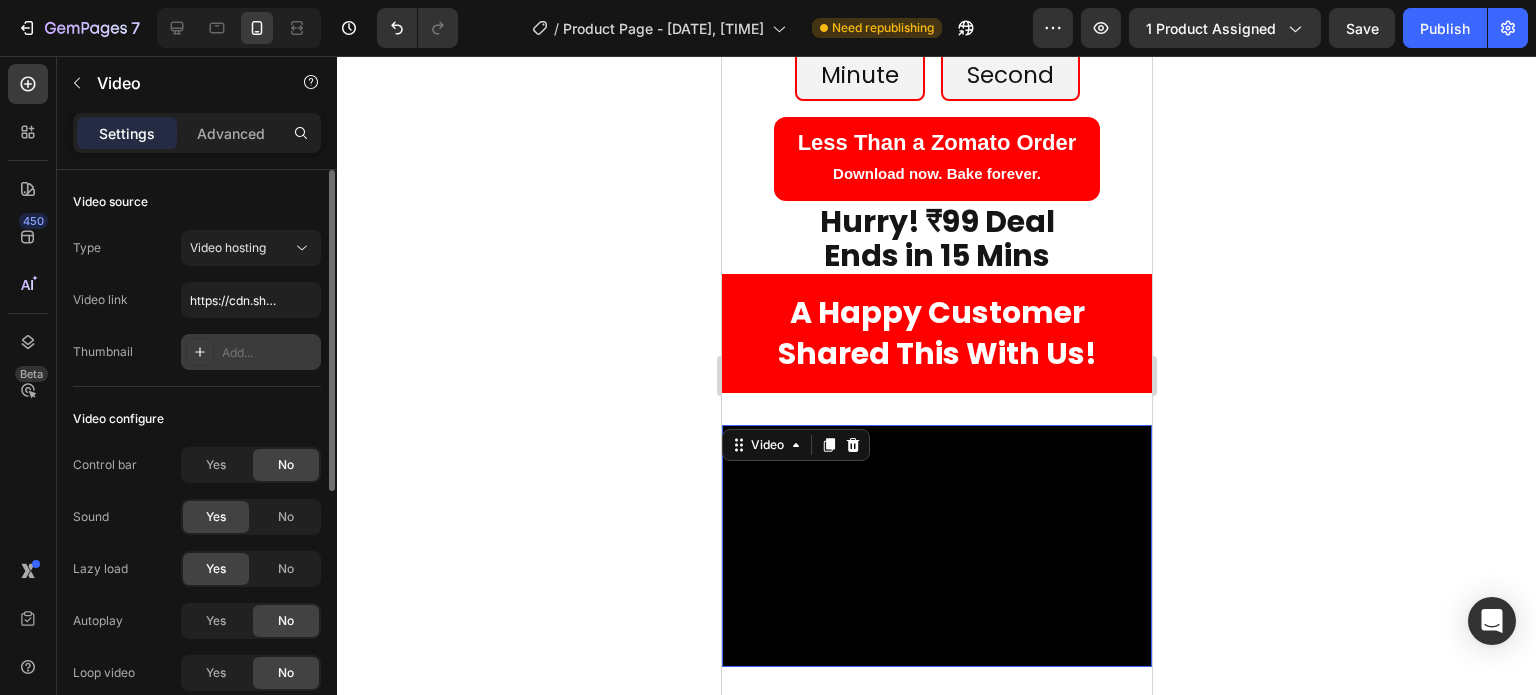 scroll, scrollTop: 472, scrollLeft: 0, axis: vertical 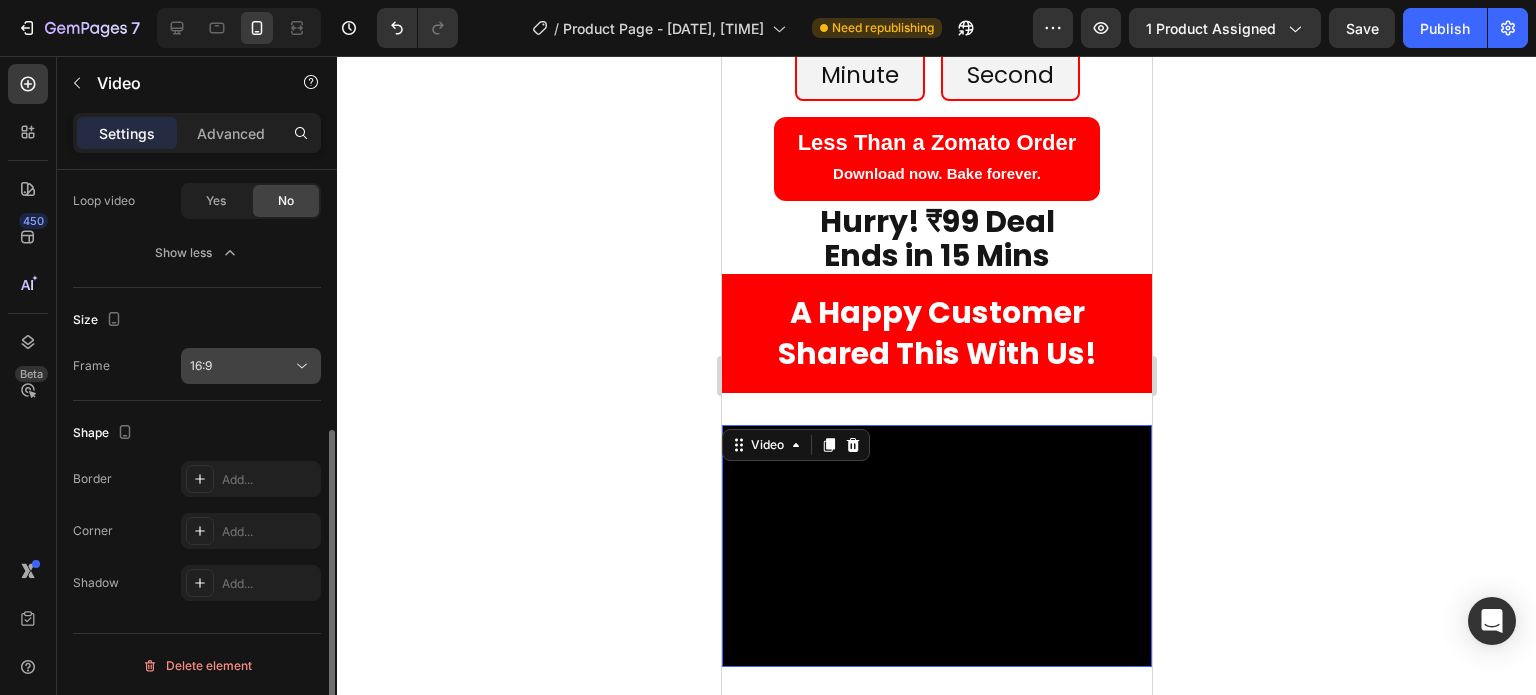 click on "16:9" at bounding box center (241, 366) 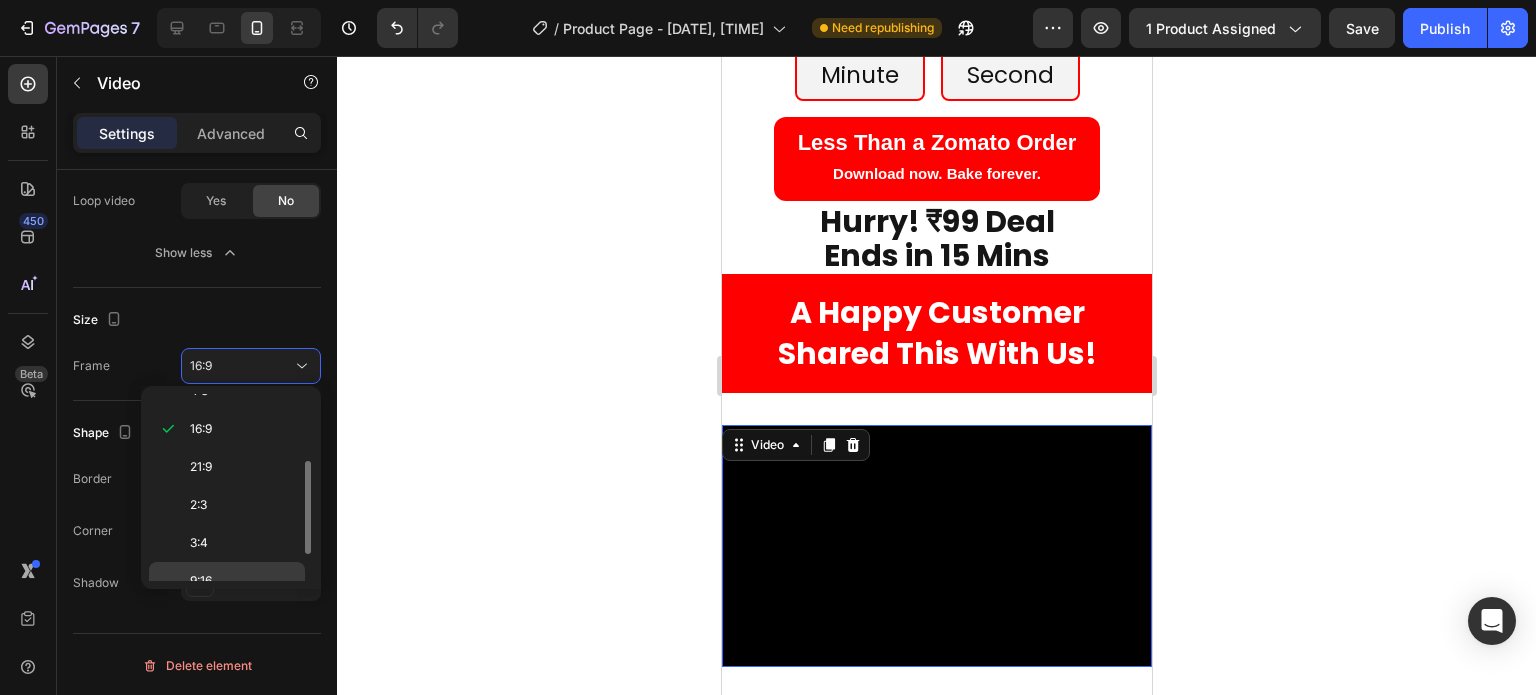 scroll, scrollTop: 188, scrollLeft: 0, axis: vertical 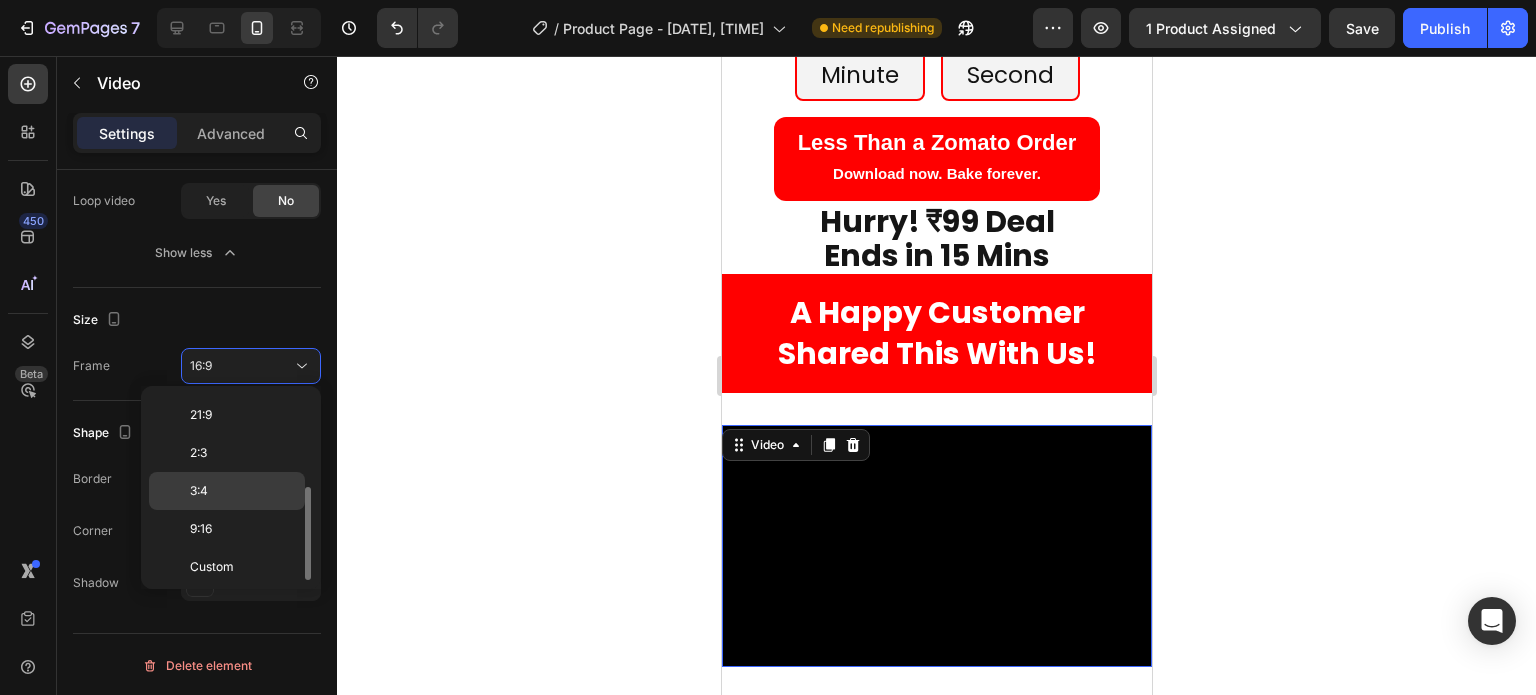 click on "3:4" at bounding box center (243, 491) 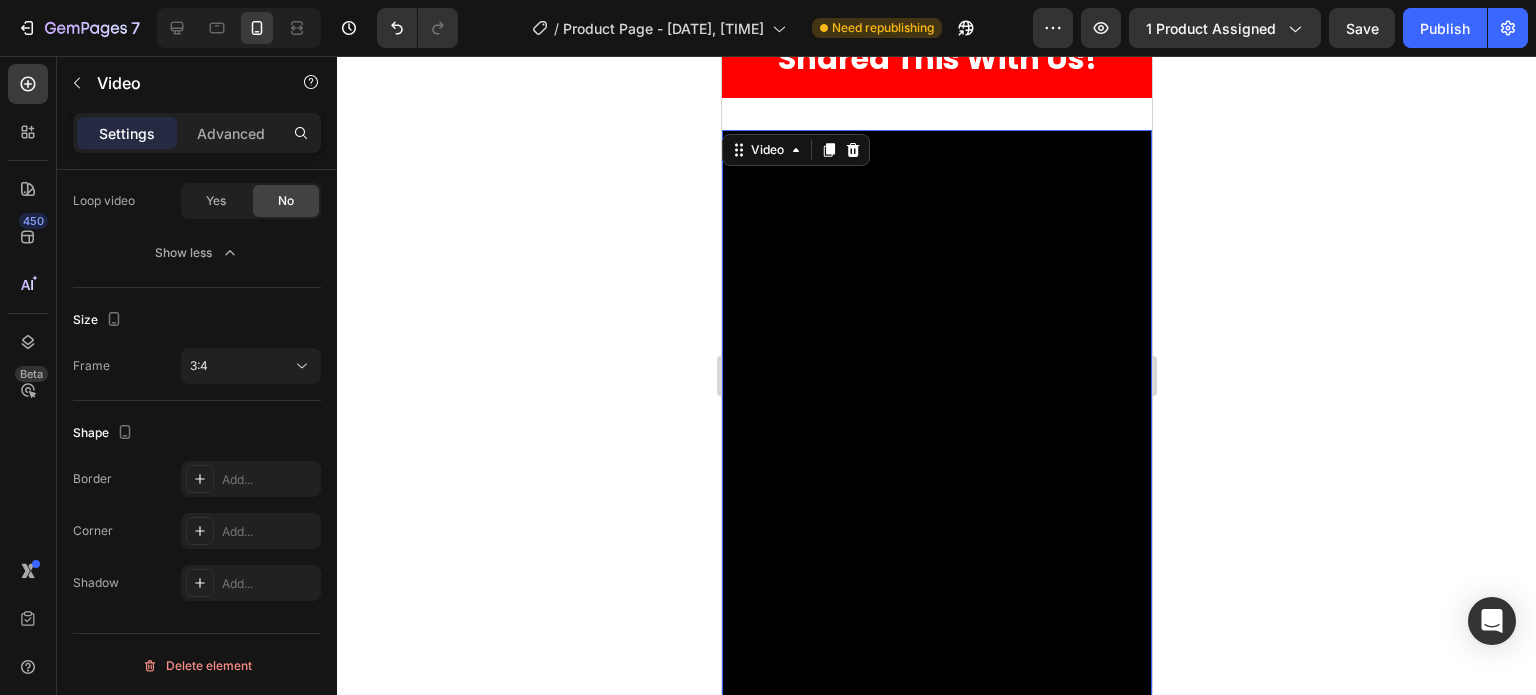 scroll, scrollTop: 6285, scrollLeft: 0, axis: vertical 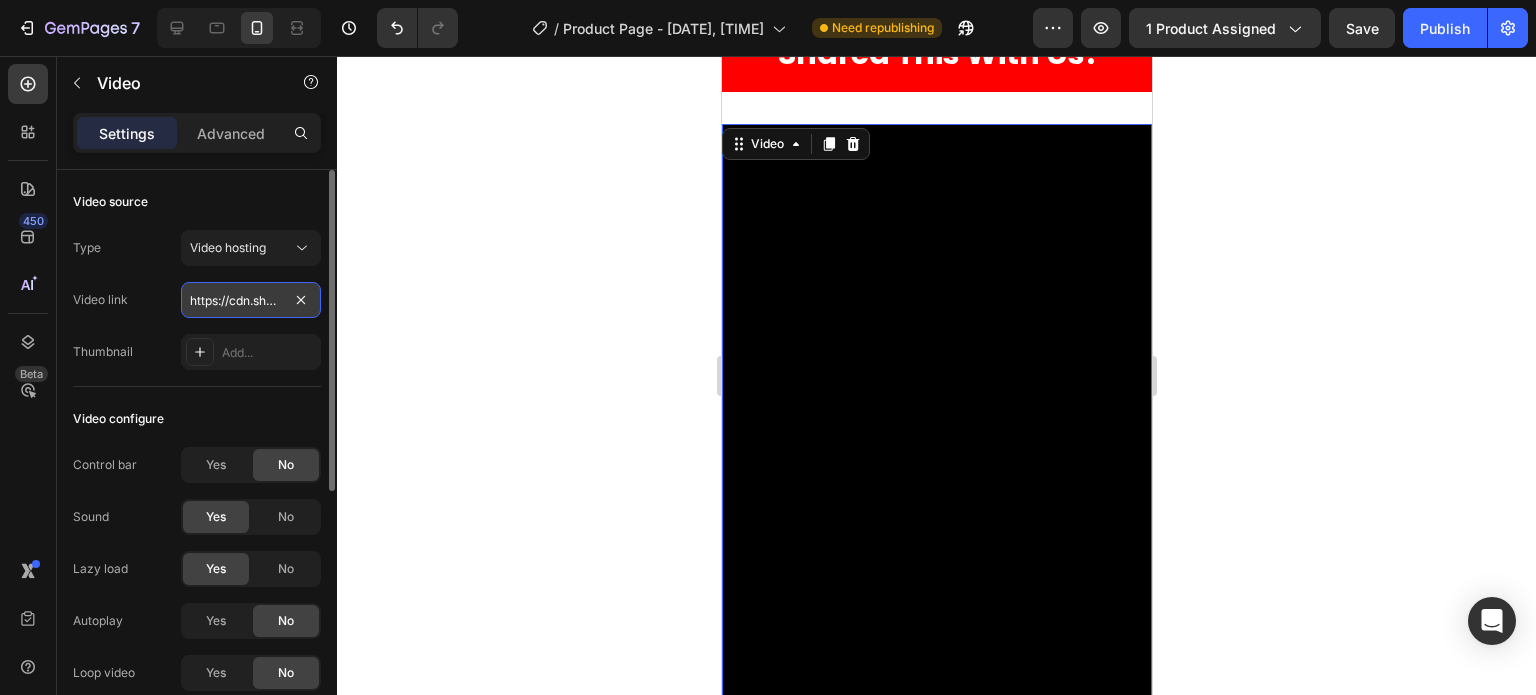 click on "https://cdn.shopify.com/videos/c/o/v/2cd3deb506b54b009063f7270ab5cf2e.mp4" at bounding box center (251, 300) 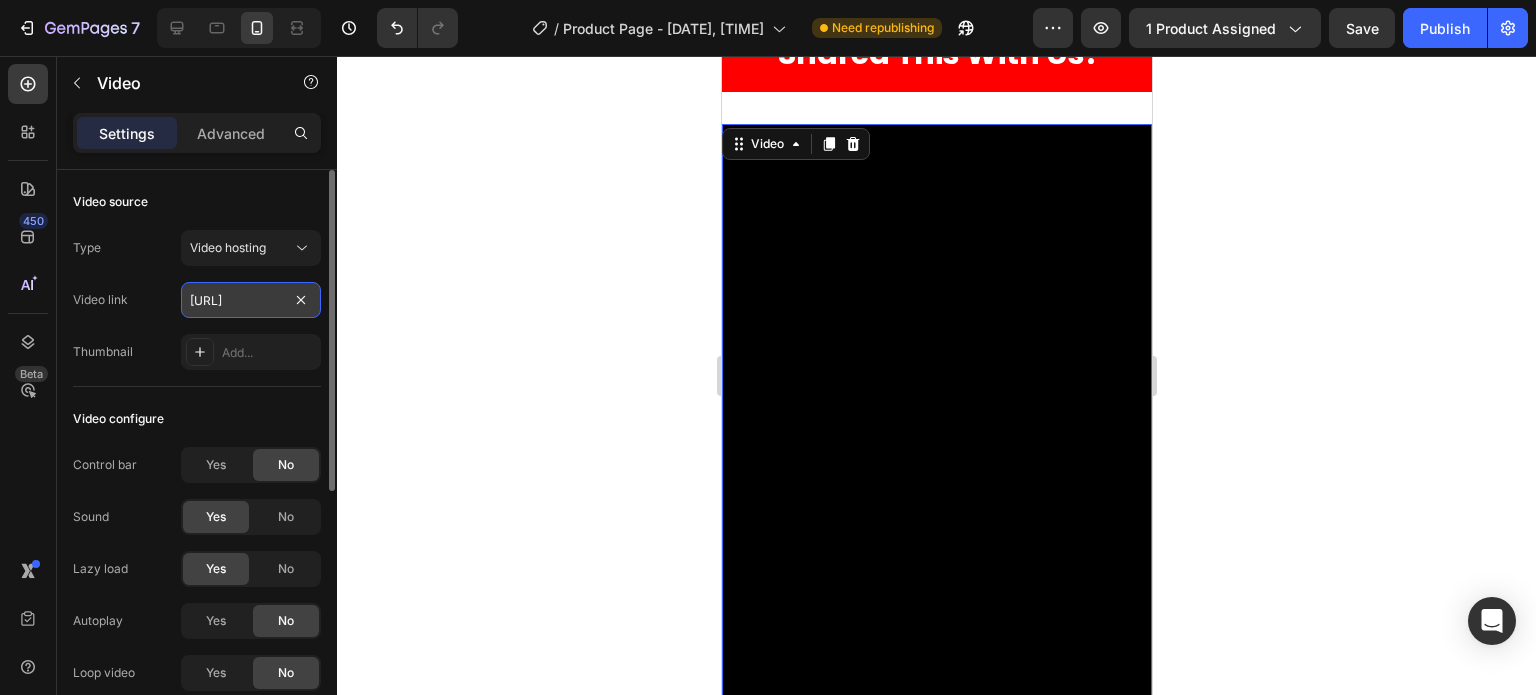 scroll, scrollTop: 0, scrollLeft: 380, axis: horizontal 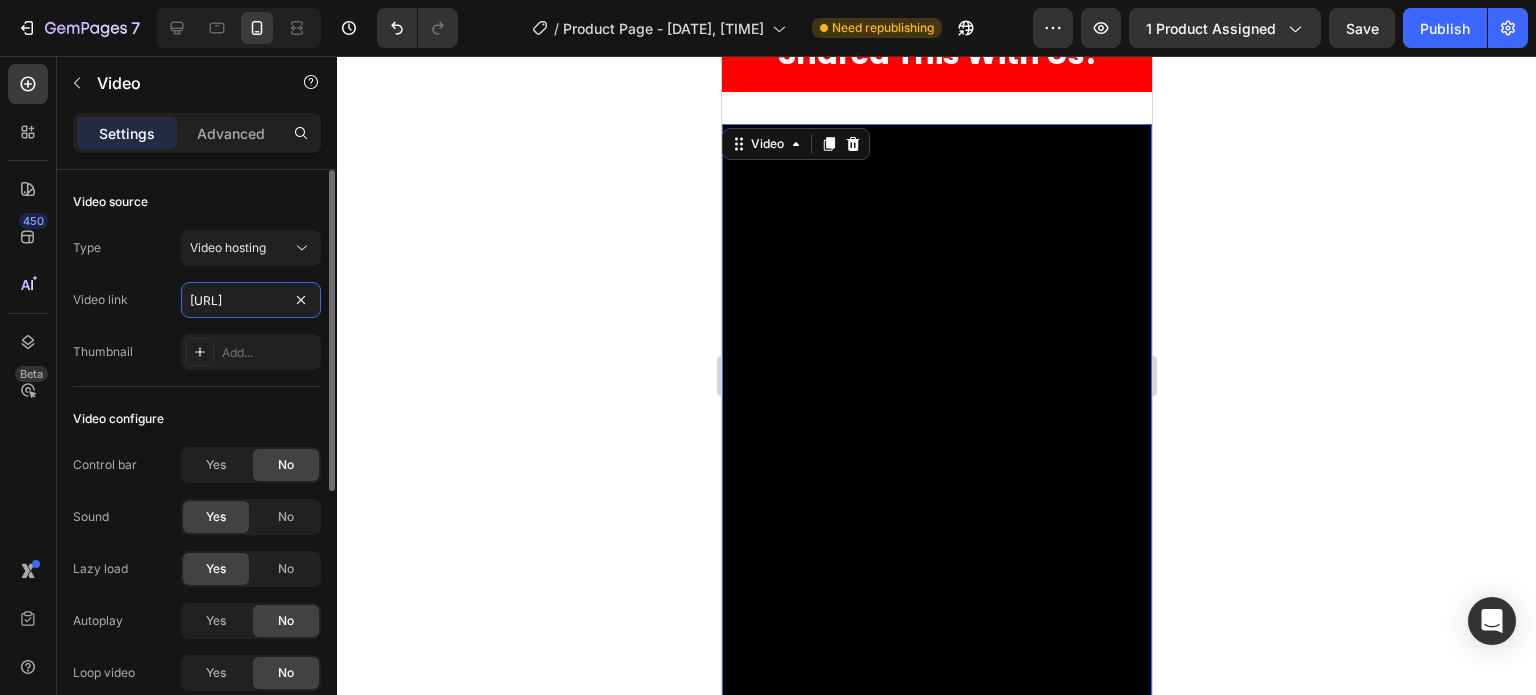 type on "[URL]" 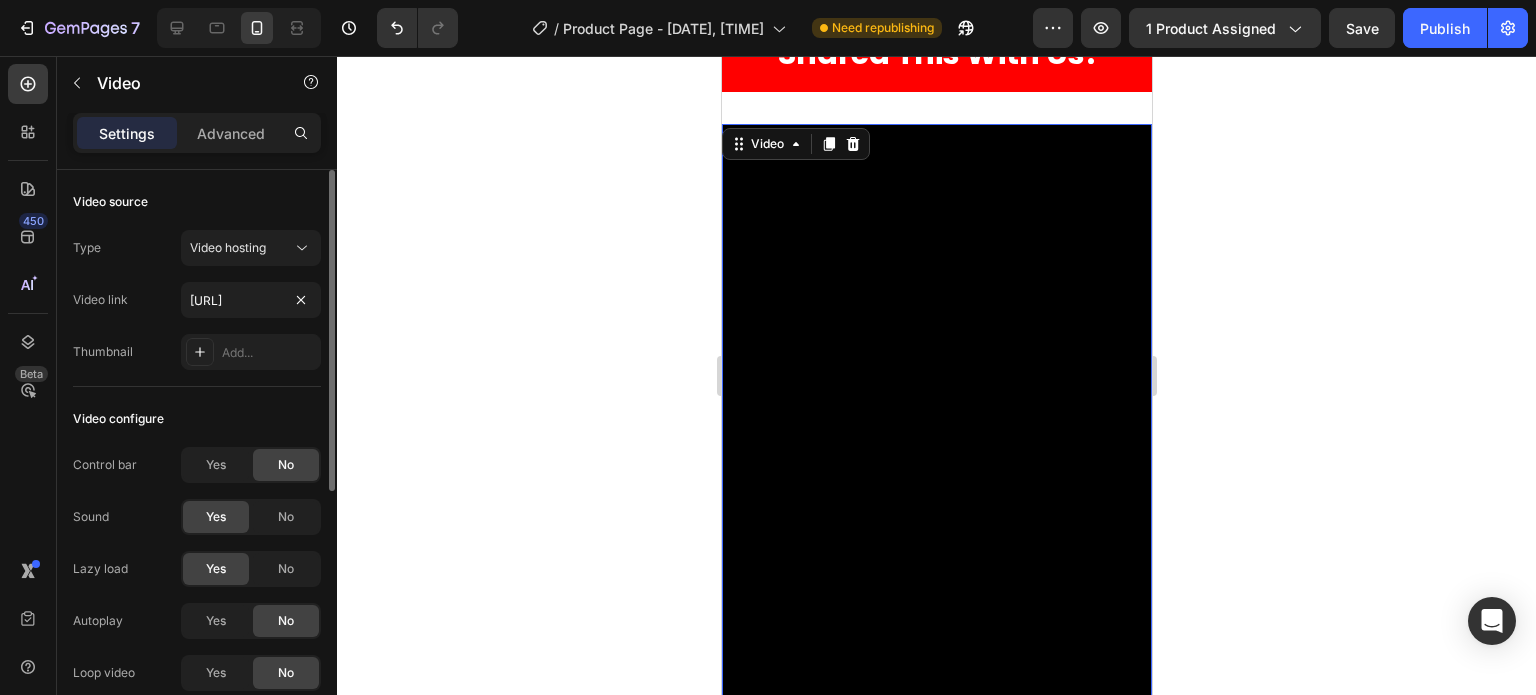click on "Type Video hosting Video link [URL] Thumbnail Add..." at bounding box center (197, 300) 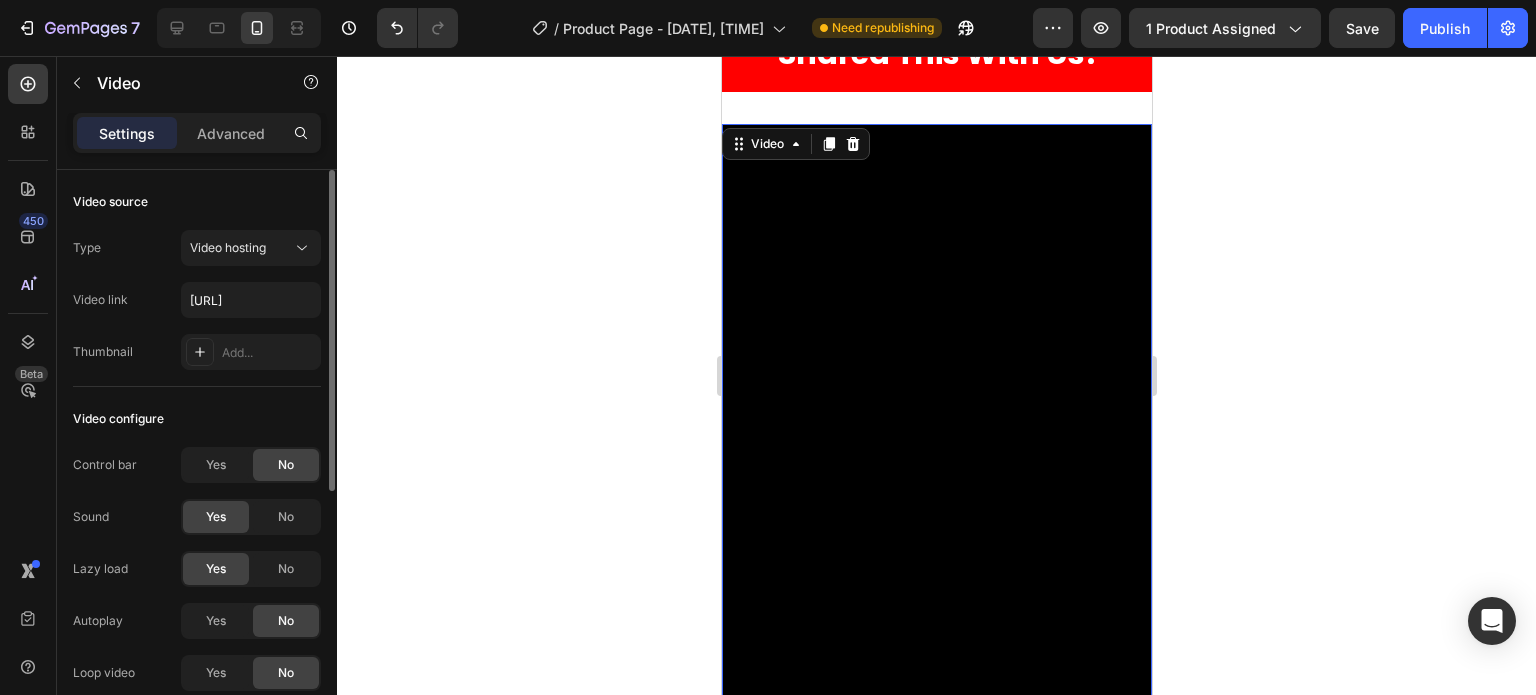 scroll, scrollTop: 0, scrollLeft: 0, axis: both 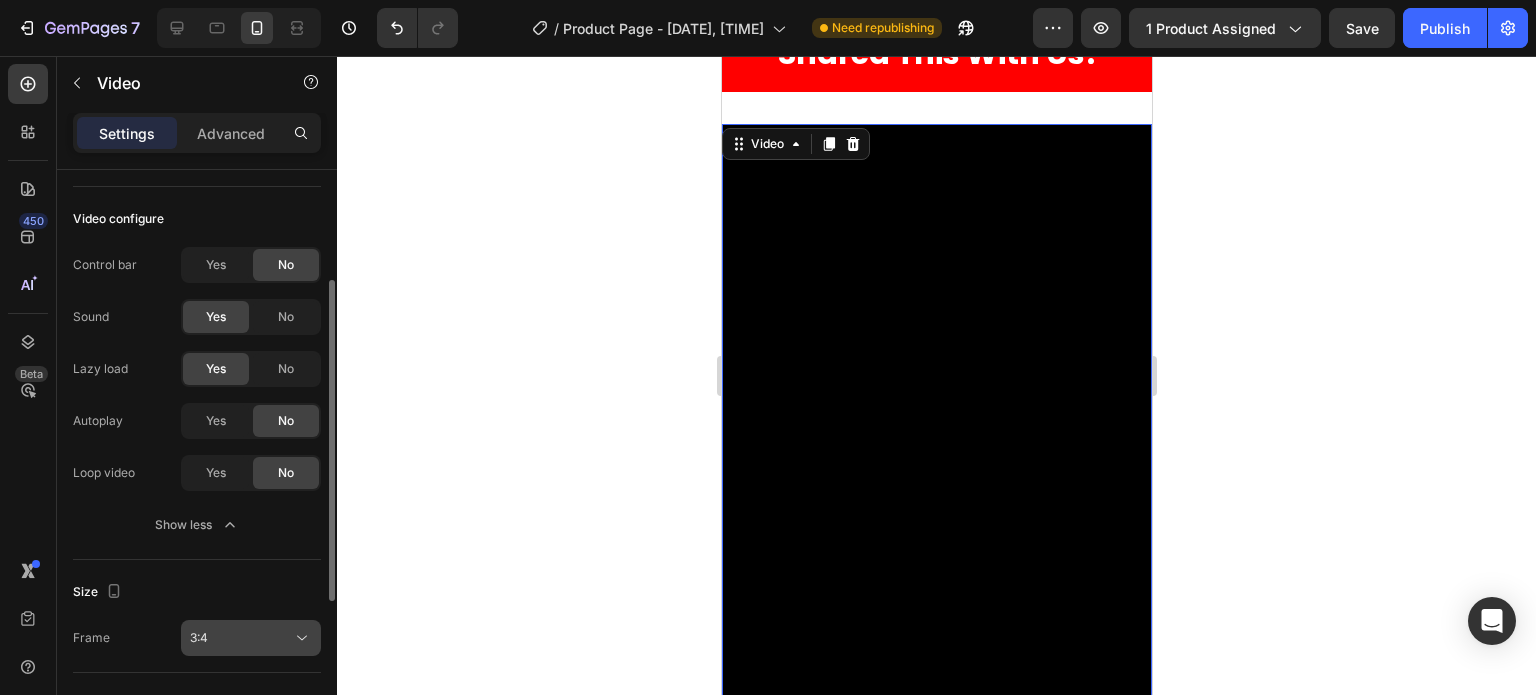 click on "3:4" at bounding box center (241, 638) 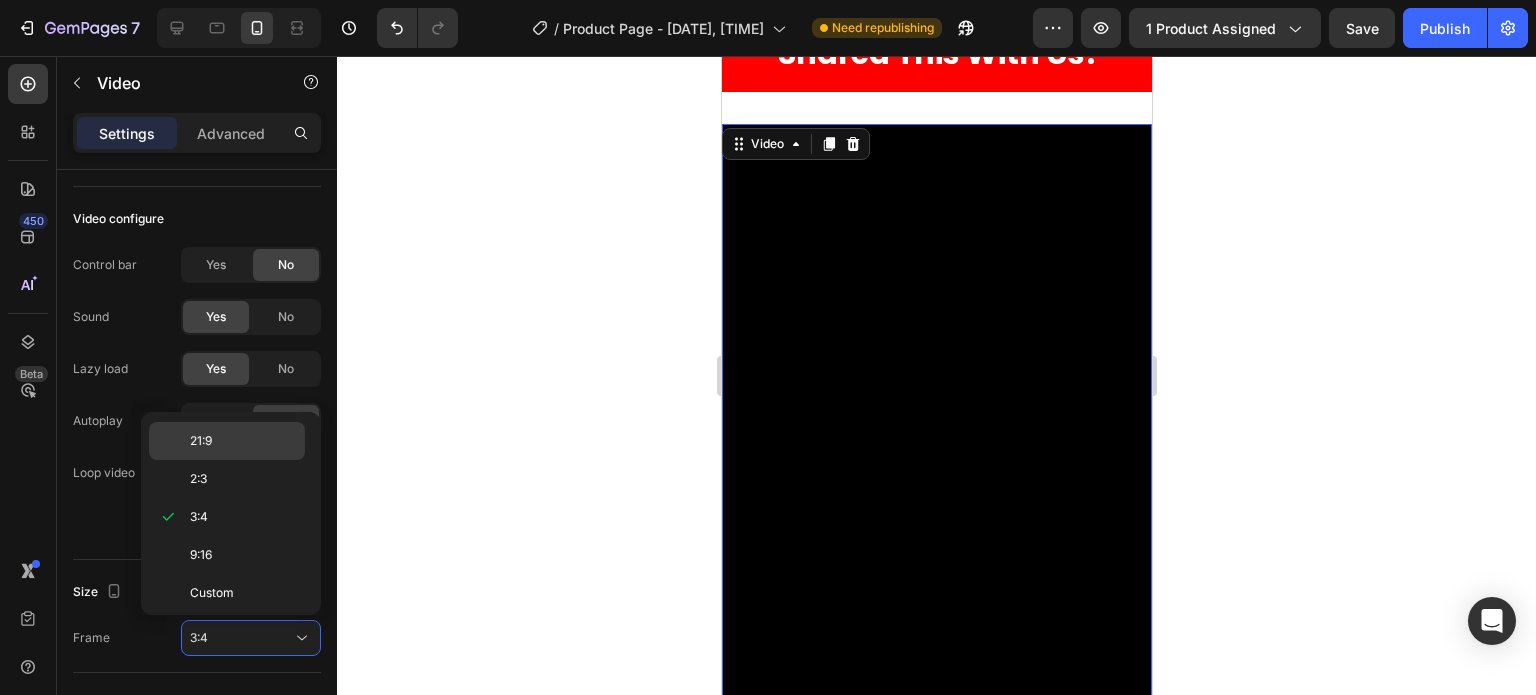 click on "21:9" at bounding box center (243, 441) 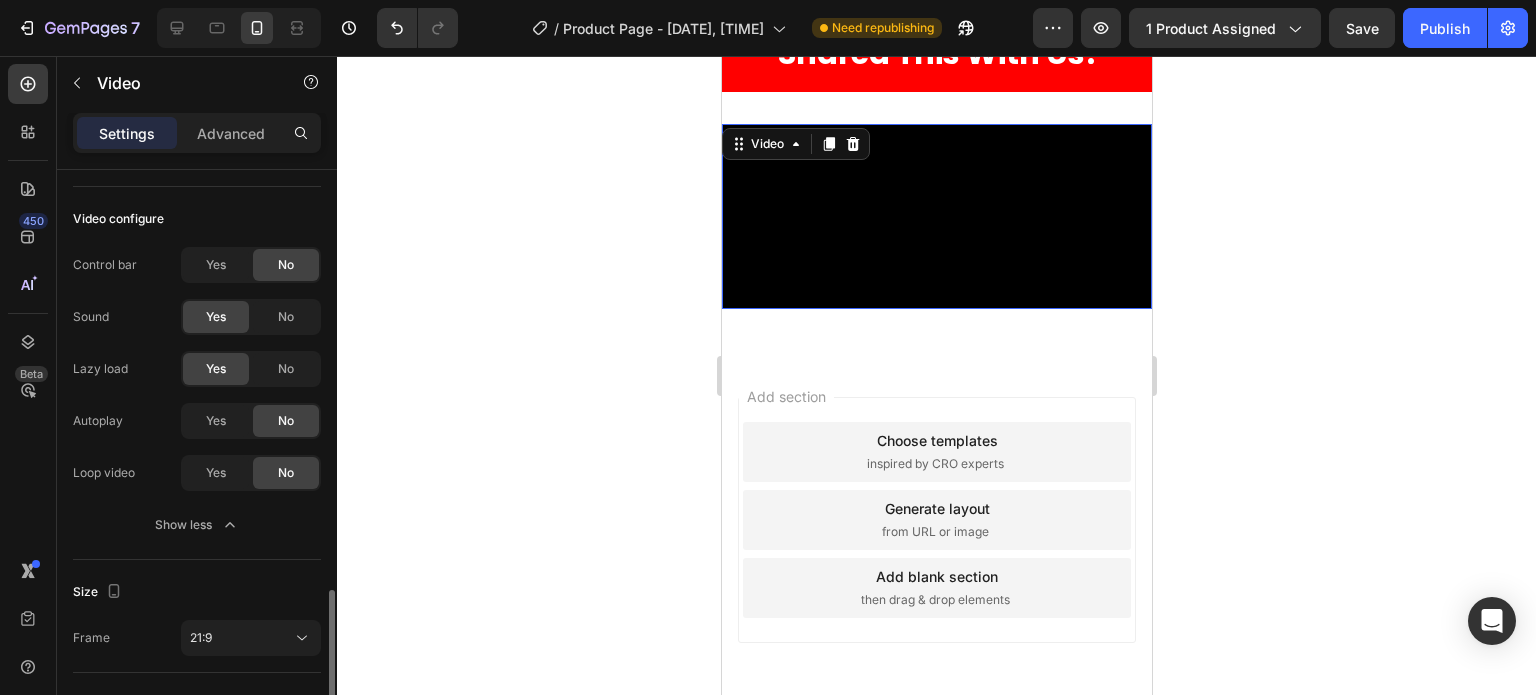 scroll, scrollTop: 400, scrollLeft: 0, axis: vertical 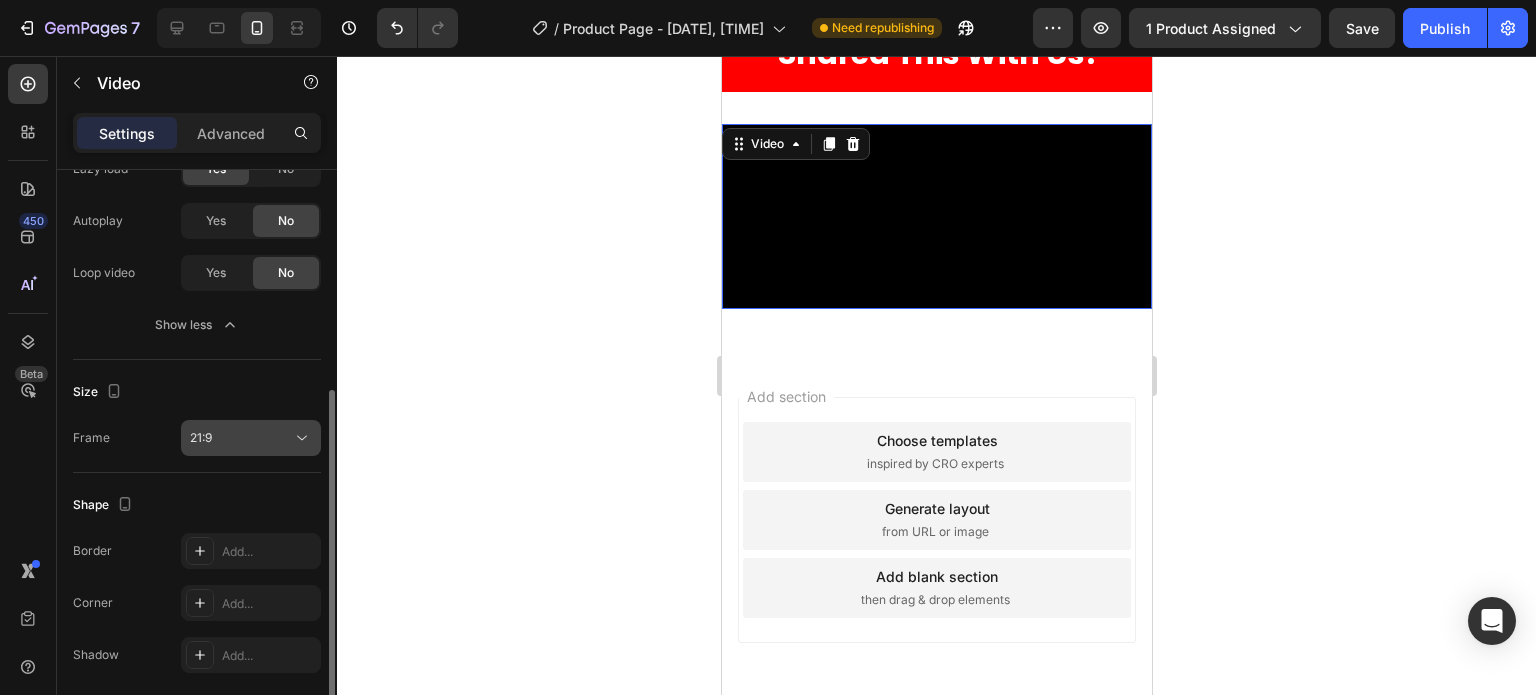 click on "21:9" at bounding box center (241, 438) 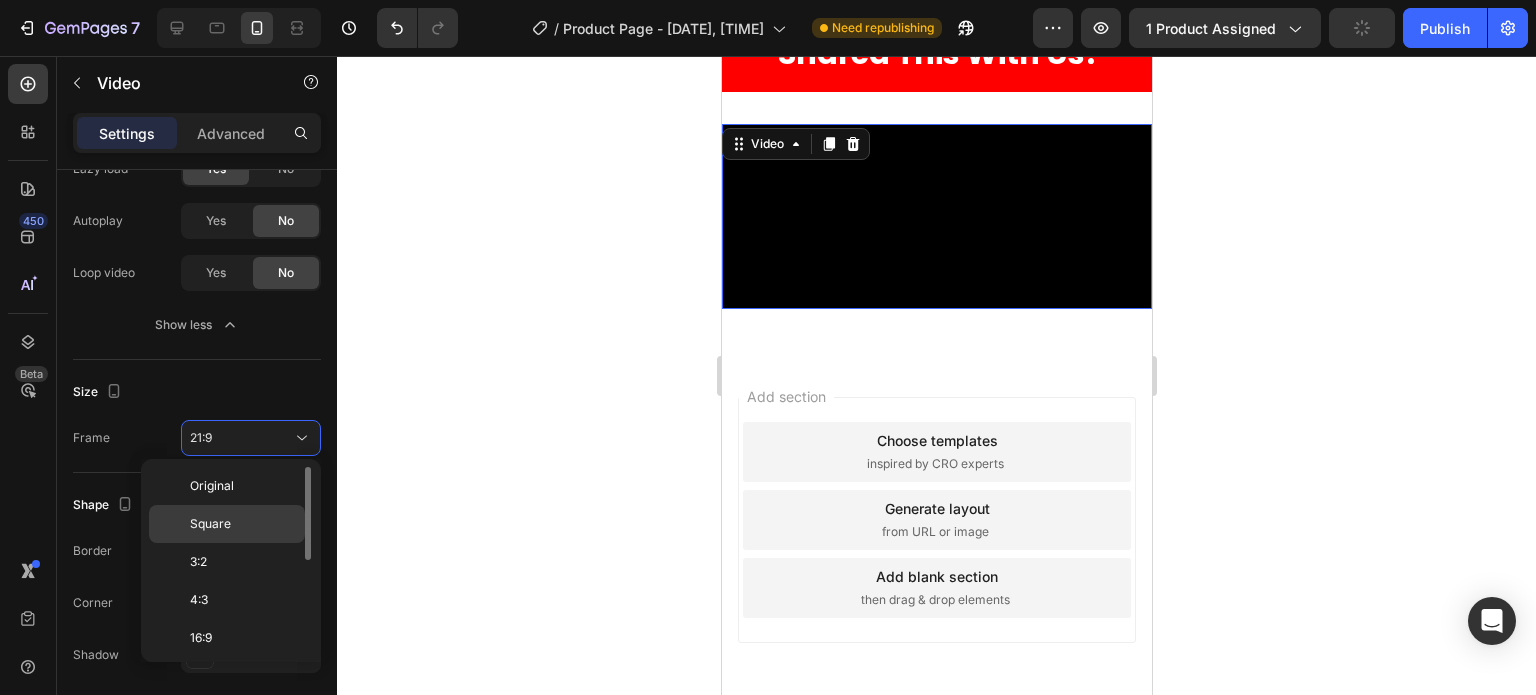 scroll, scrollTop: 188, scrollLeft: 0, axis: vertical 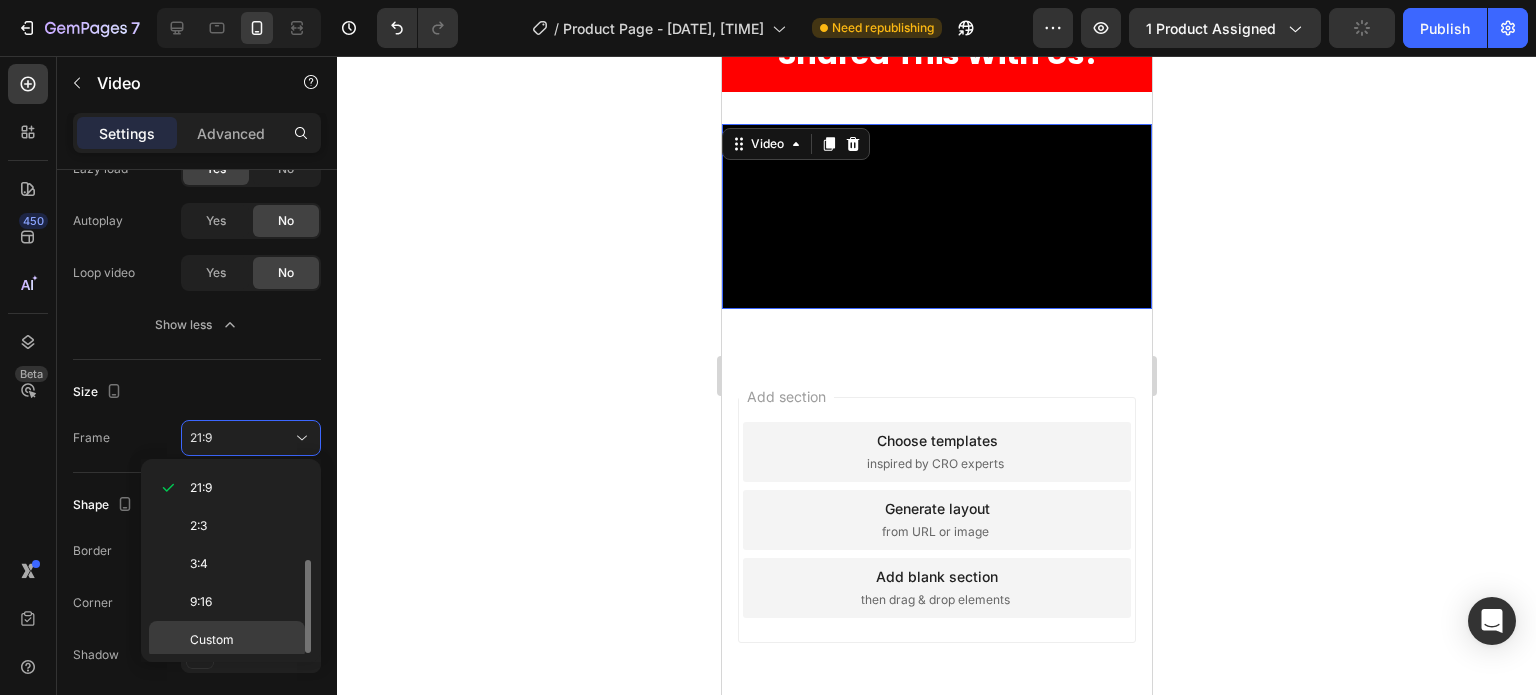 click on "Custom" at bounding box center [243, 640] 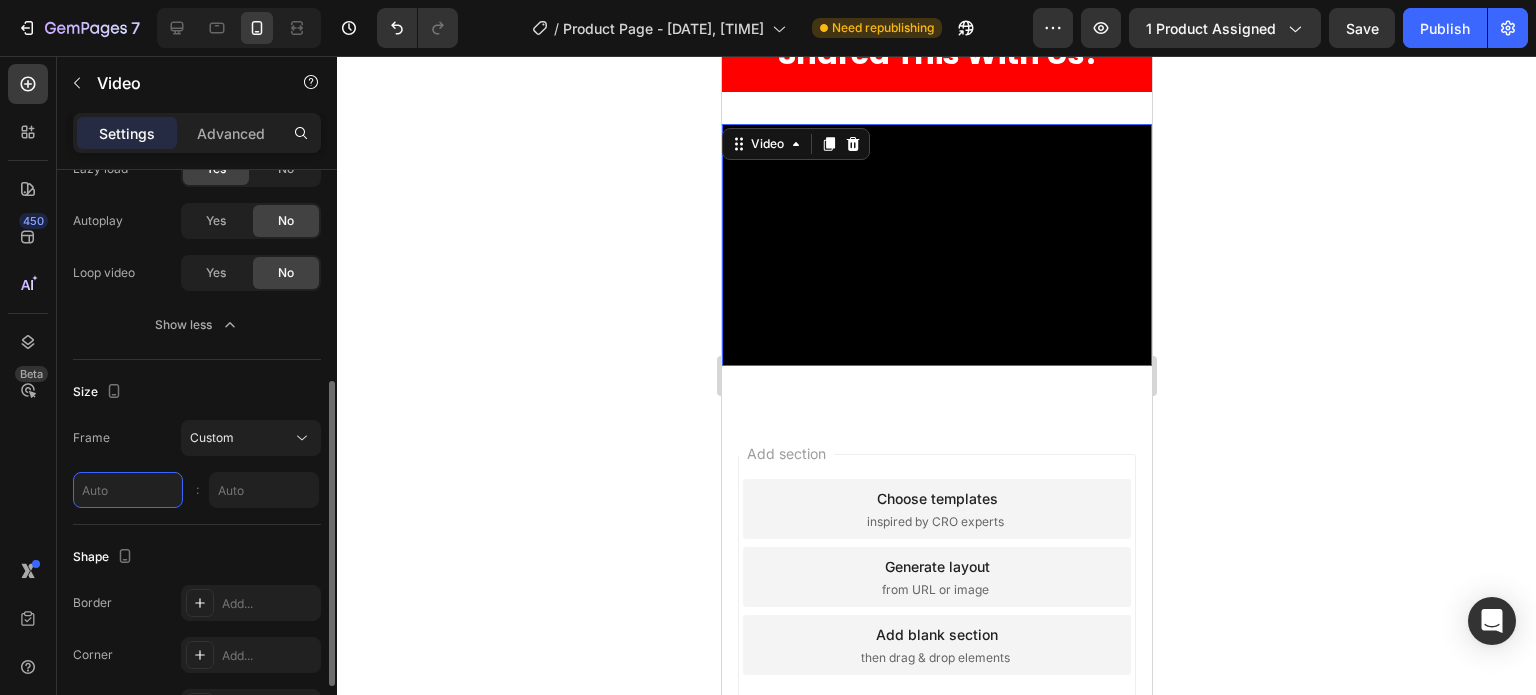 click at bounding box center (128, 490) 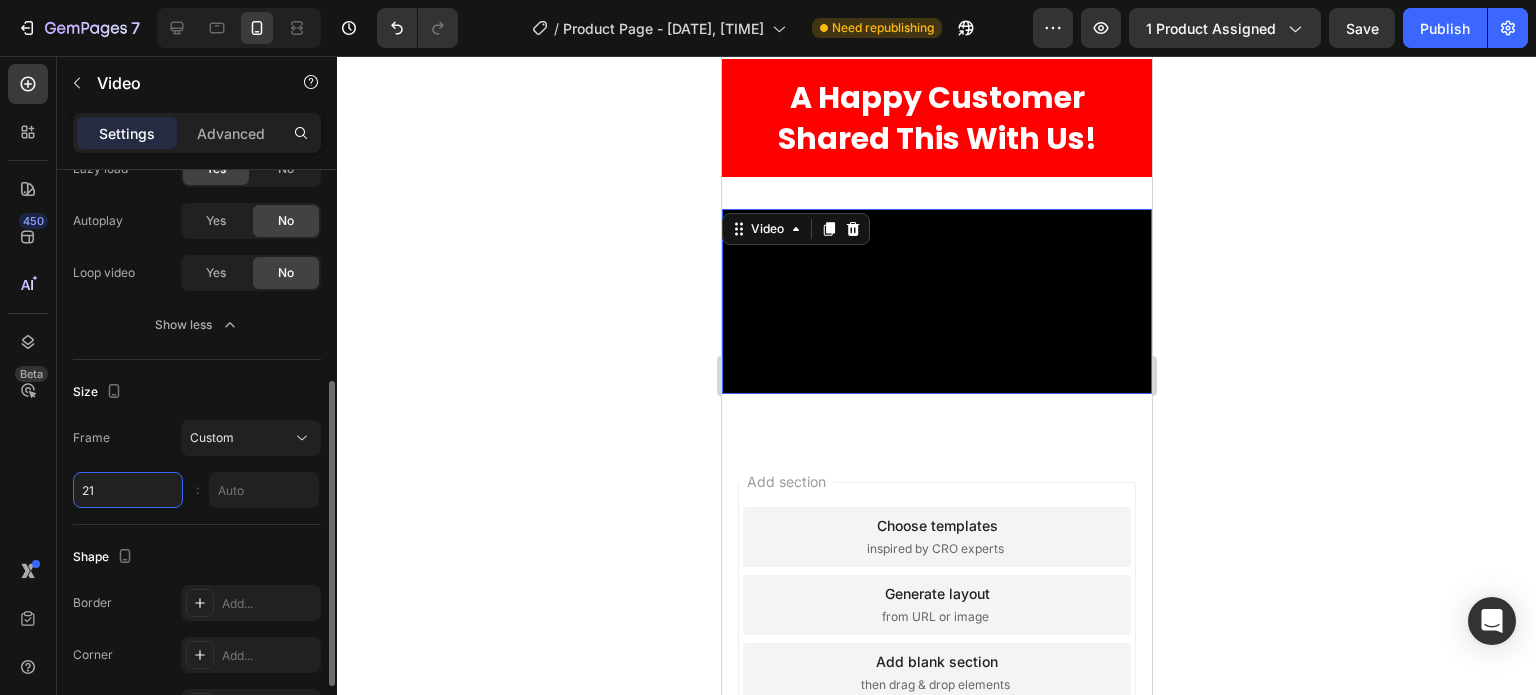 scroll, scrollTop: 6285, scrollLeft: 0, axis: vertical 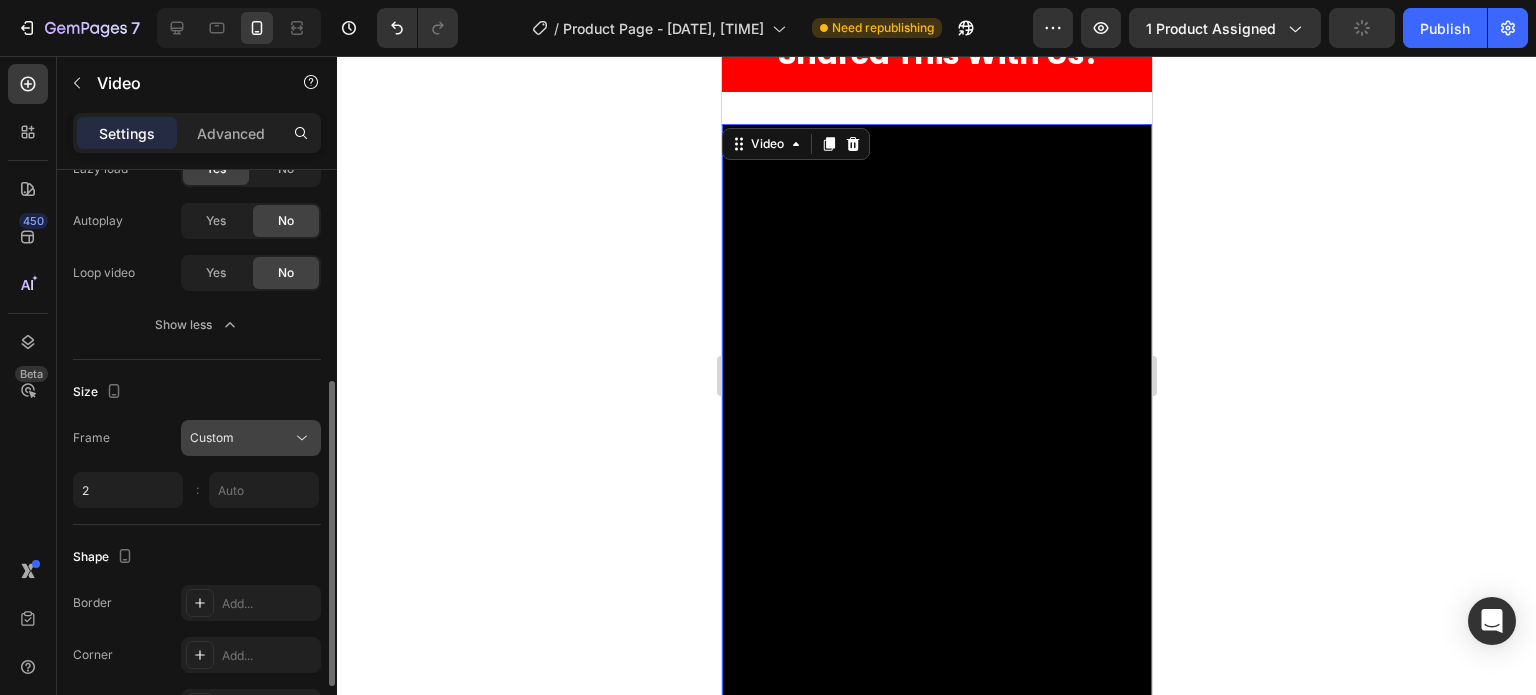 type on "2" 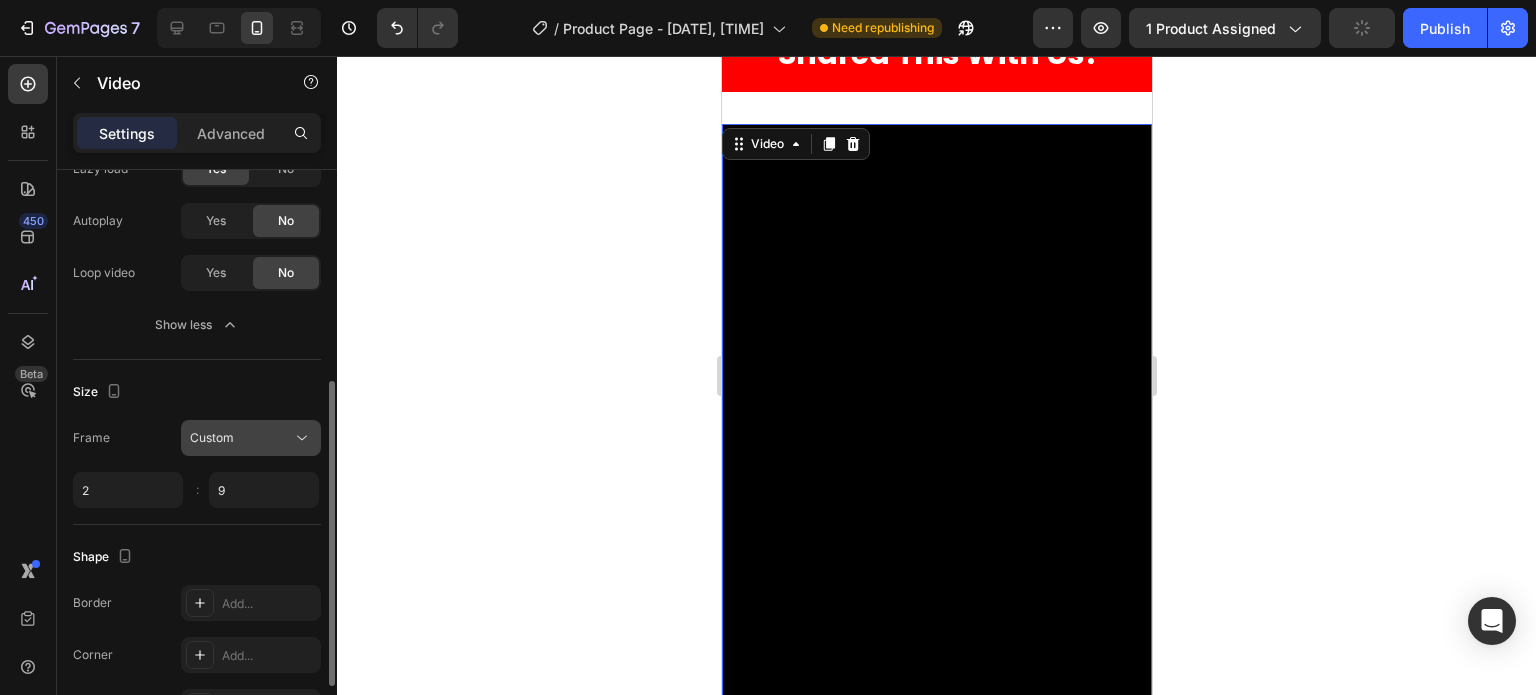 click on "Custom" at bounding box center (241, 438) 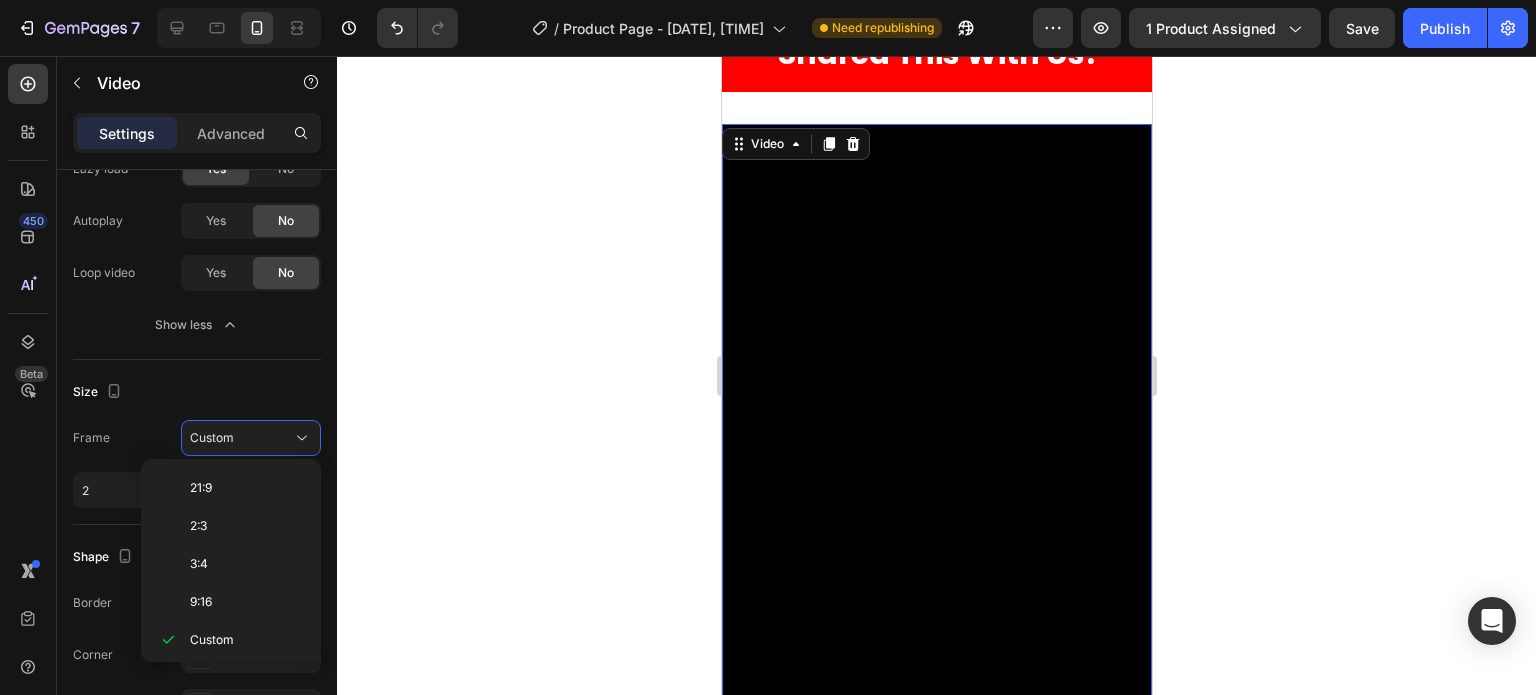 scroll, scrollTop: 0, scrollLeft: 0, axis: both 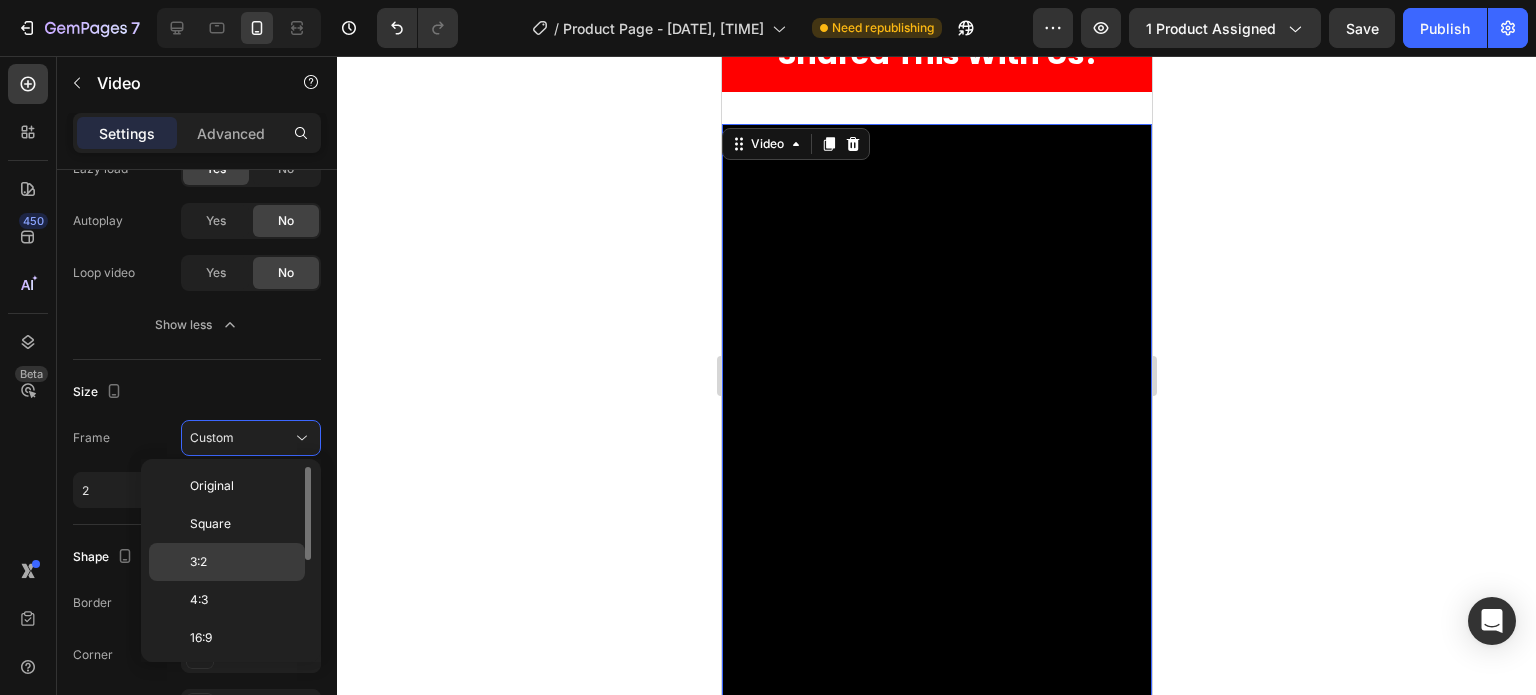 click on "3:2" at bounding box center (243, 562) 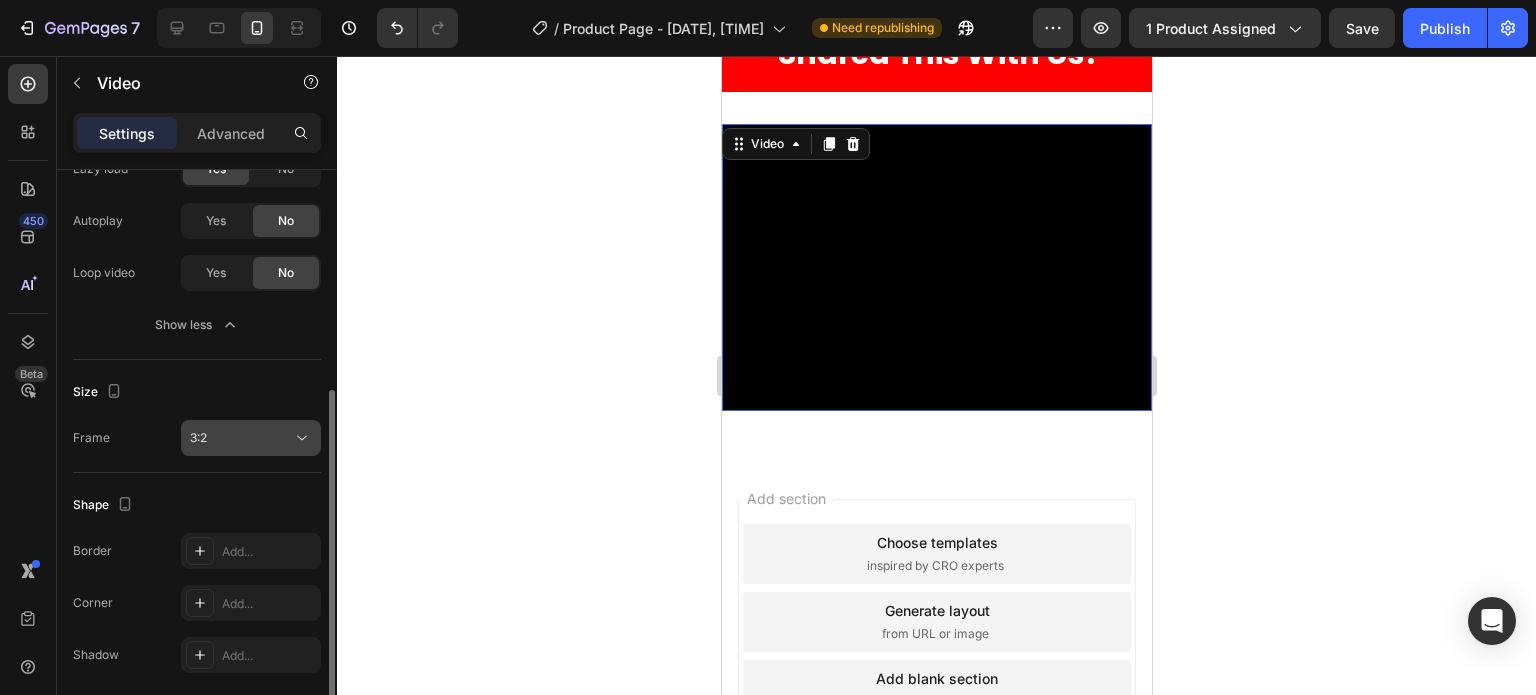 click on "3:2" 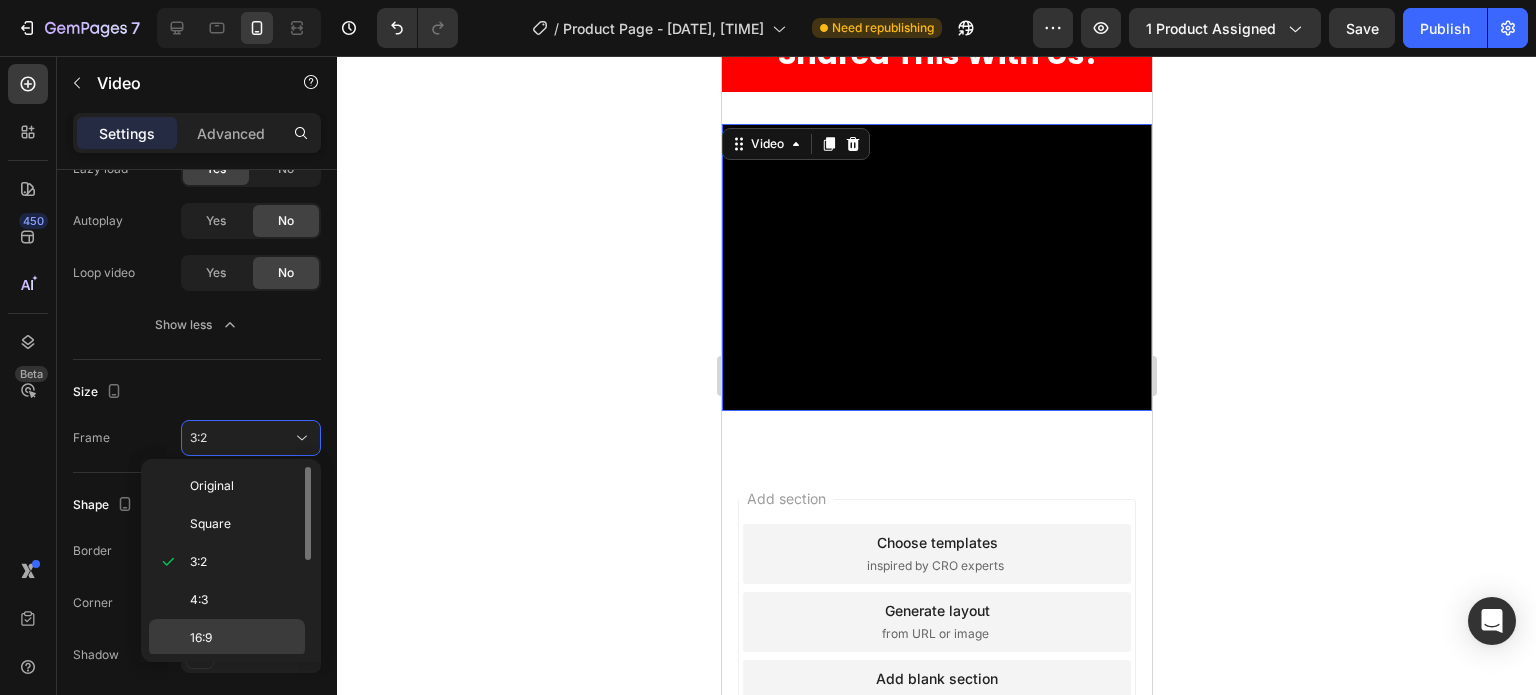 scroll, scrollTop: 188, scrollLeft: 0, axis: vertical 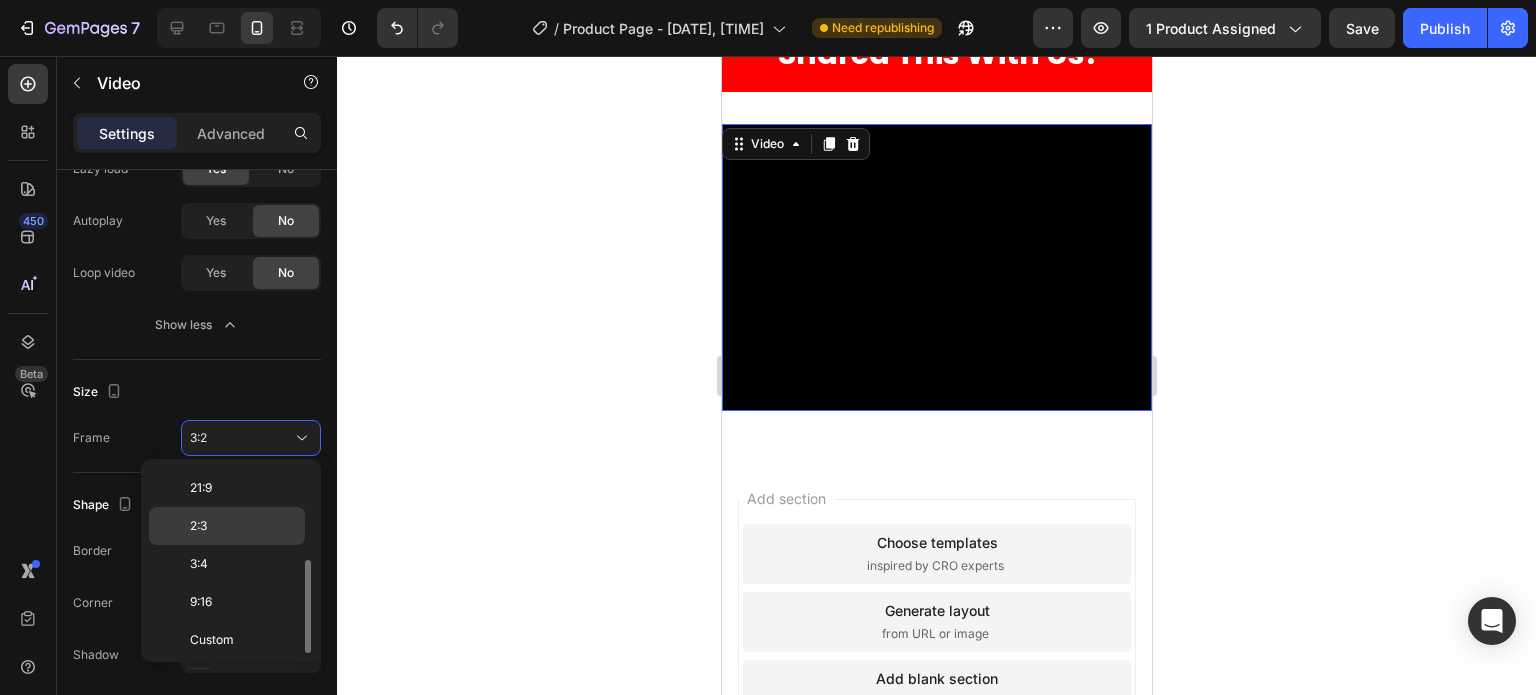 click on "2:3" at bounding box center [243, 526] 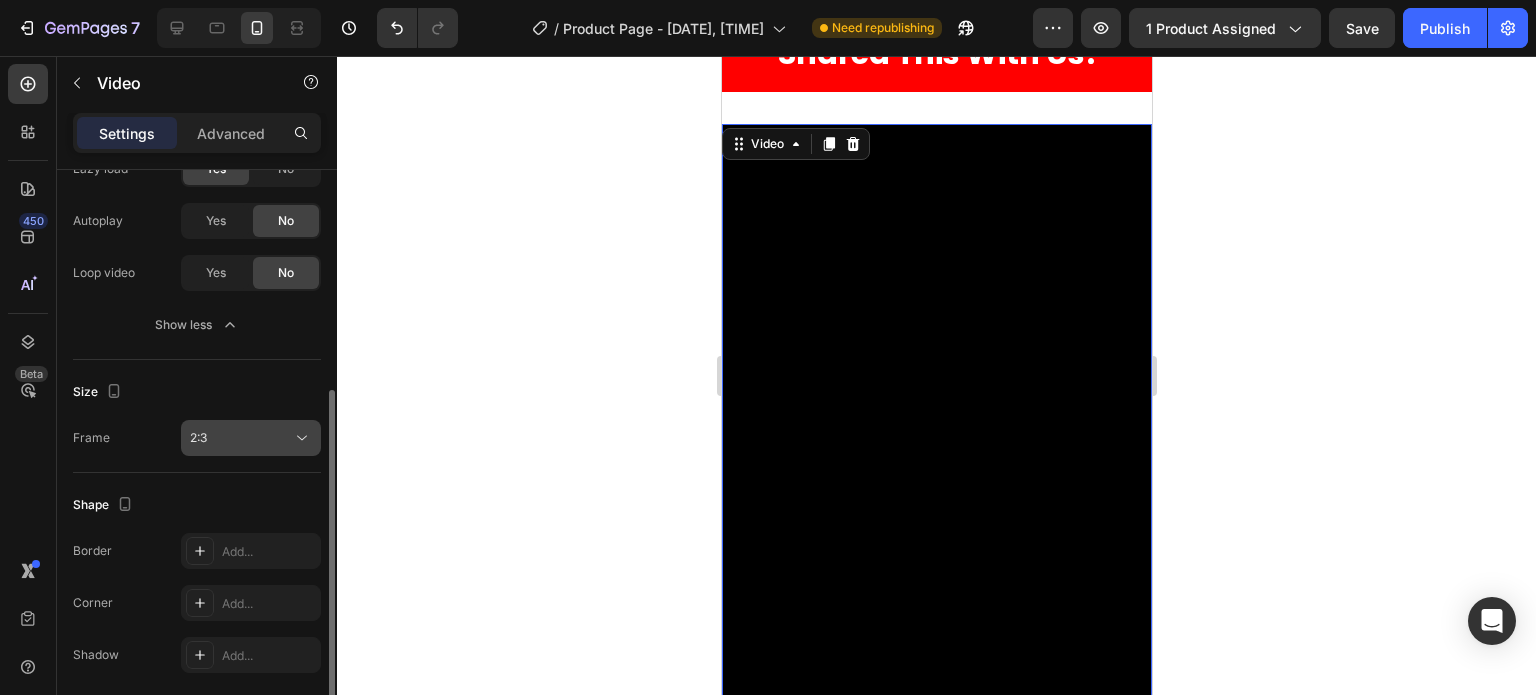 click on "2:3" 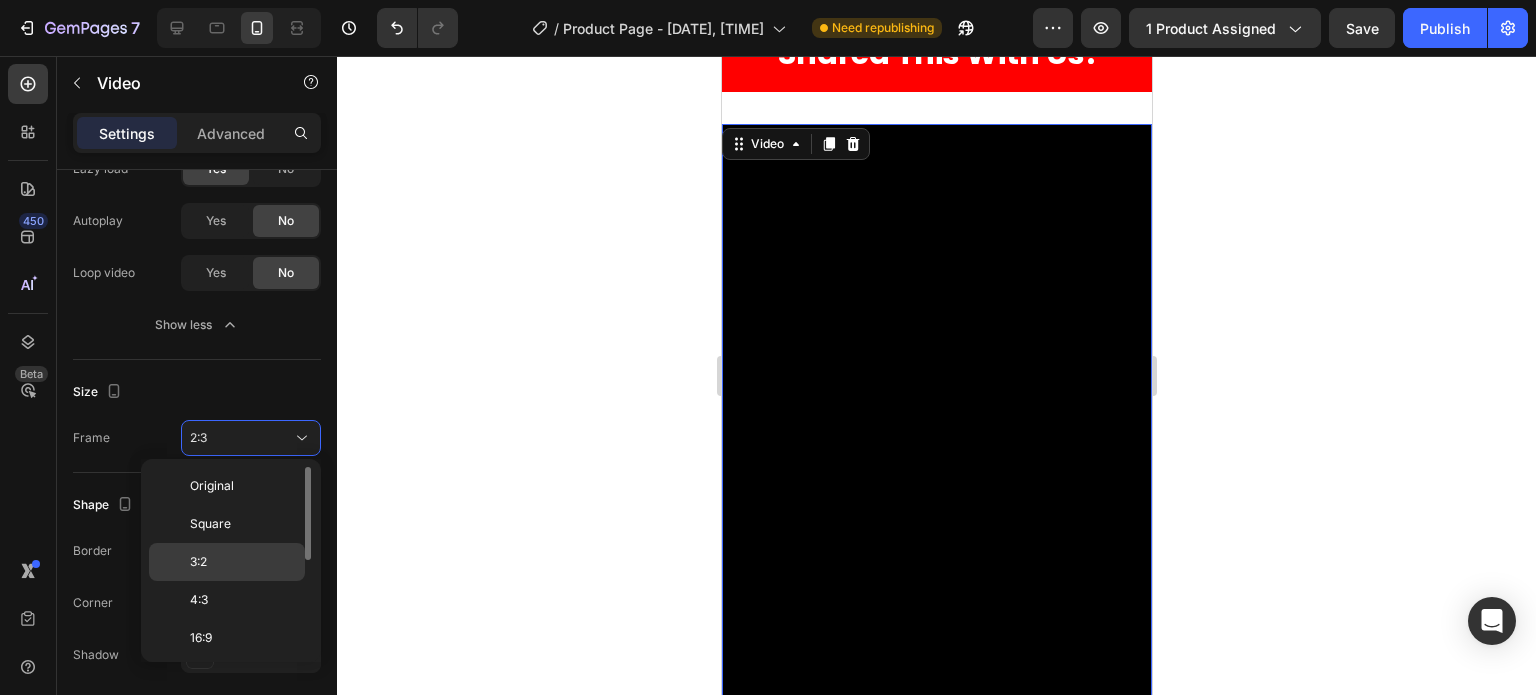 scroll, scrollTop: 188, scrollLeft: 0, axis: vertical 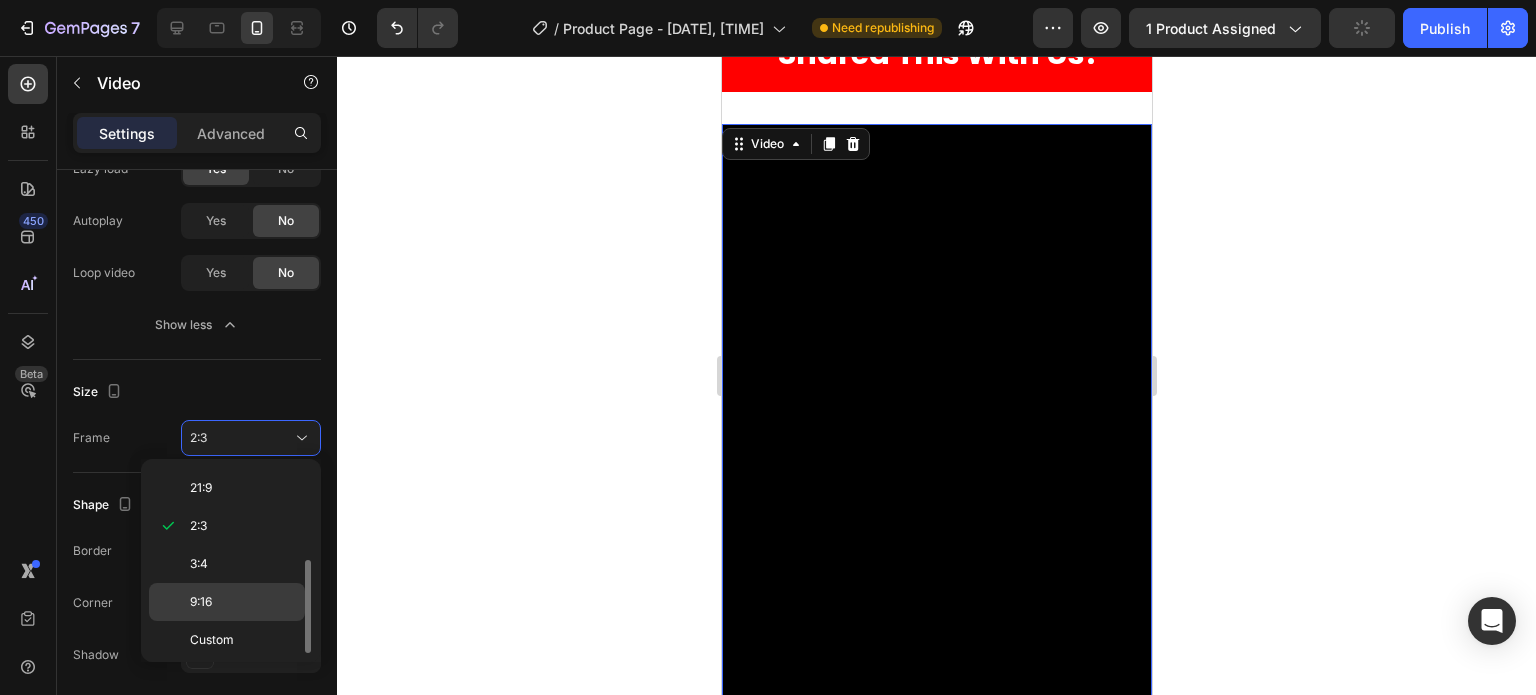 click on "9:16" at bounding box center [243, 602] 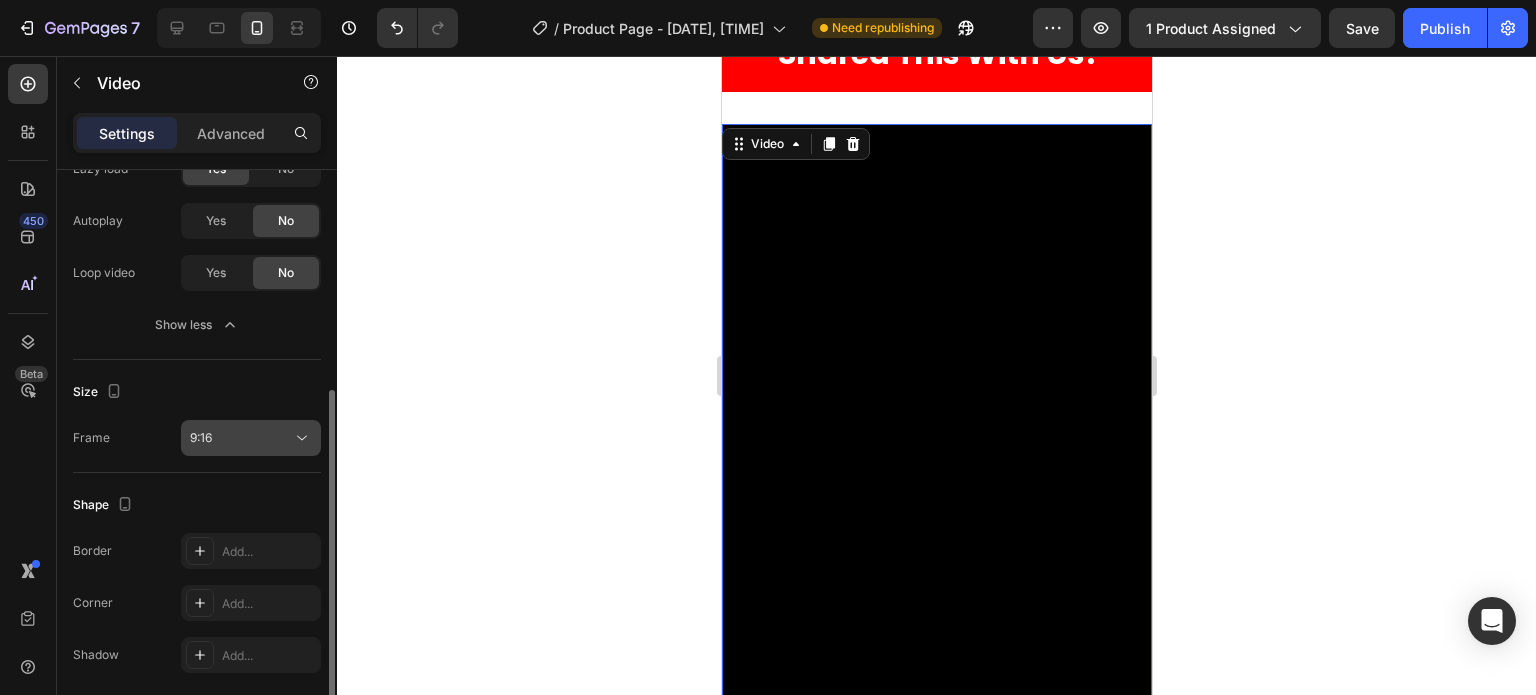 click on "9:16" at bounding box center [241, 438] 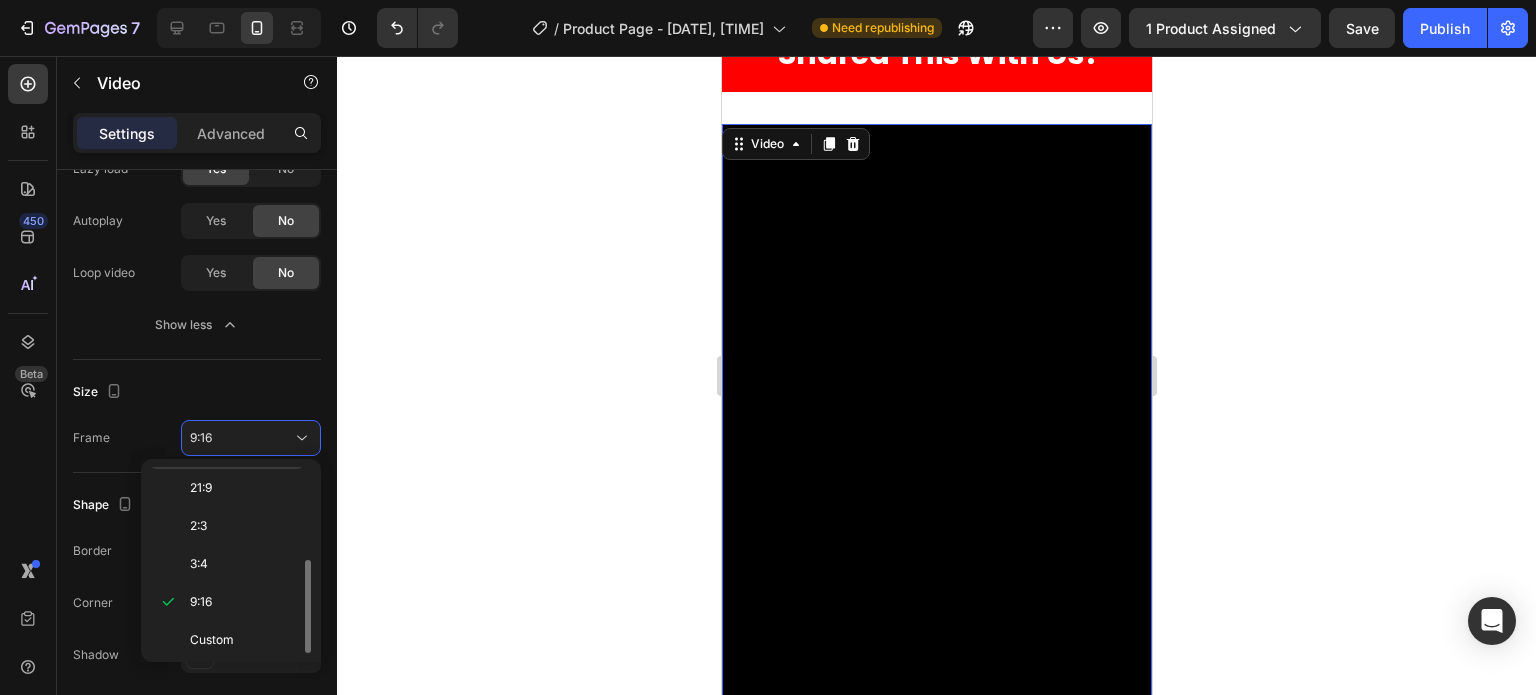 scroll, scrollTop: 0, scrollLeft: 0, axis: both 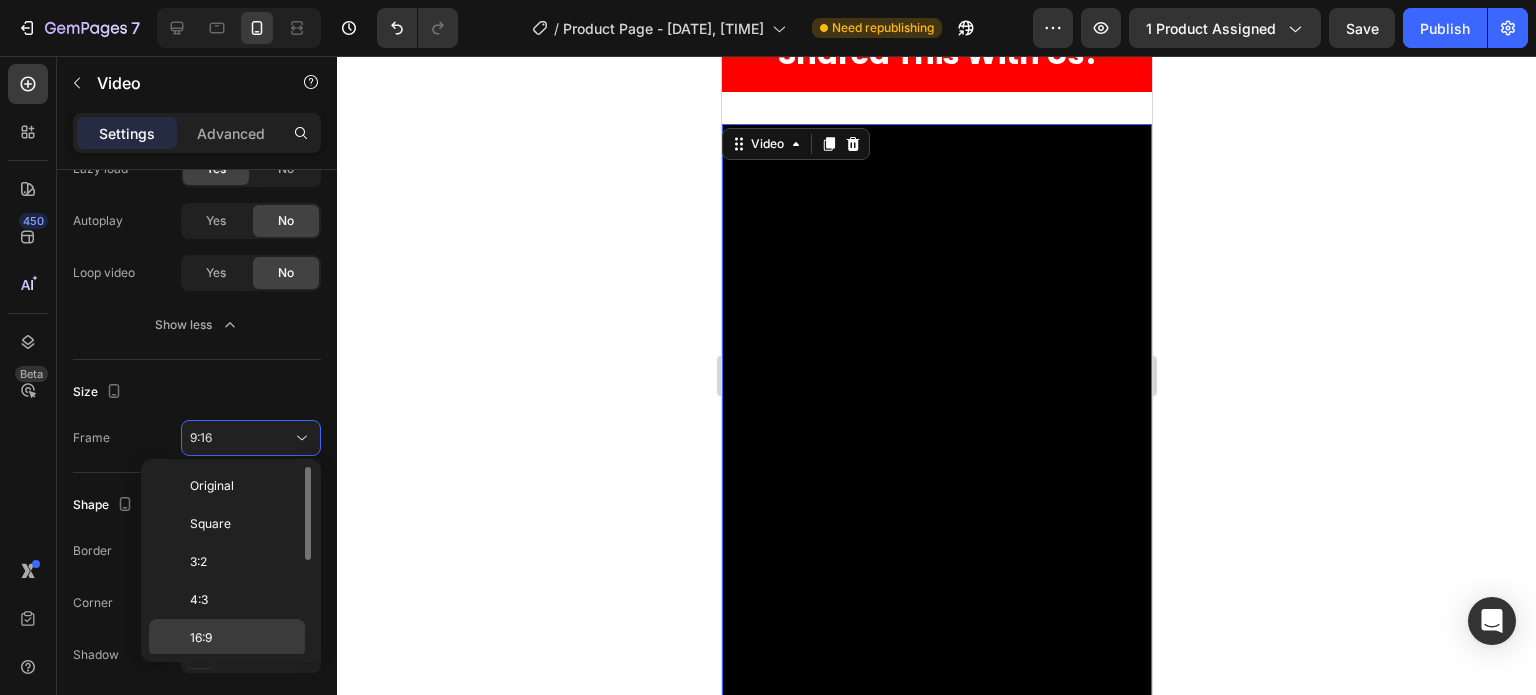 click on "16:9" at bounding box center [243, 638] 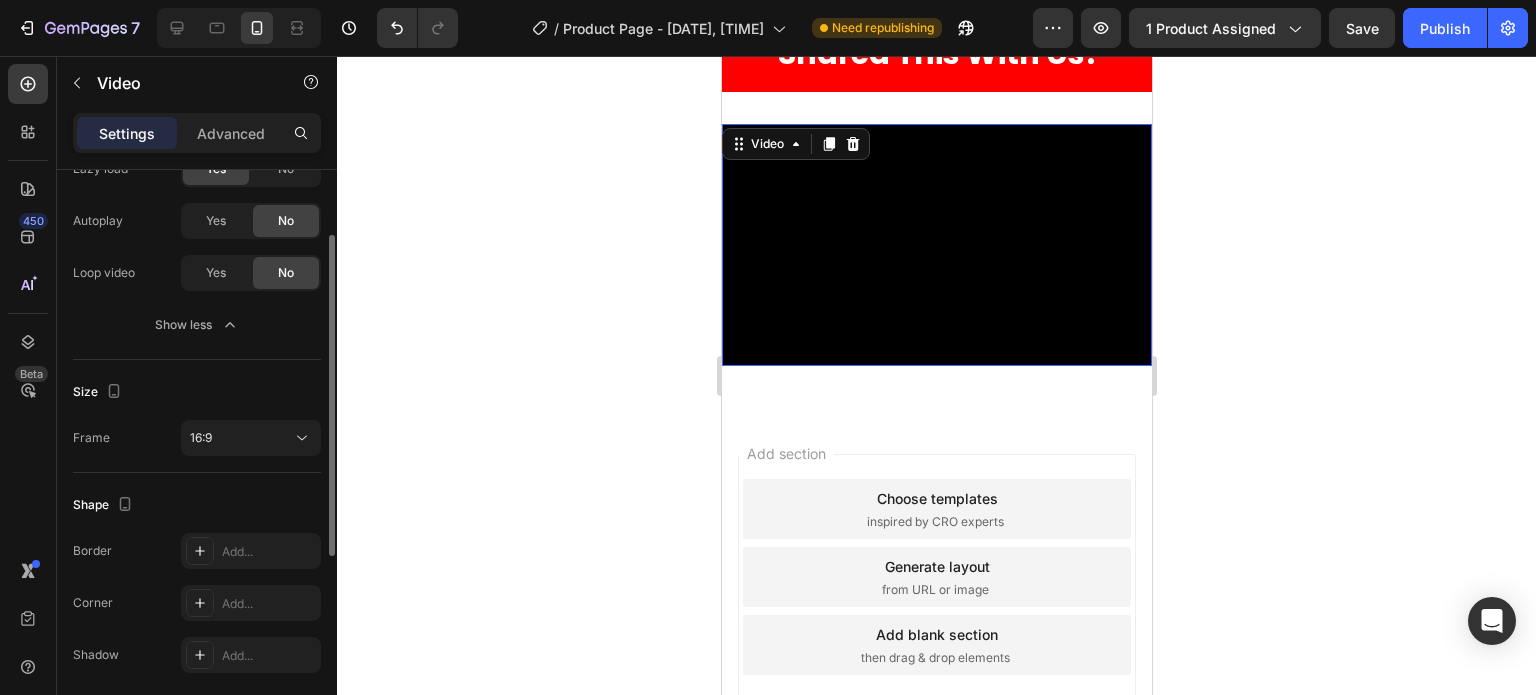 scroll, scrollTop: 100, scrollLeft: 0, axis: vertical 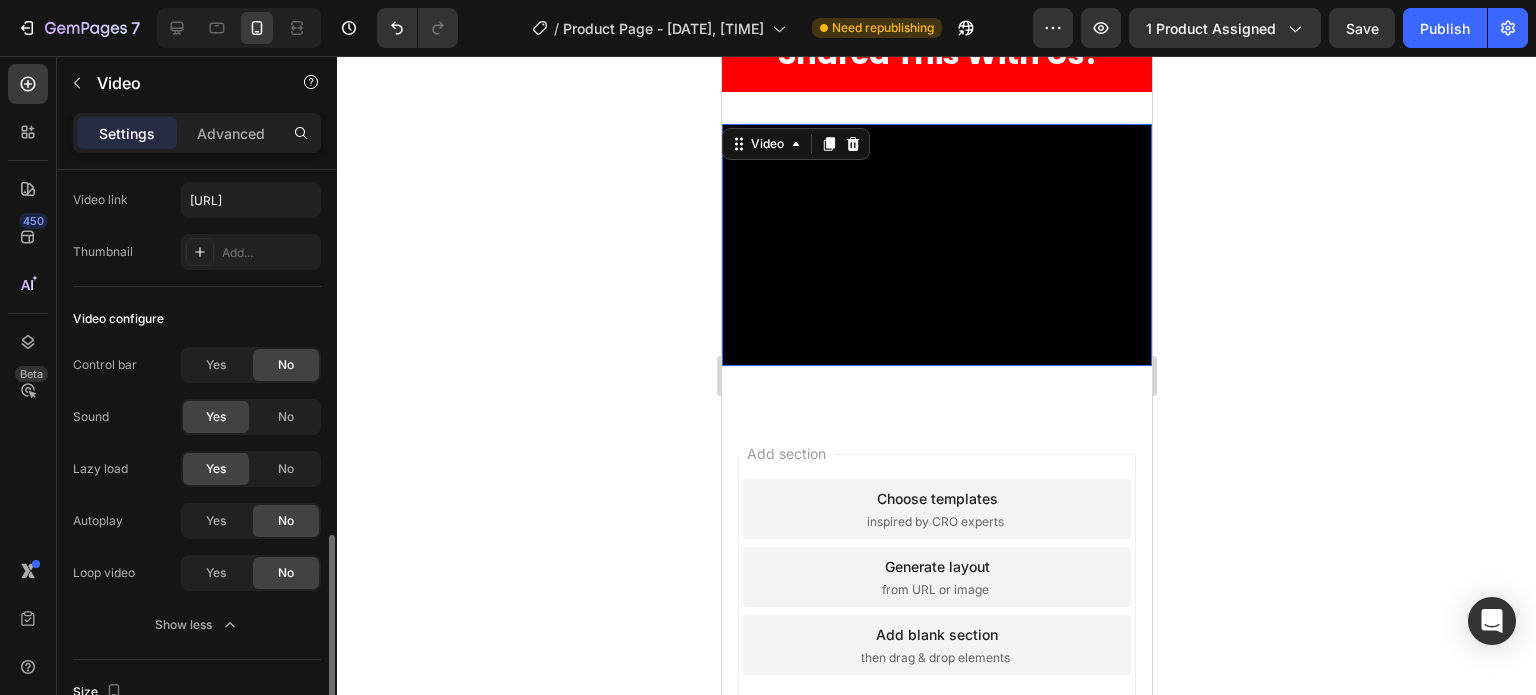 click on "Video" at bounding box center [171, 83] 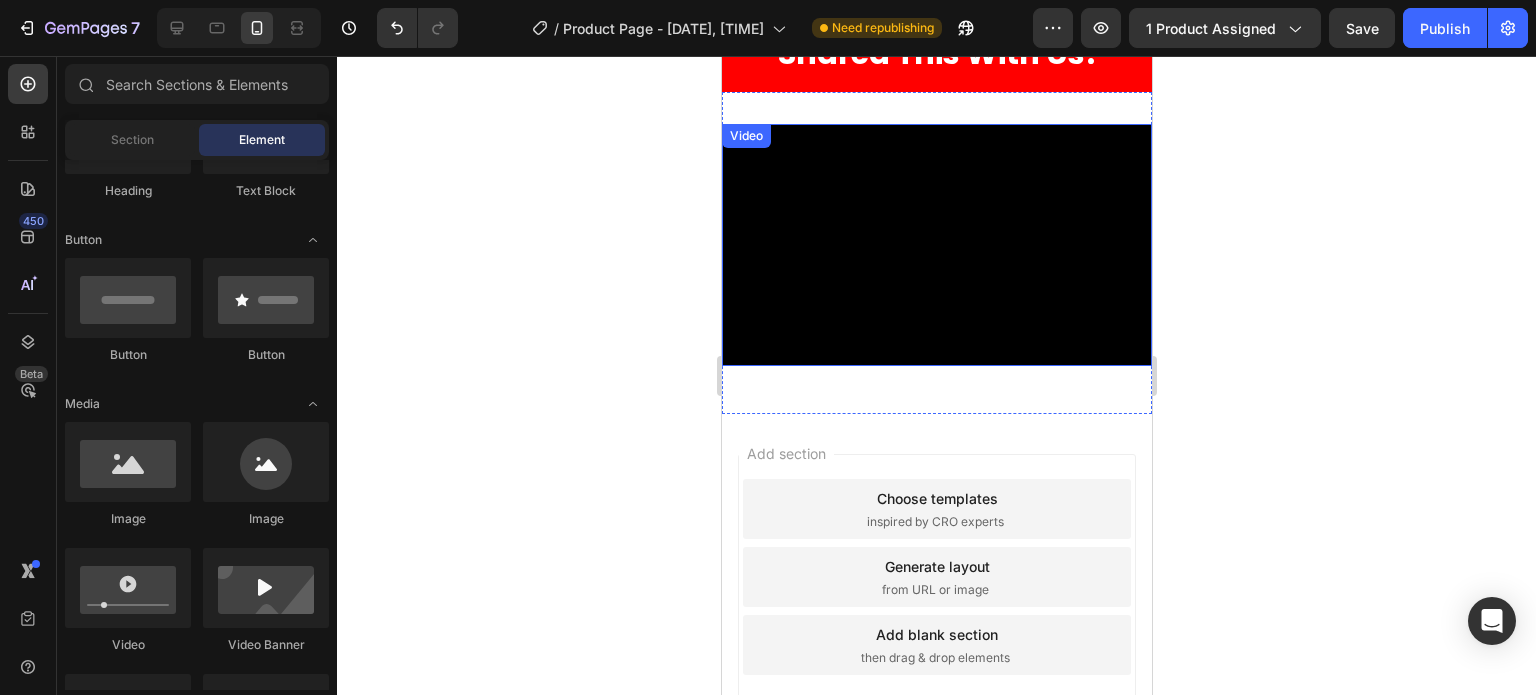 click at bounding box center (936, 245) 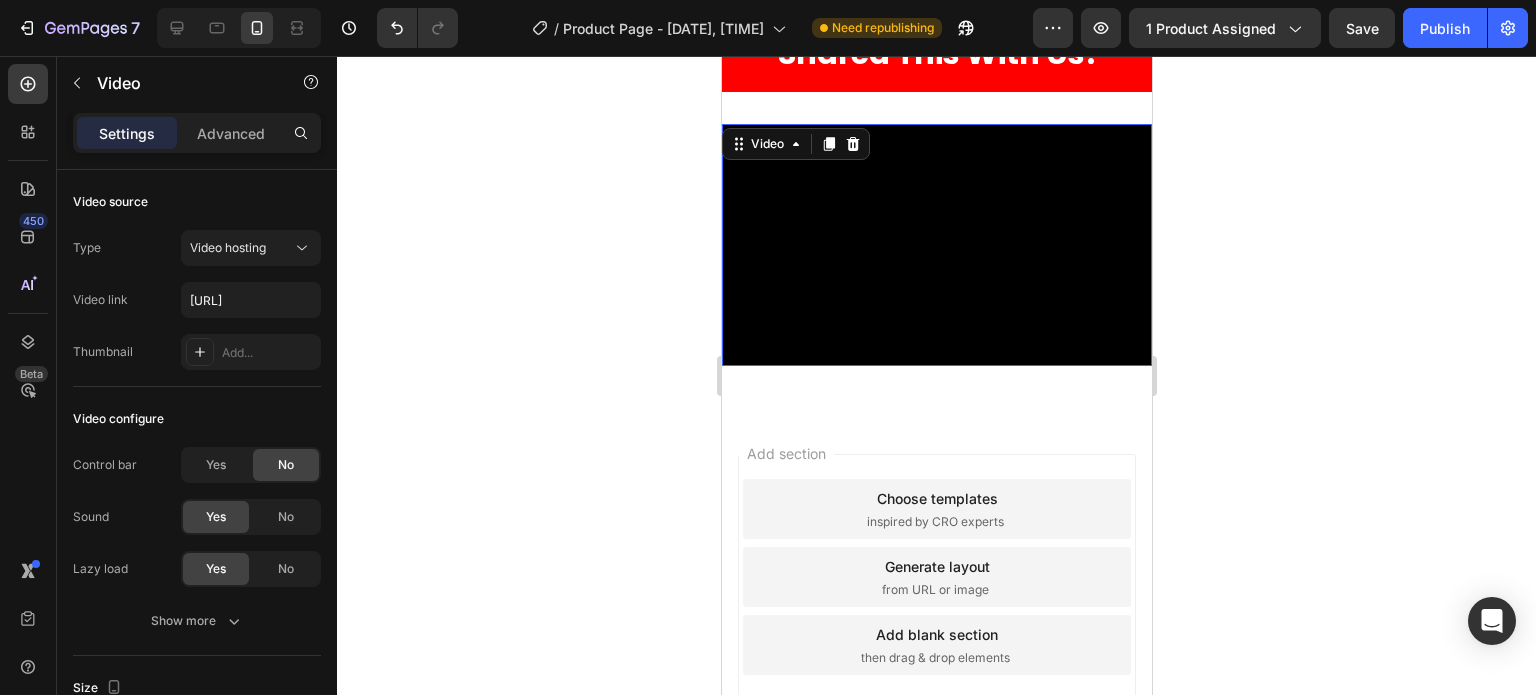 click on "Settings Advanced" at bounding box center [197, 133] 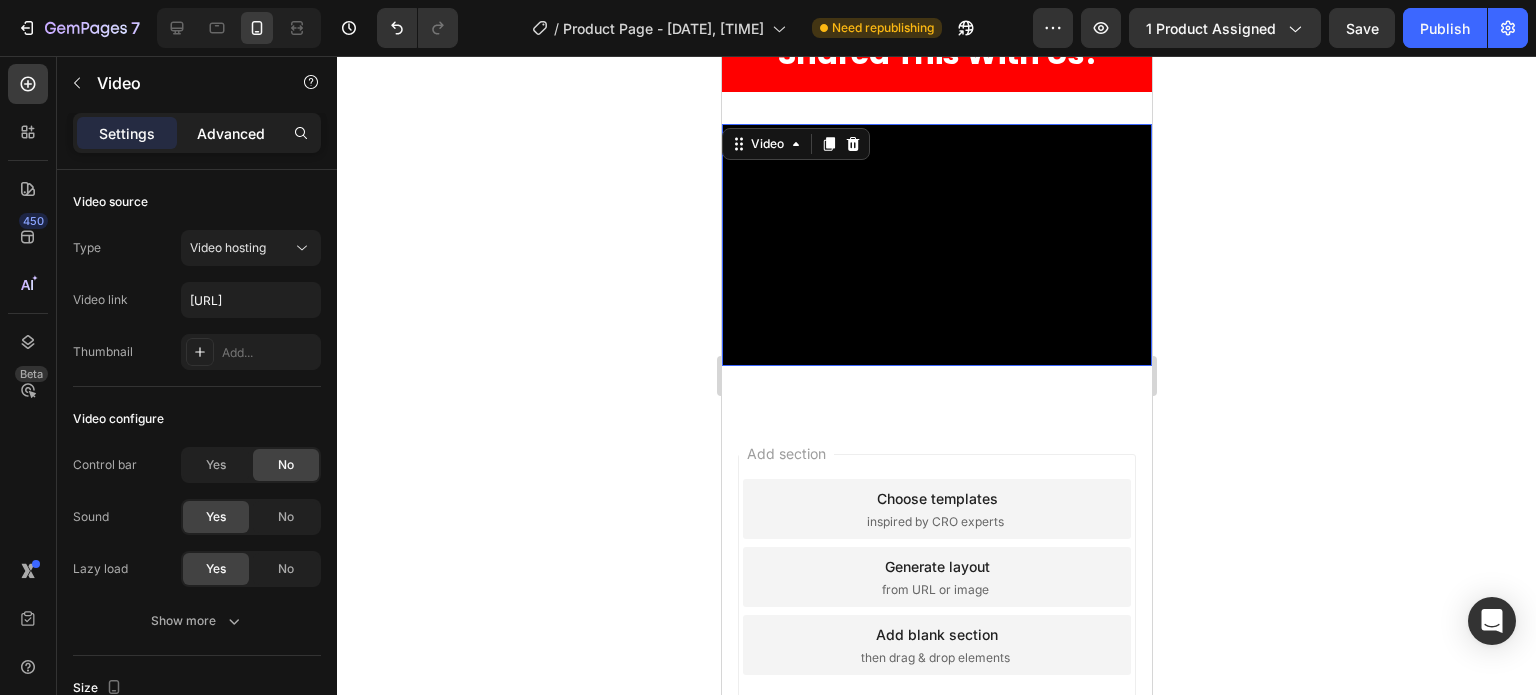 click on "Advanced" at bounding box center (231, 133) 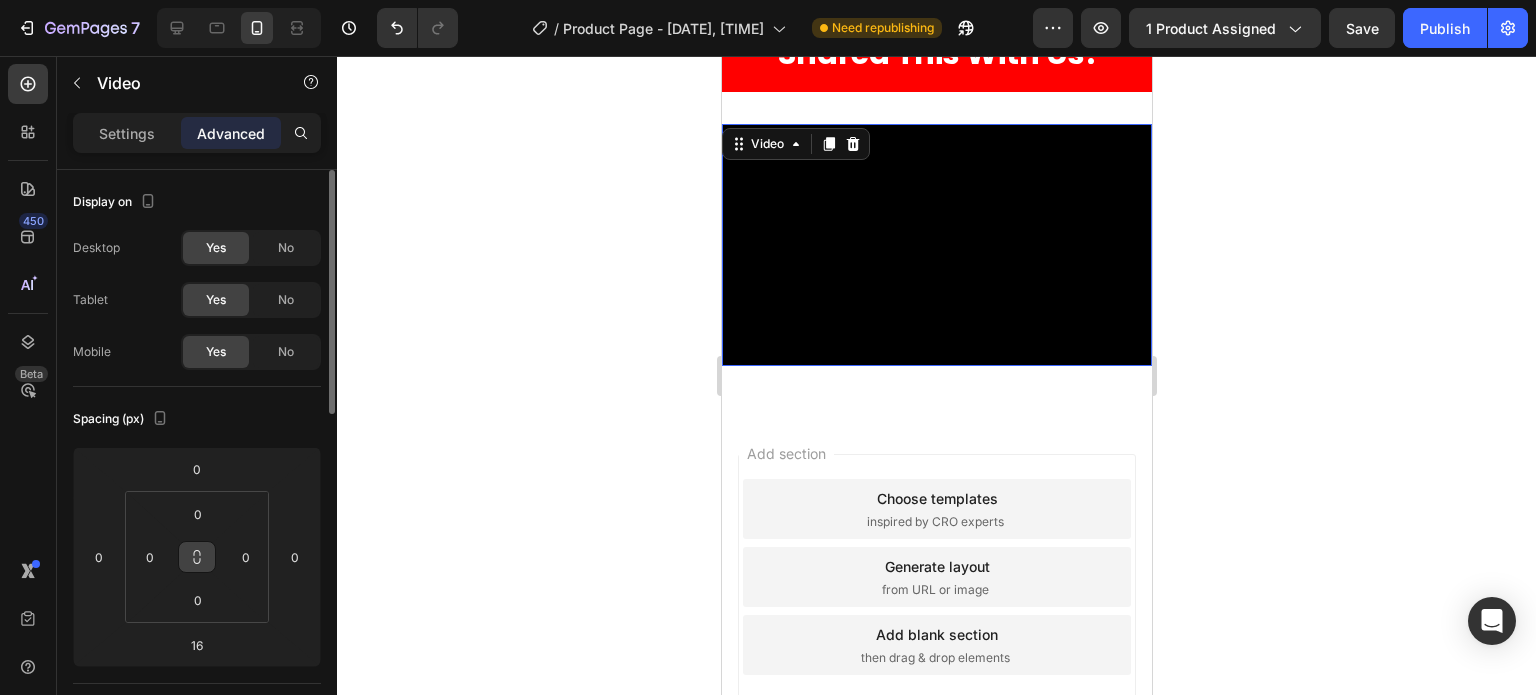 click 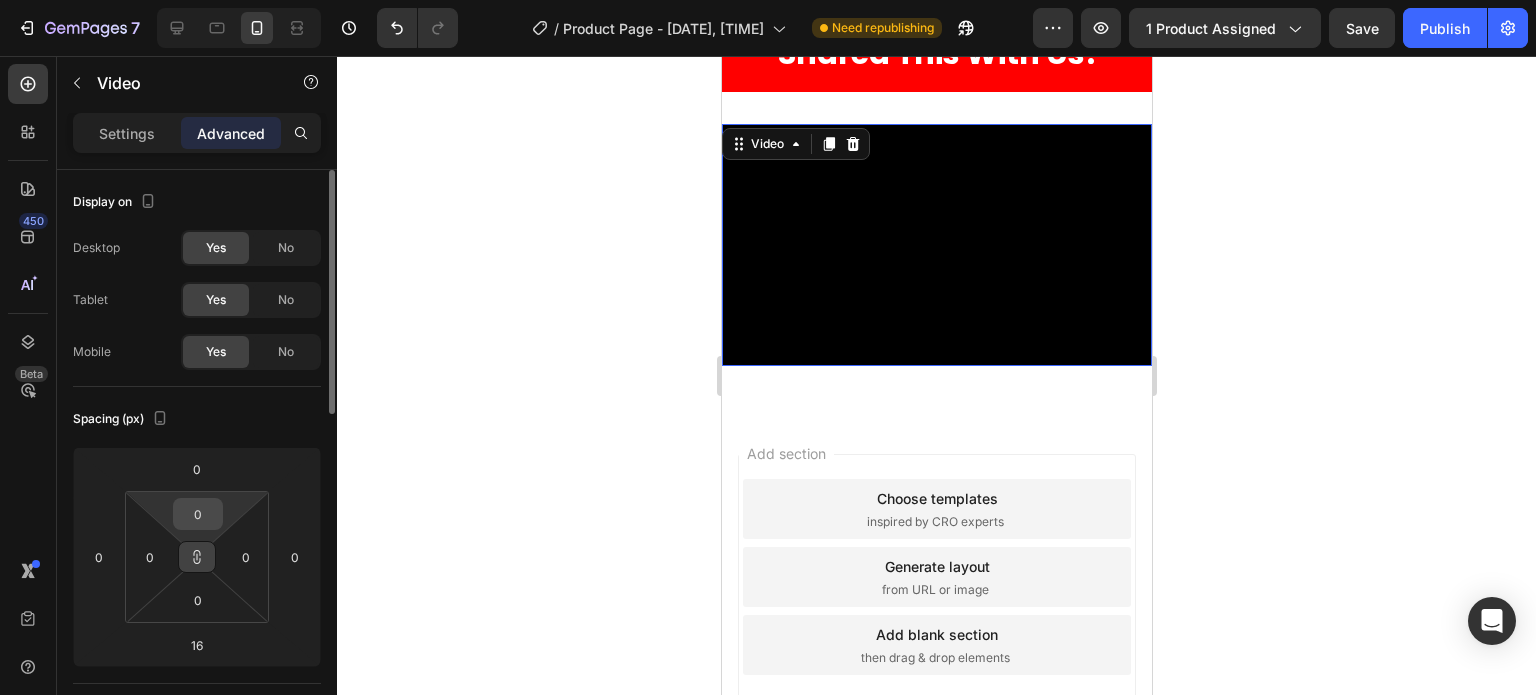 click on "0" at bounding box center [198, 514] 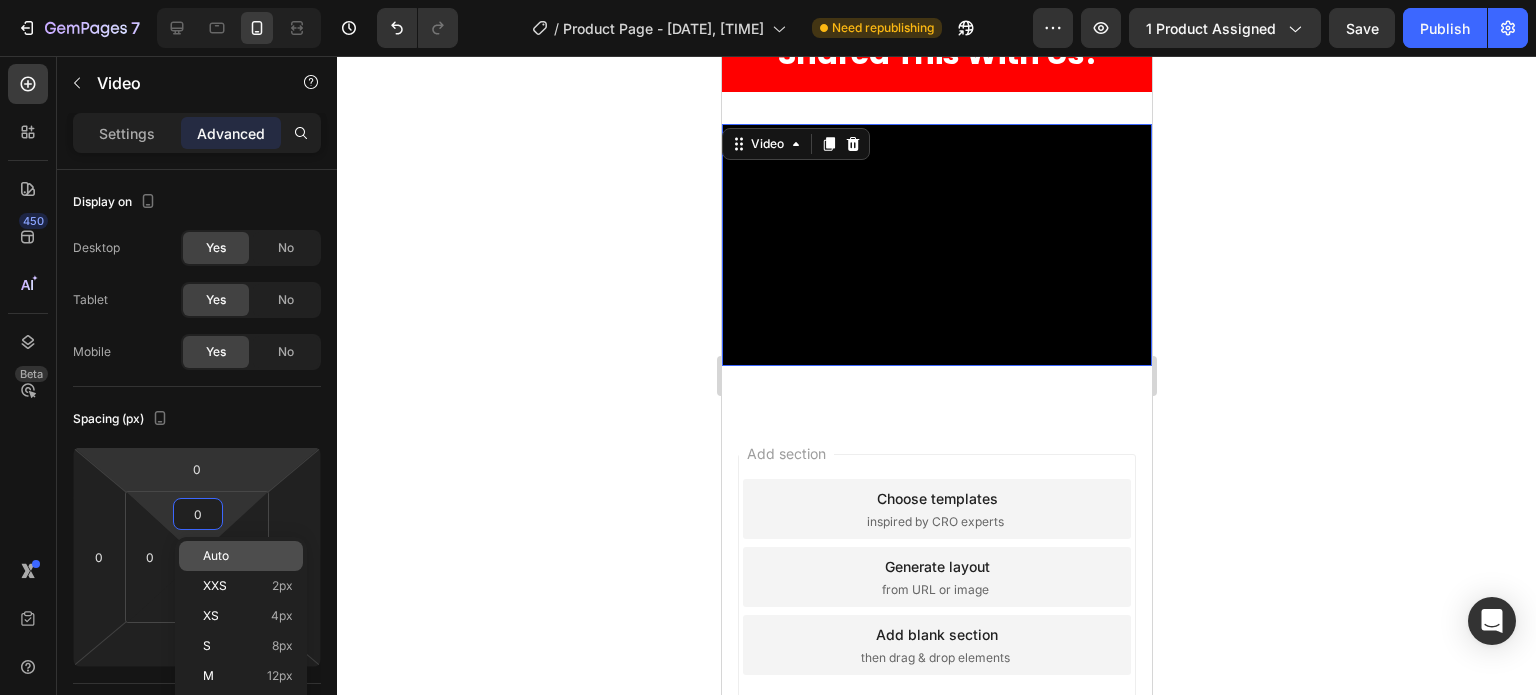 scroll, scrollTop: 100, scrollLeft: 0, axis: vertical 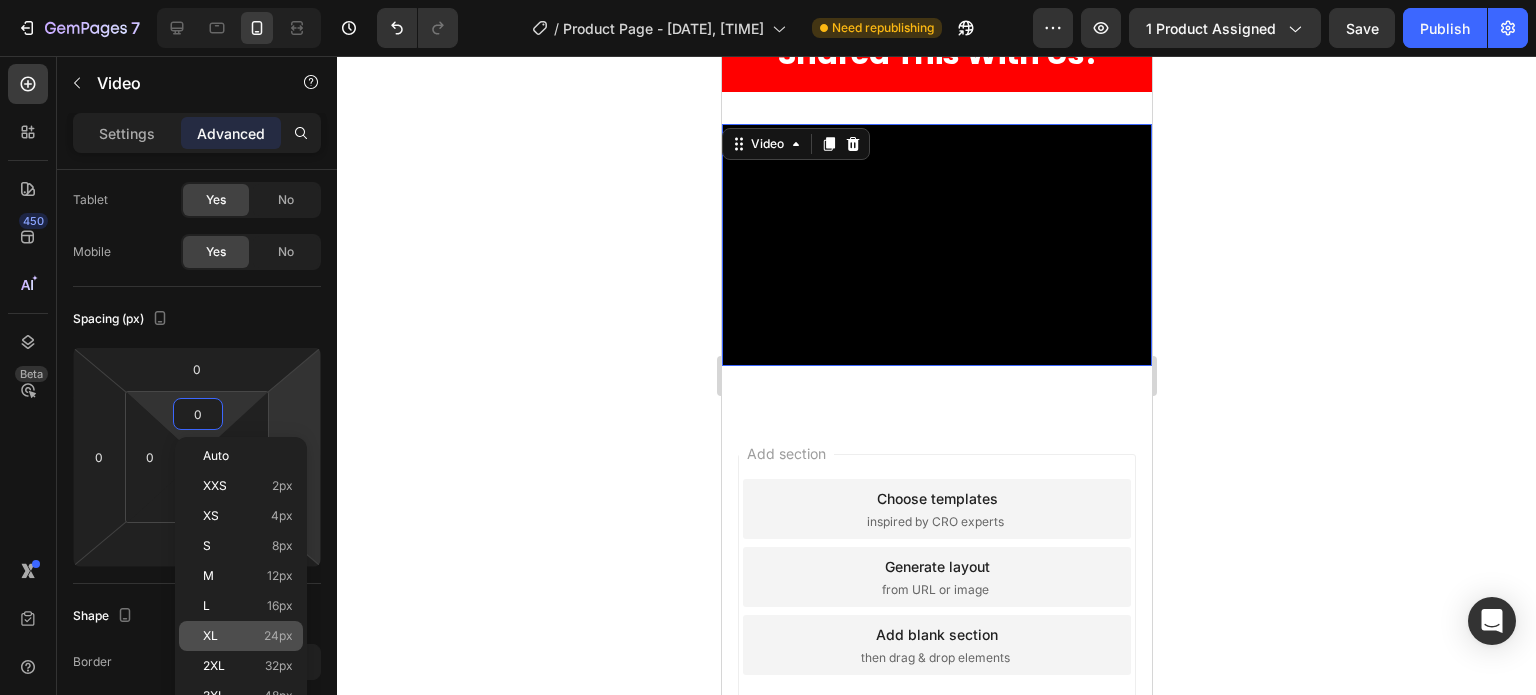 click on "24px" at bounding box center [278, 636] 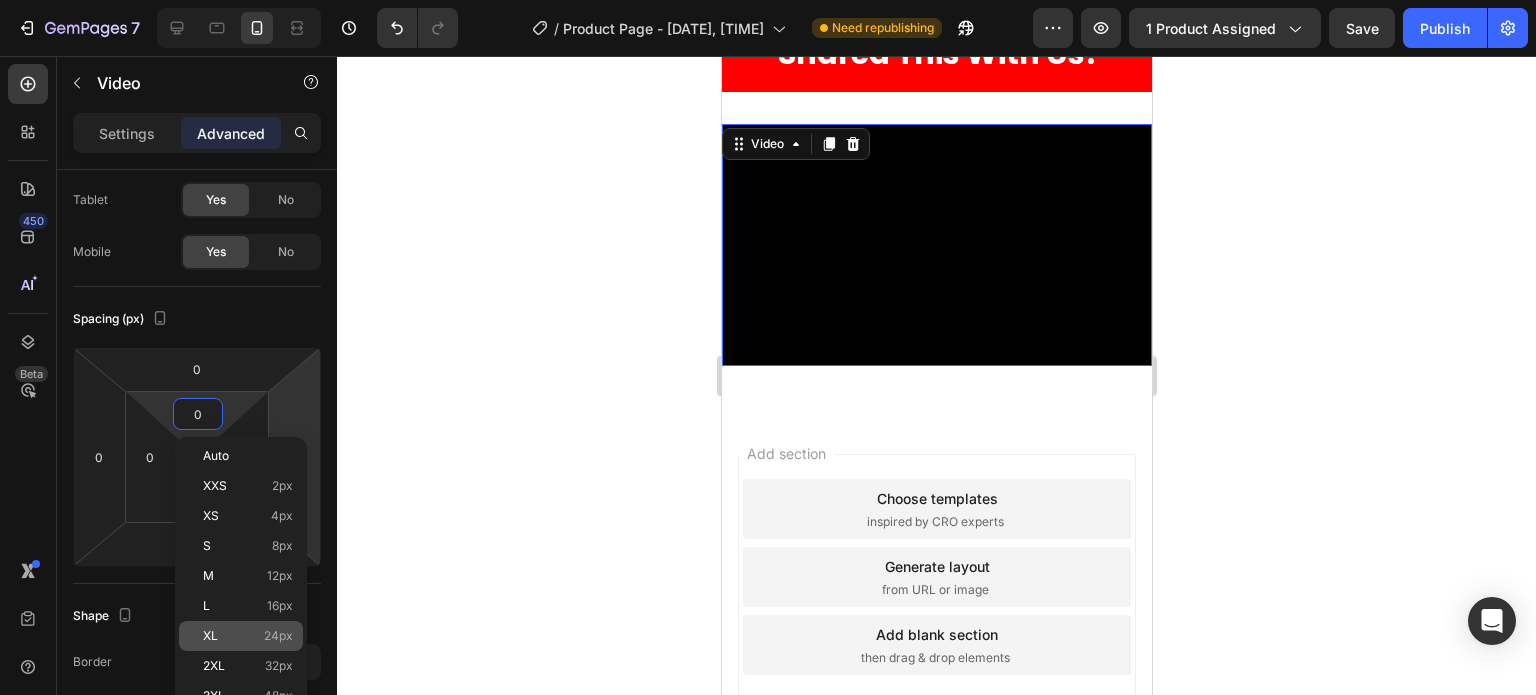 type on "24" 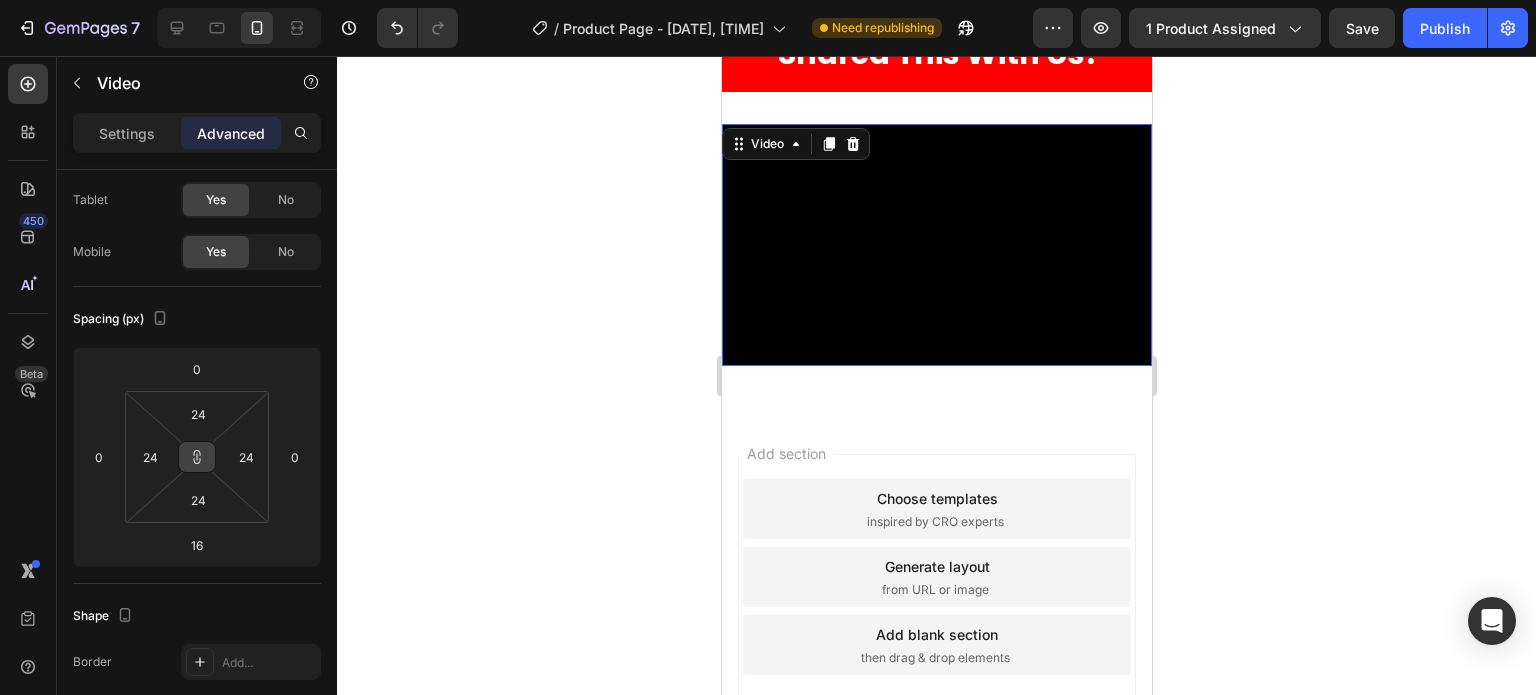 click at bounding box center (197, 457) 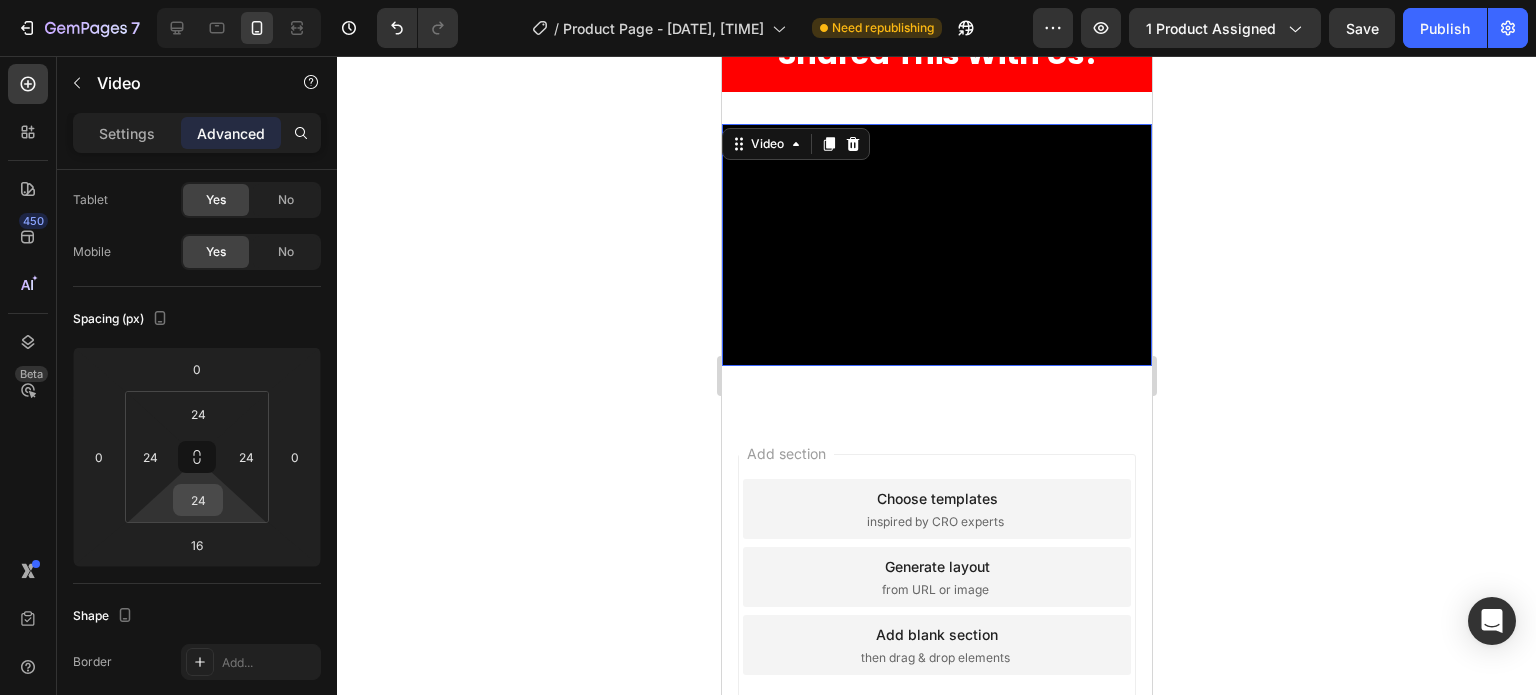 click on "24" at bounding box center (198, 500) 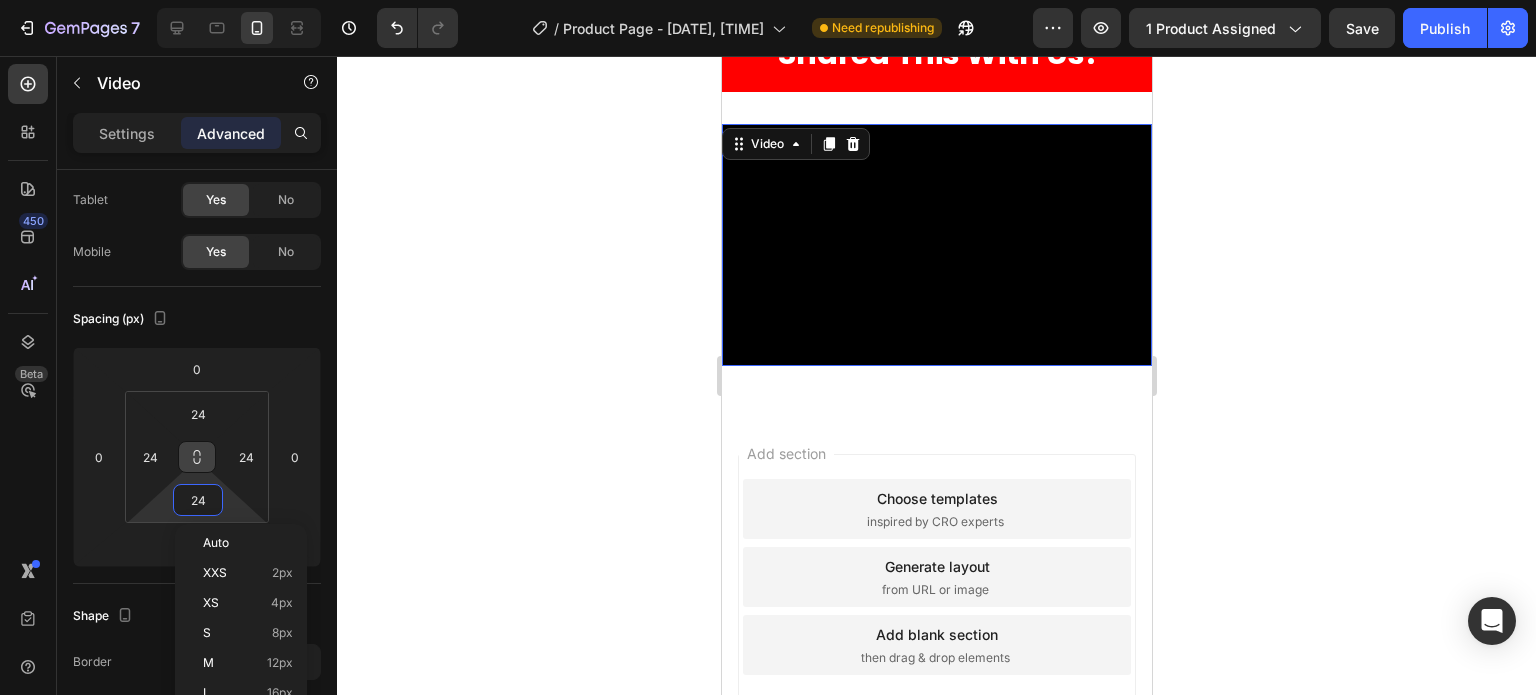 click at bounding box center (197, 457) 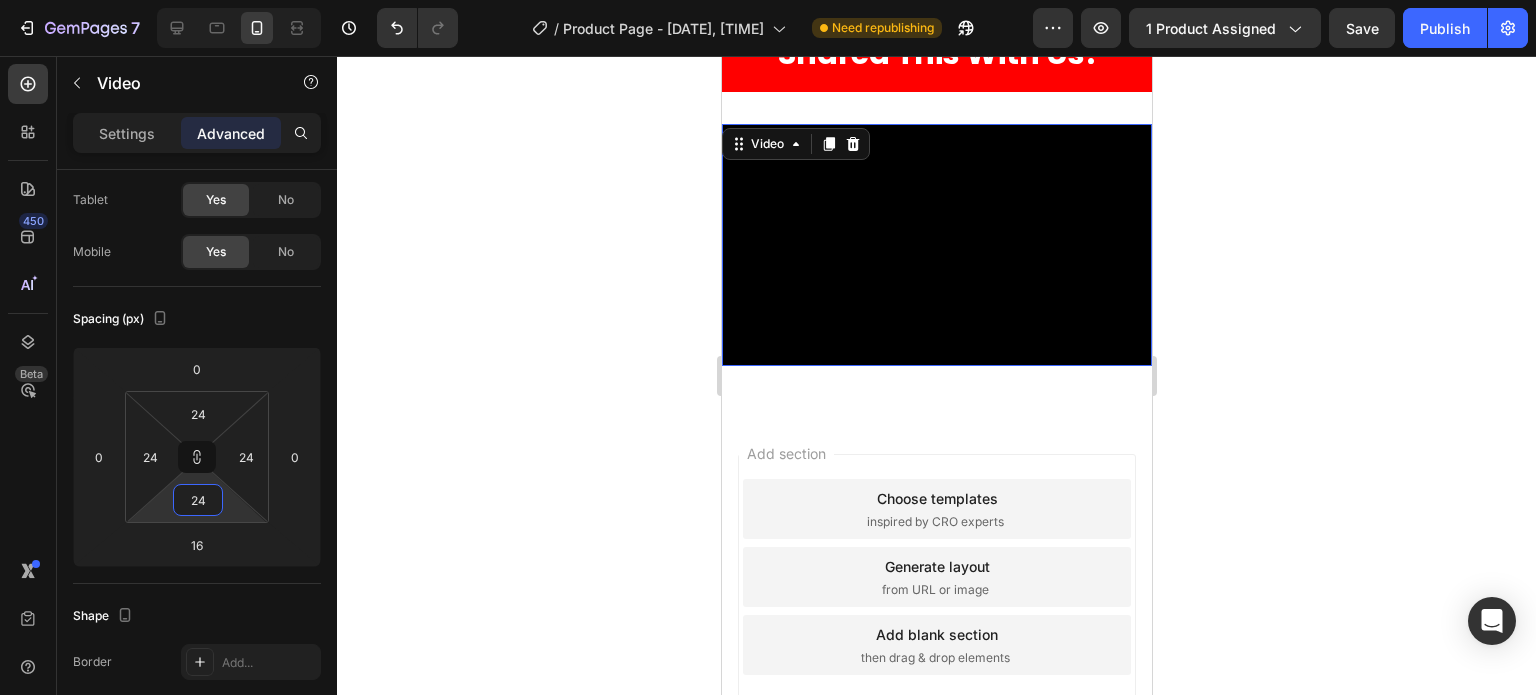 click on "24" at bounding box center (198, 500) 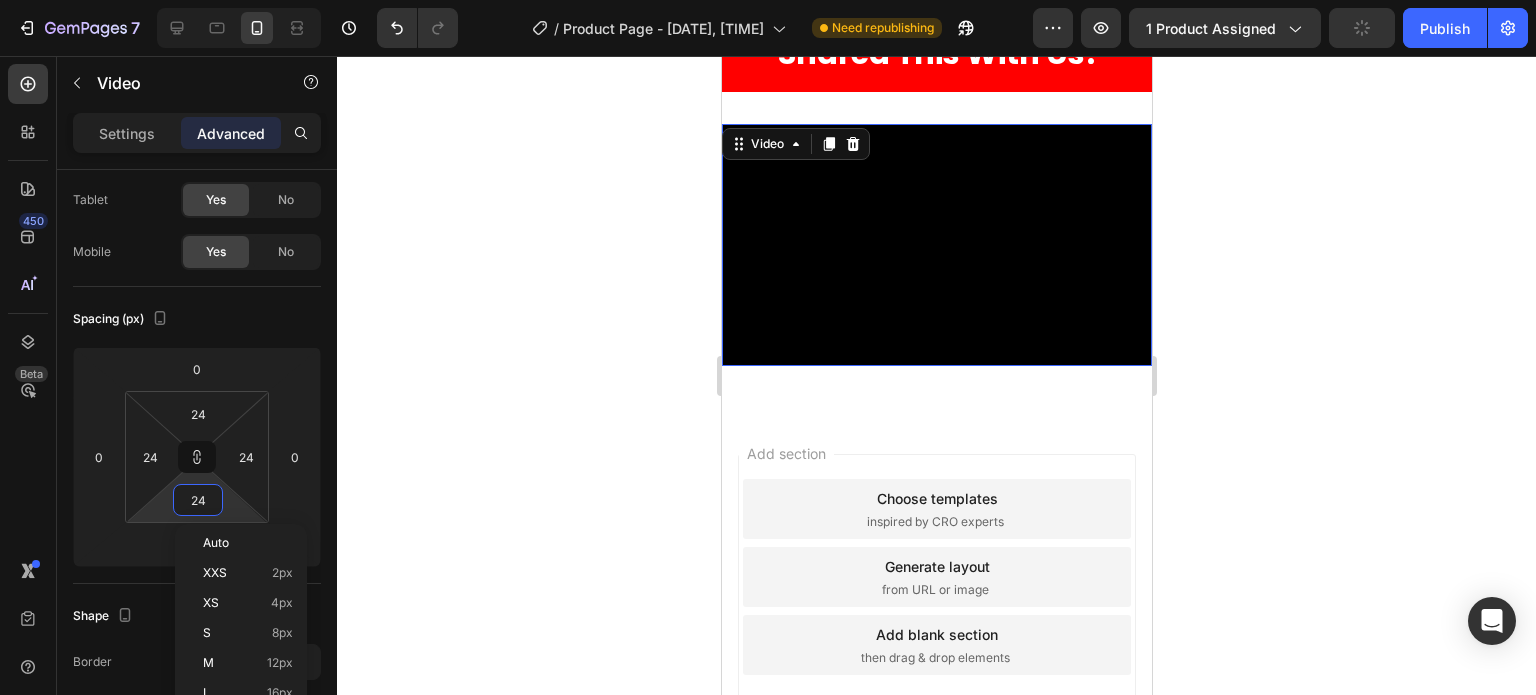 type on "2" 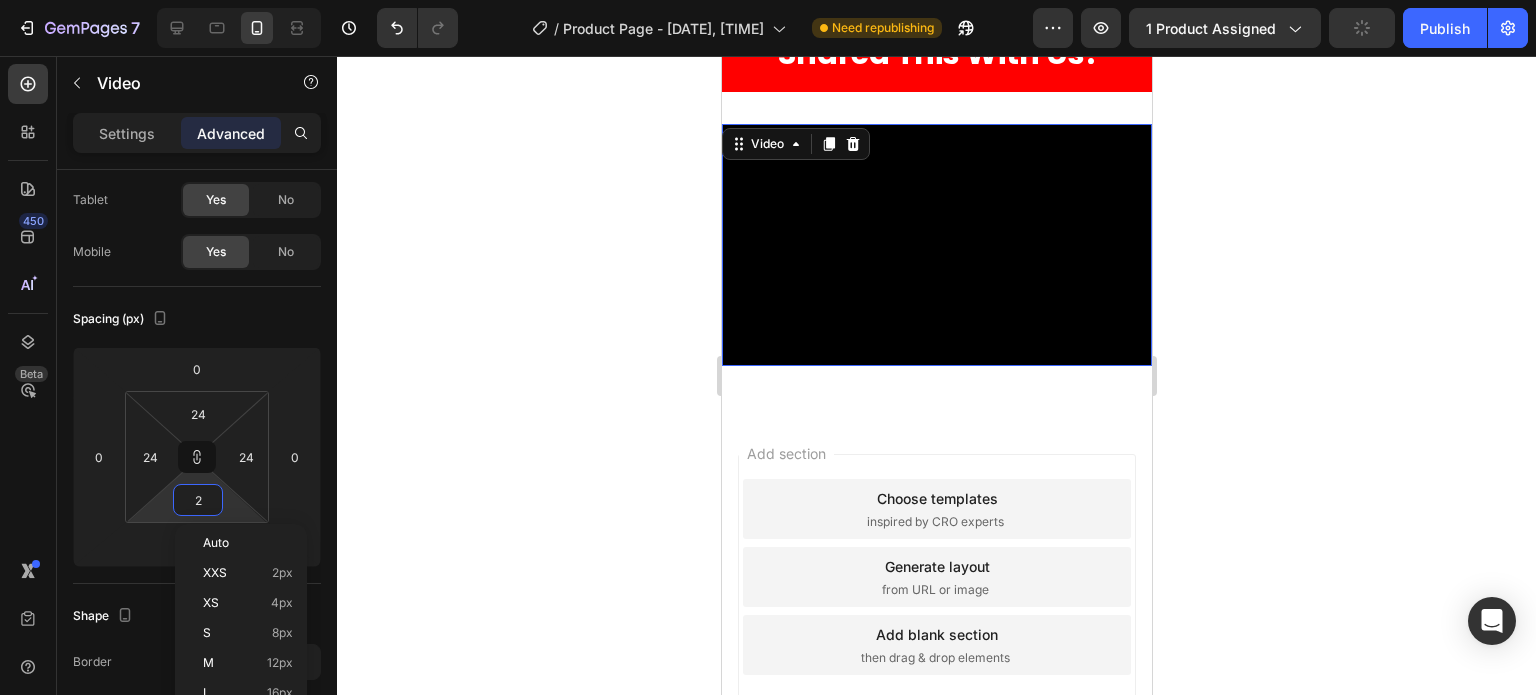 type on "2" 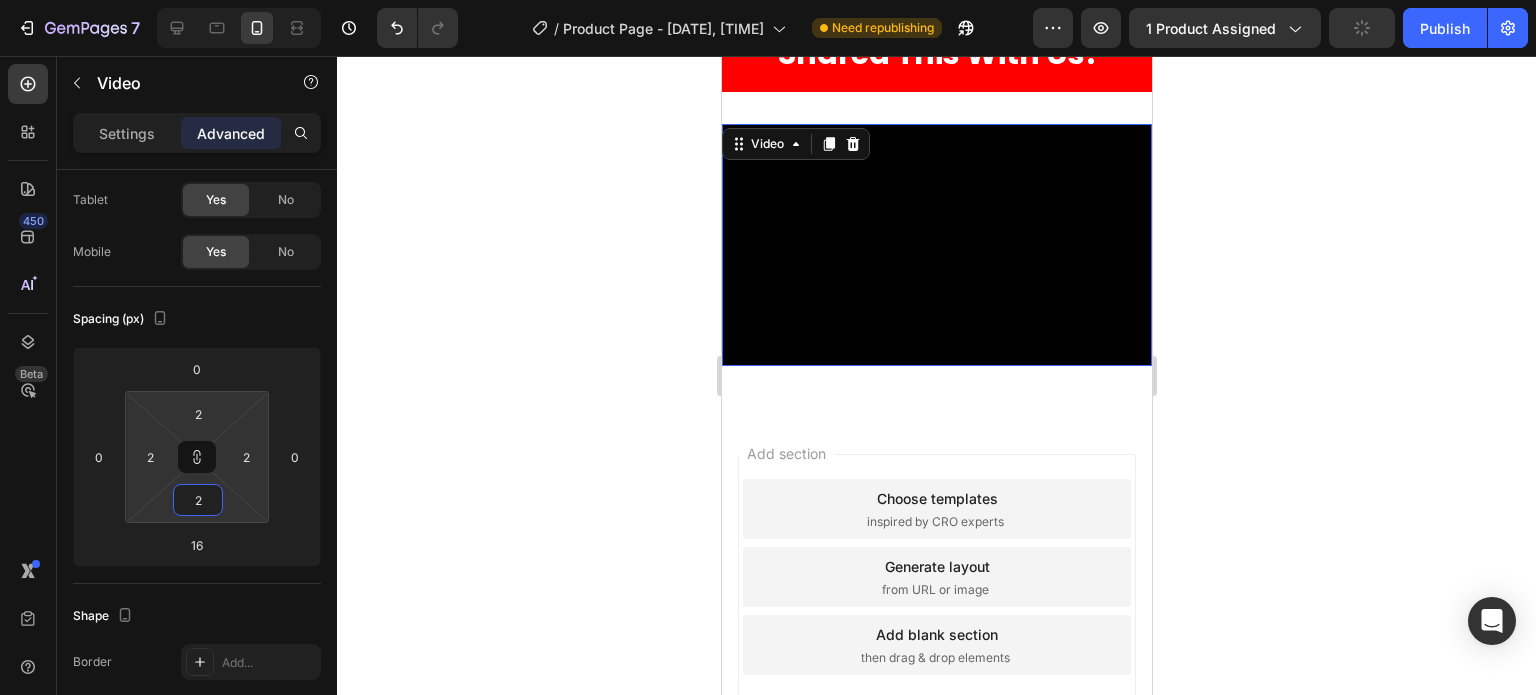 type 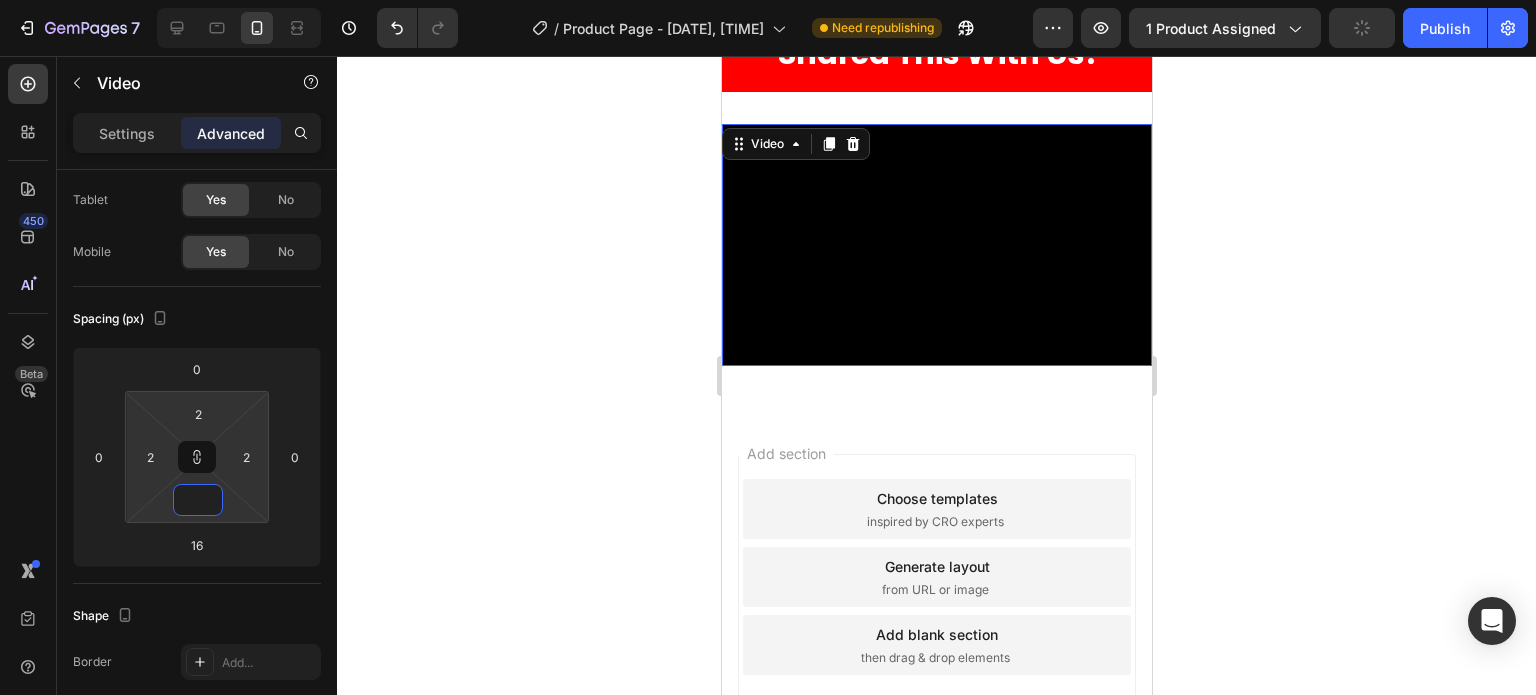 type 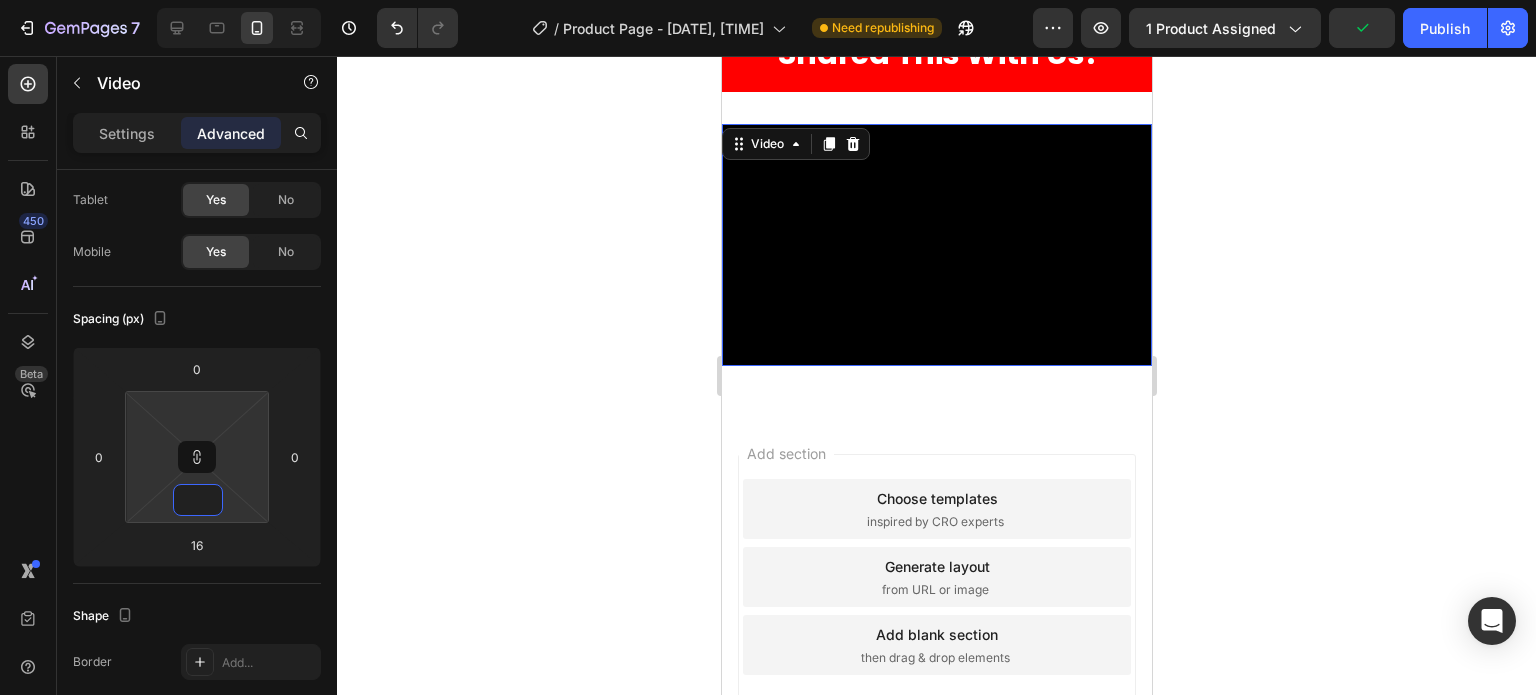 type on "0" 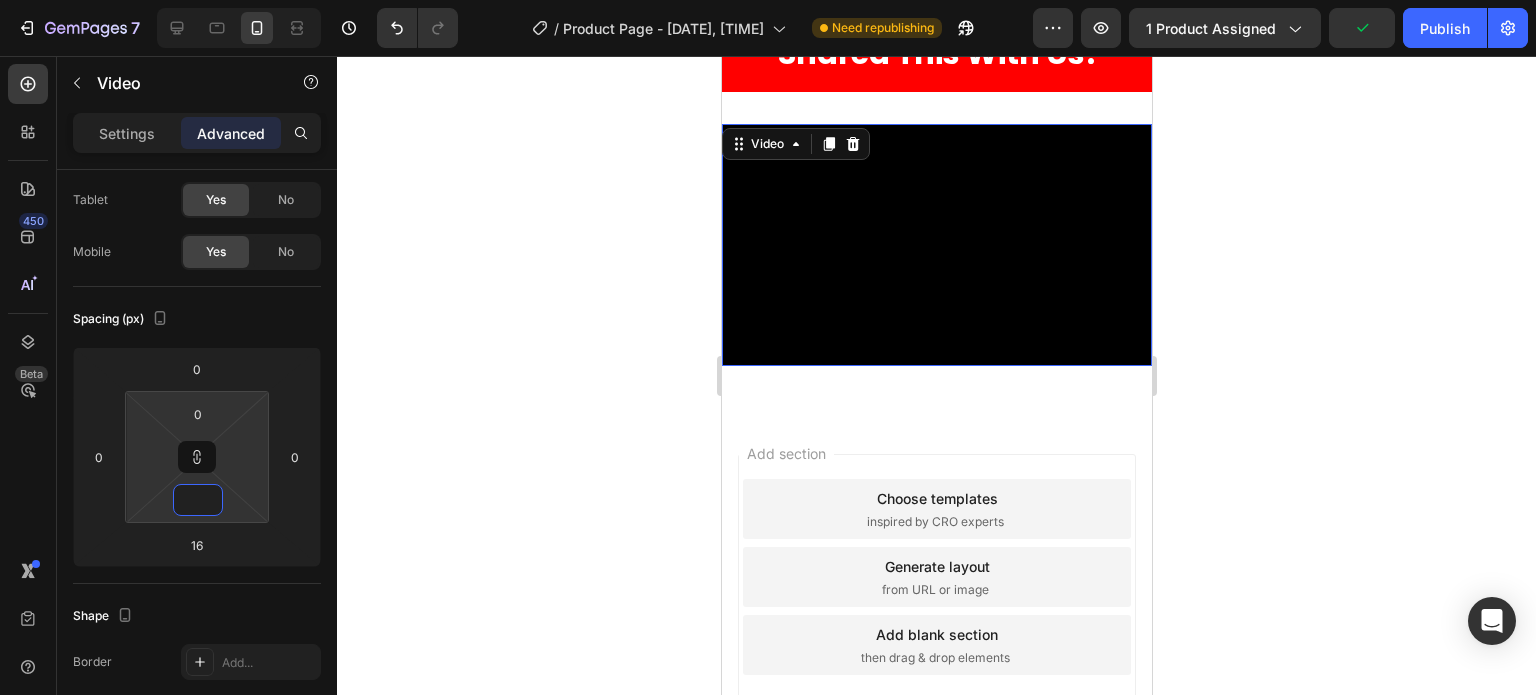 type on "0" 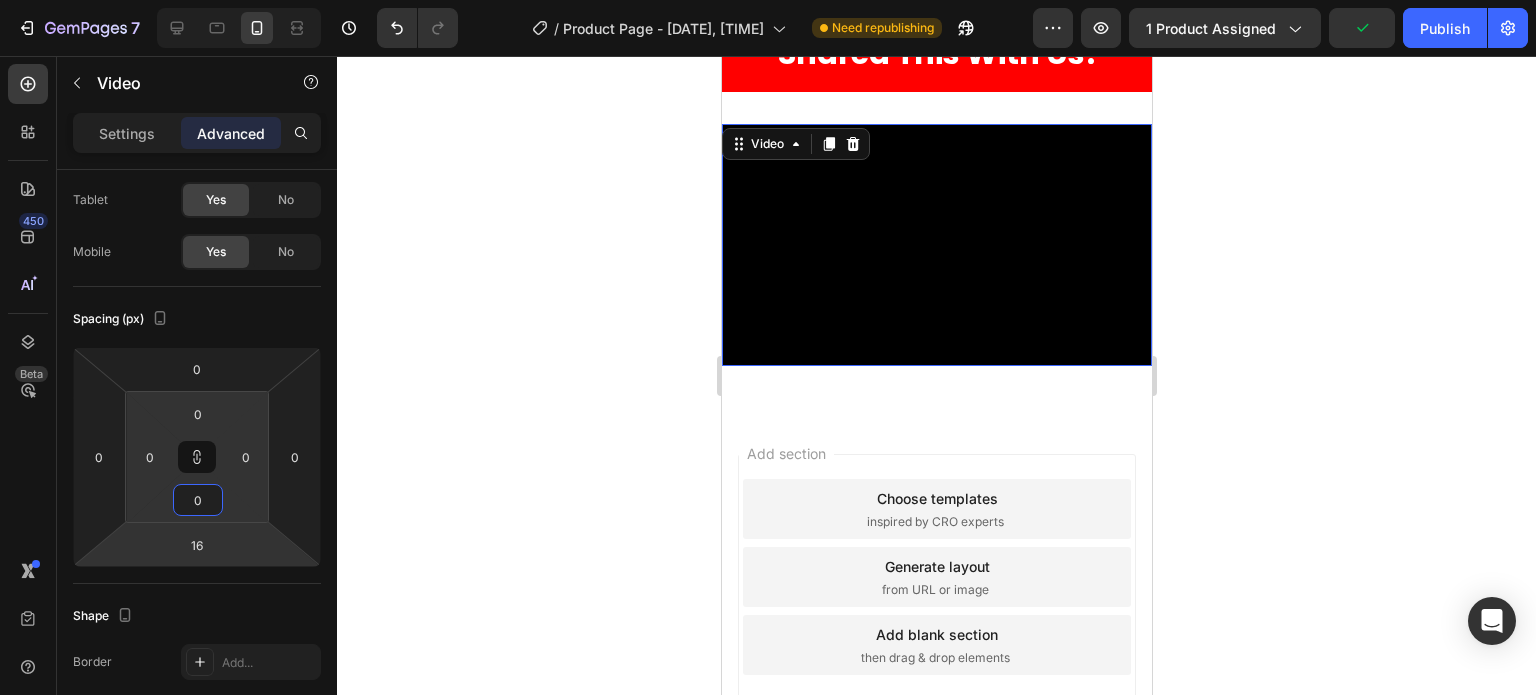 type on "0" 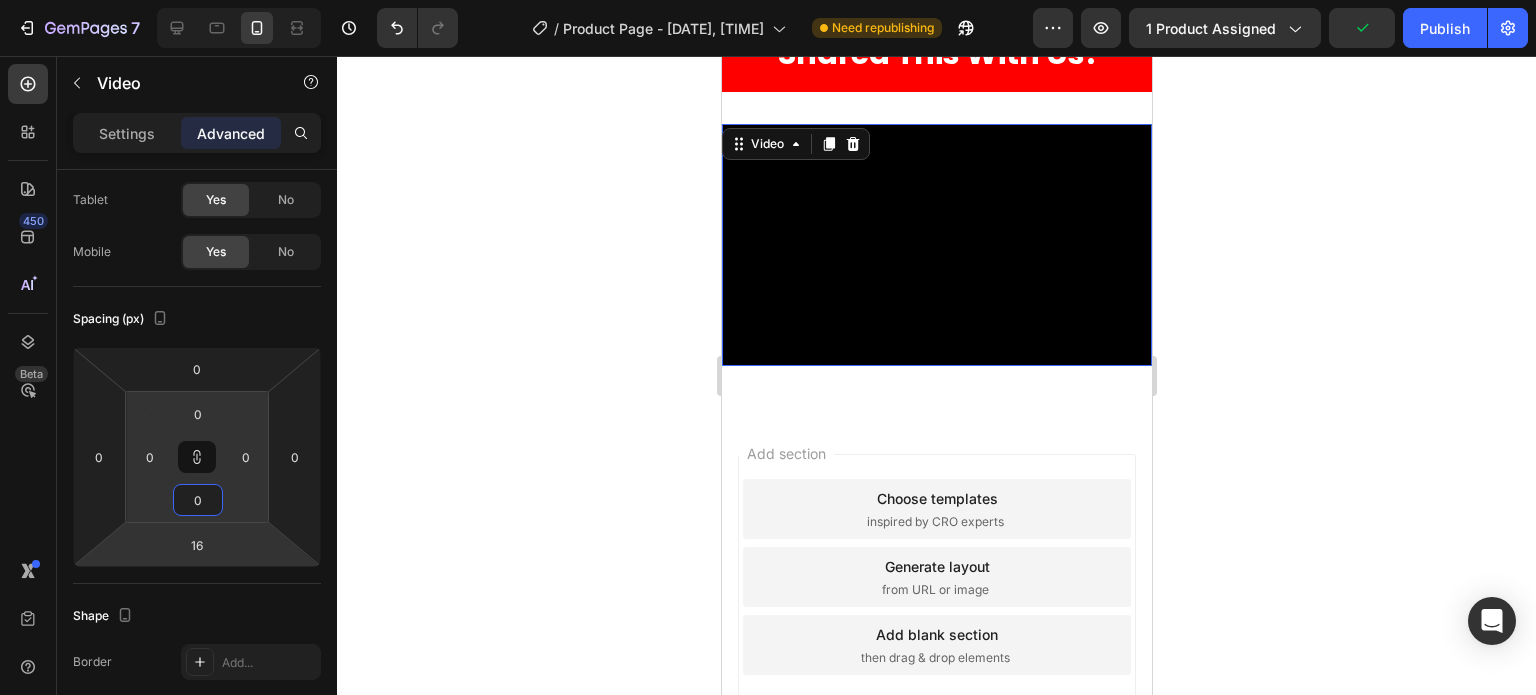 click on "Spacing (px) 0 0 16 0 0 0 0 0" 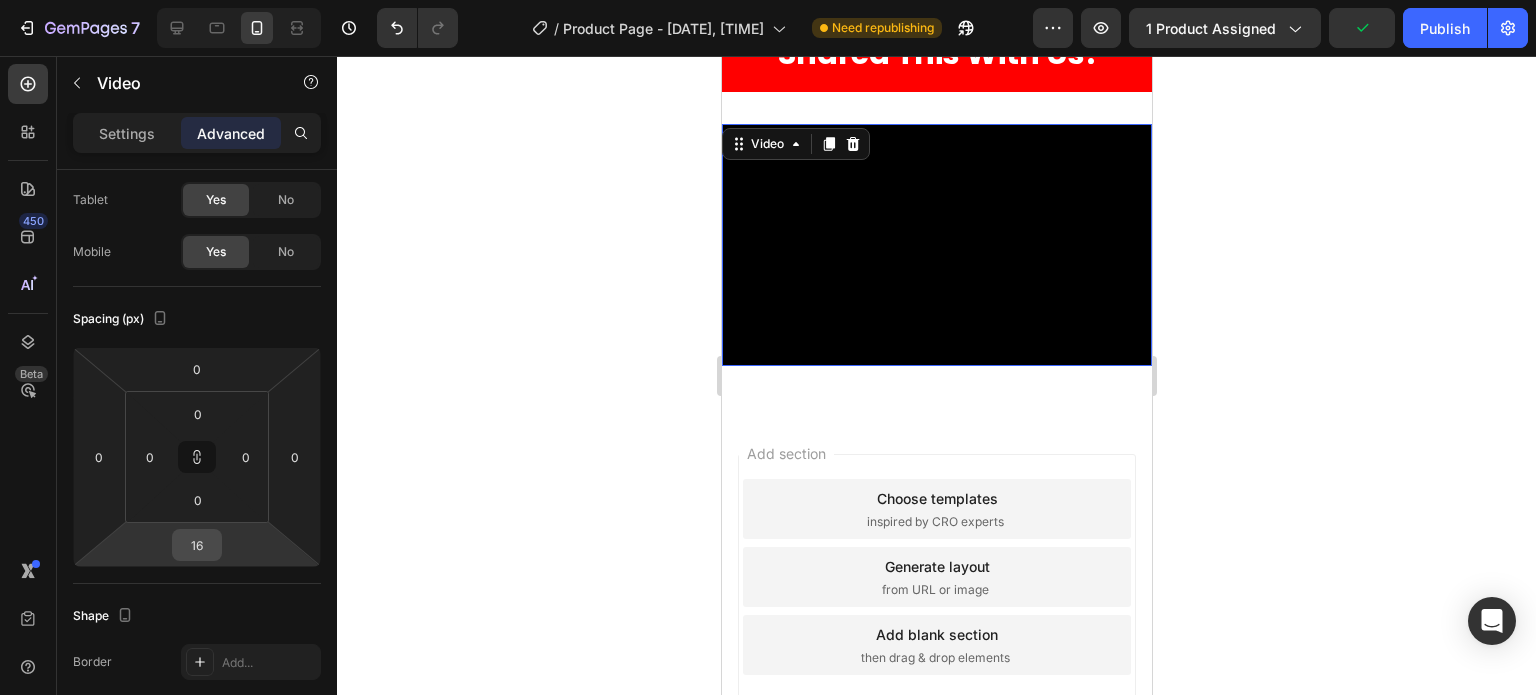 click on "16" at bounding box center (197, 545) 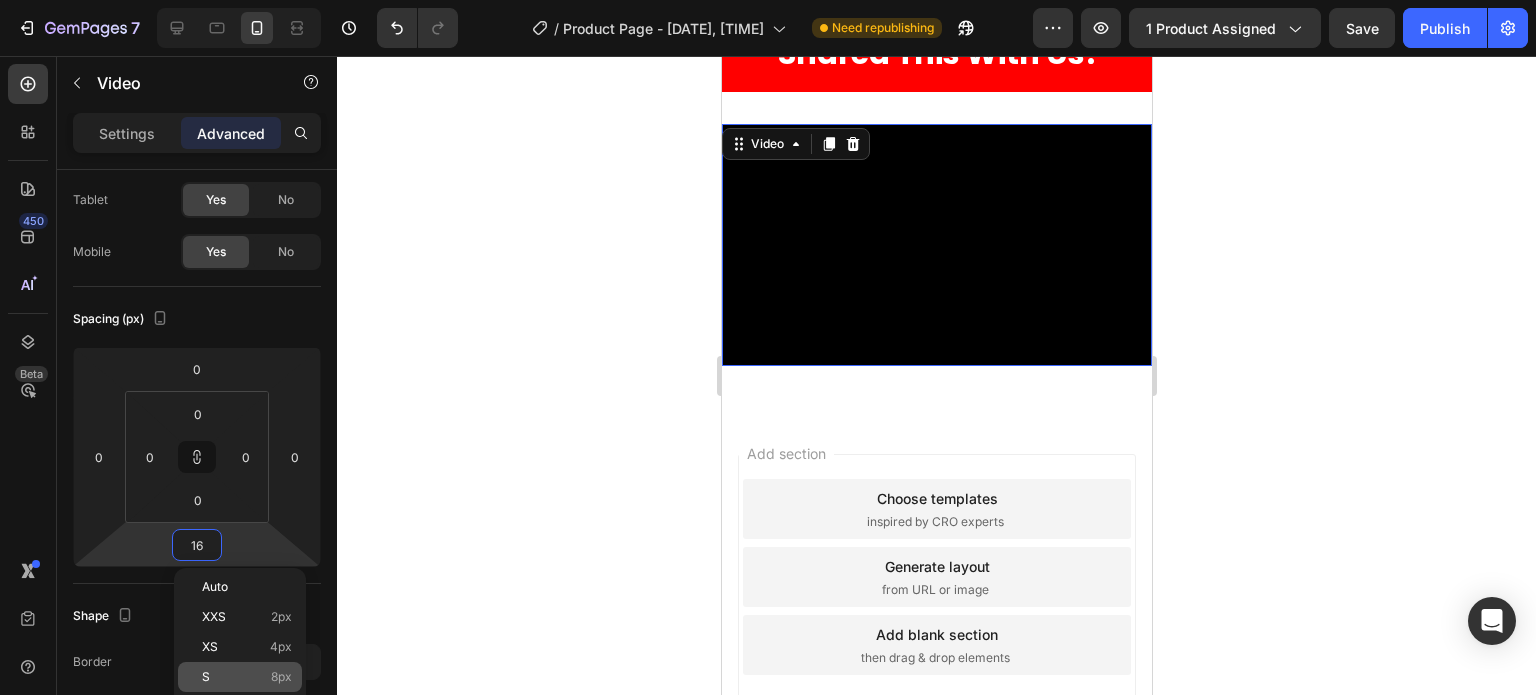 type on "16" 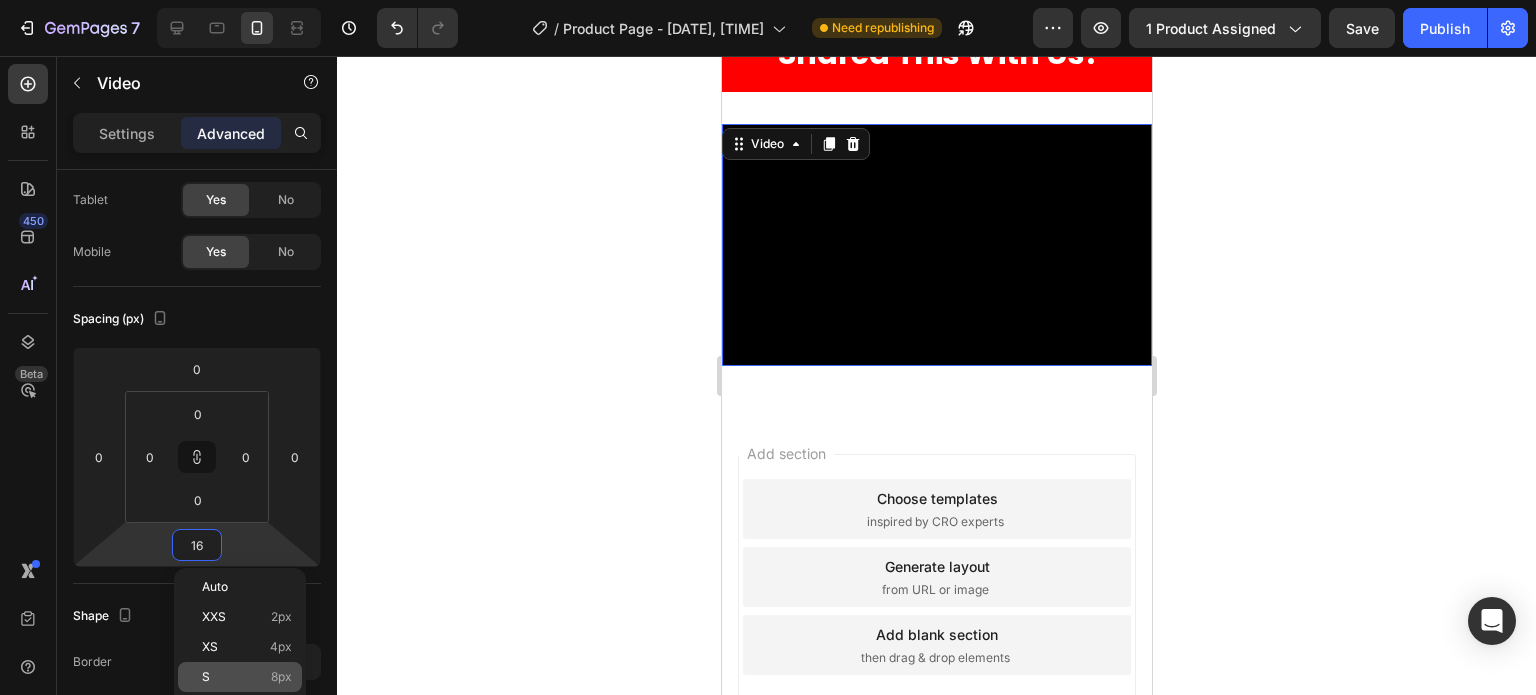 type on "16" 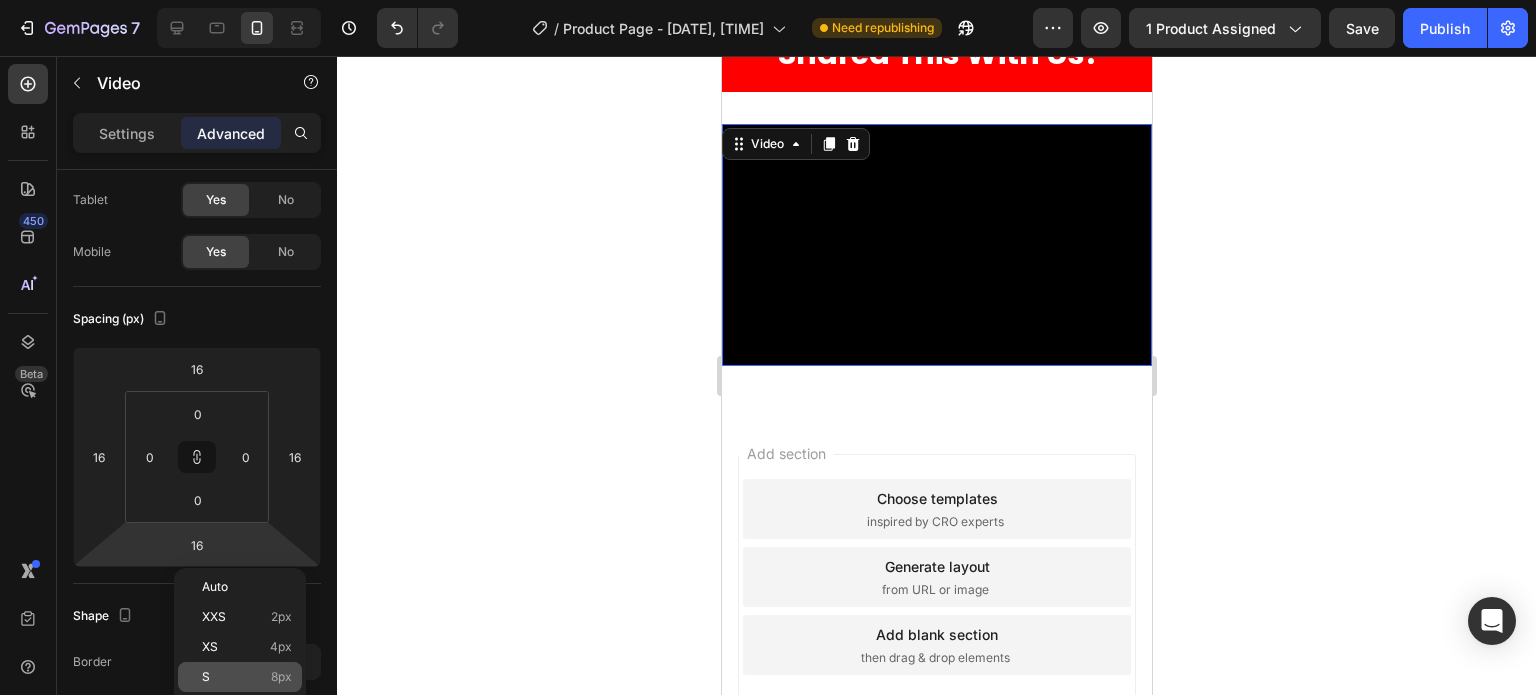 click on "S 8px" at bounding box center [247, 677] 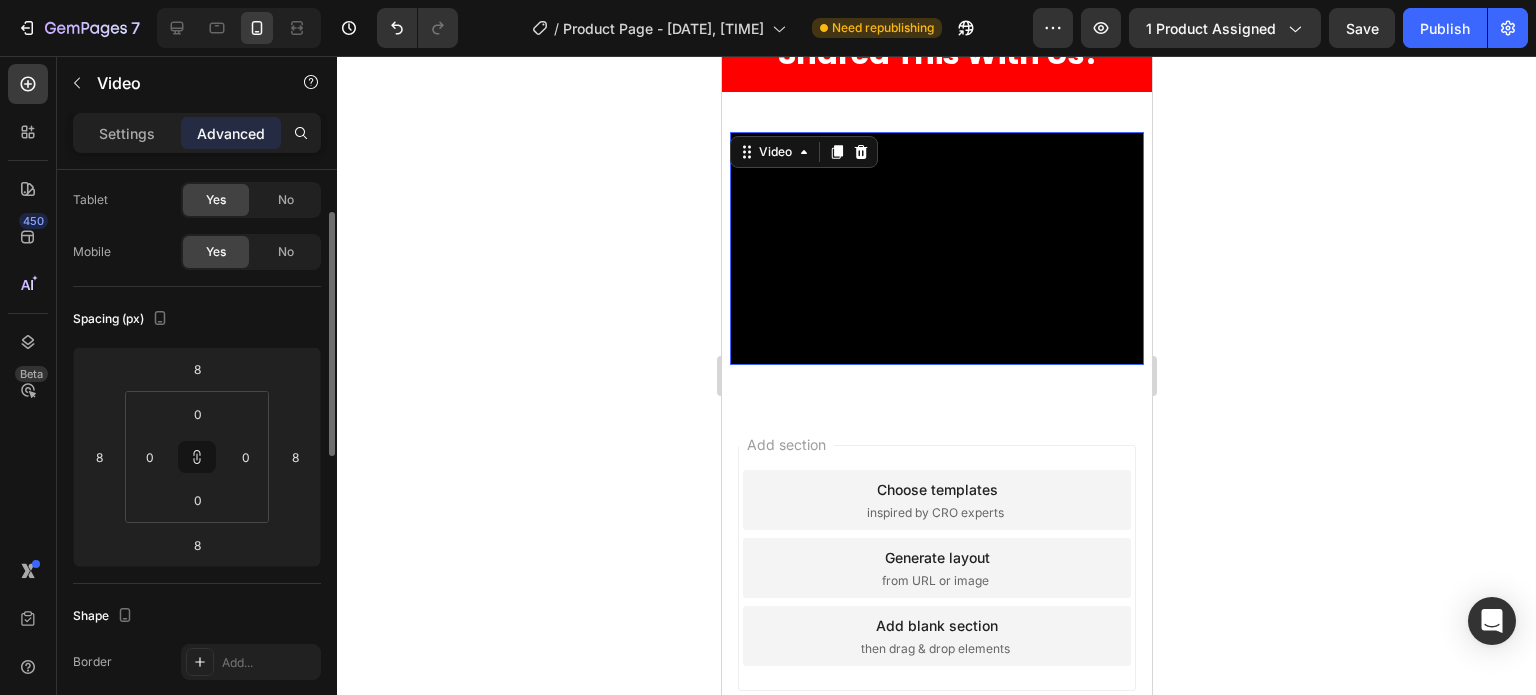 scroll, scrollTop: 200, scrollLeft: 0, axis: vertical 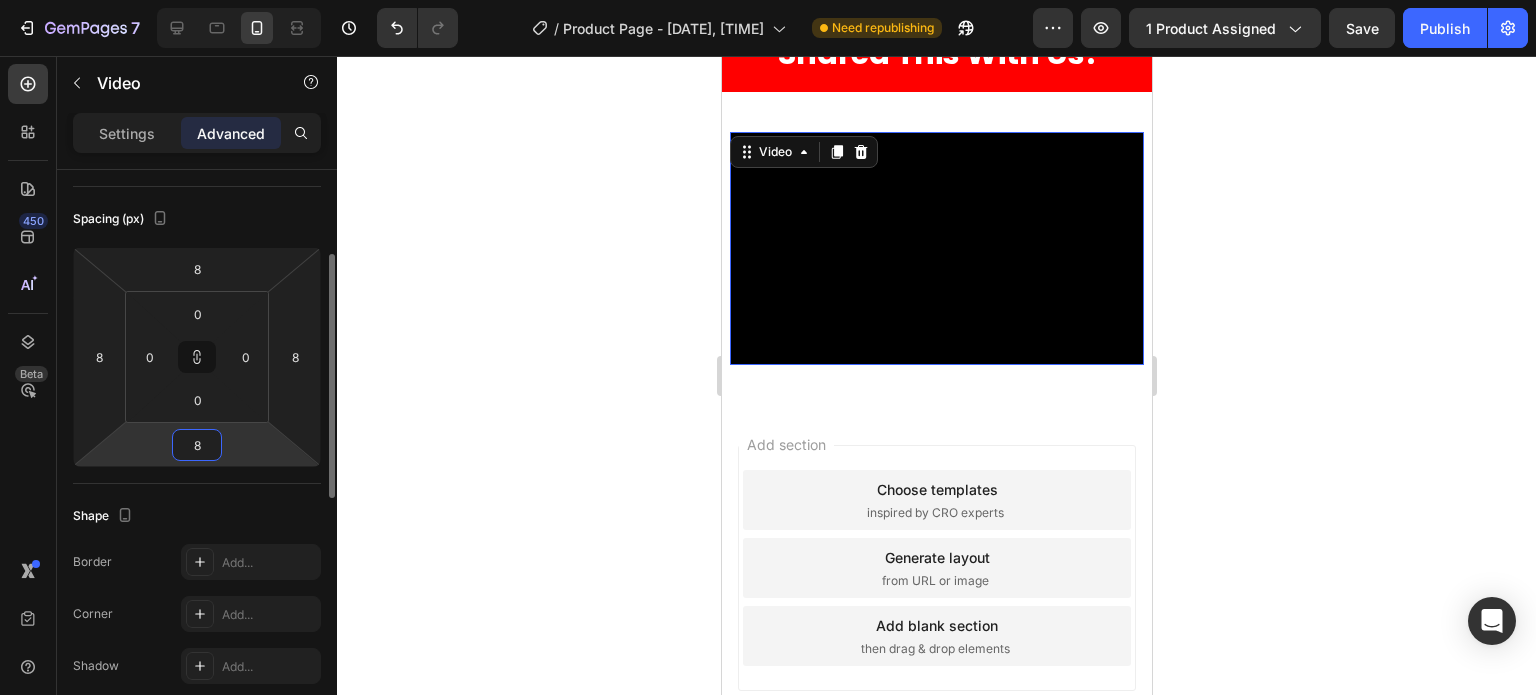 click on "8" at bounding box center (197, 445) 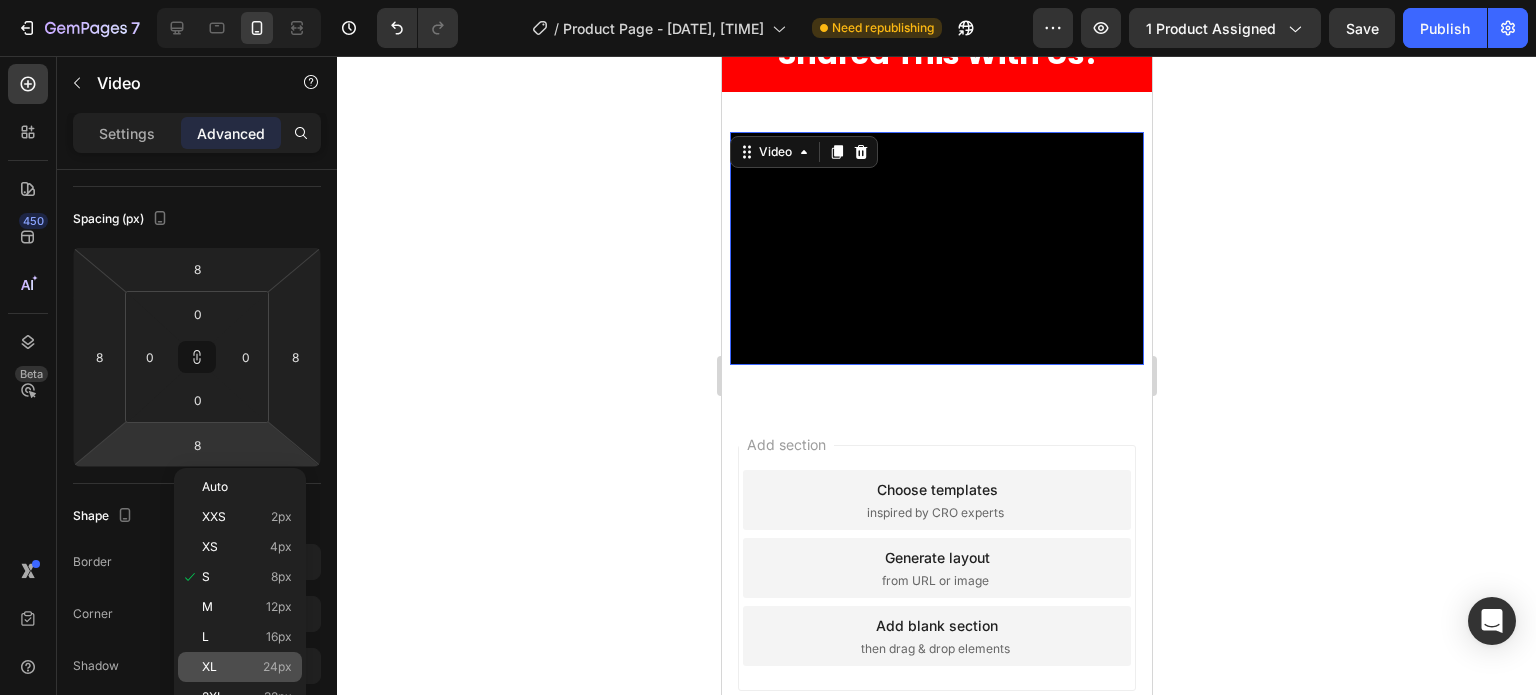 click on "XL 24px" at bounding box center (247, 667) 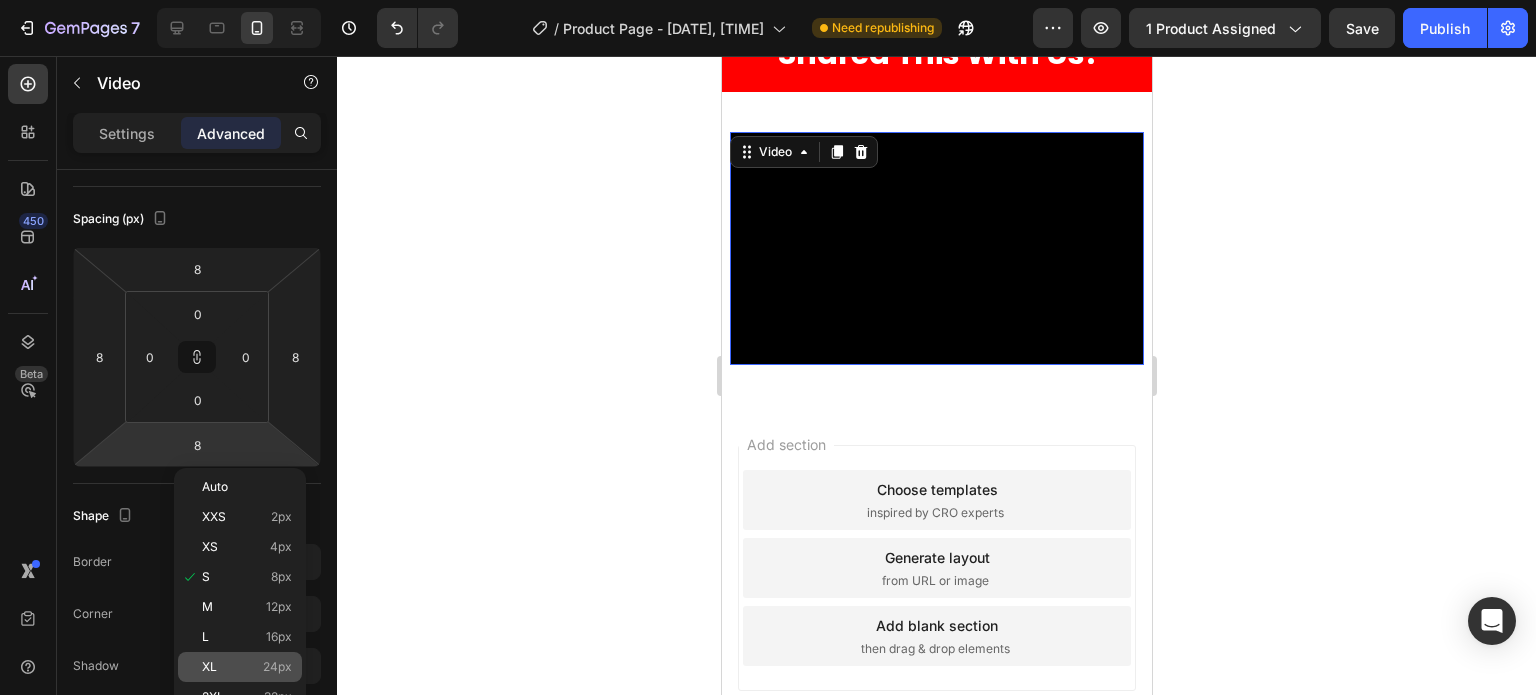 type on "24" 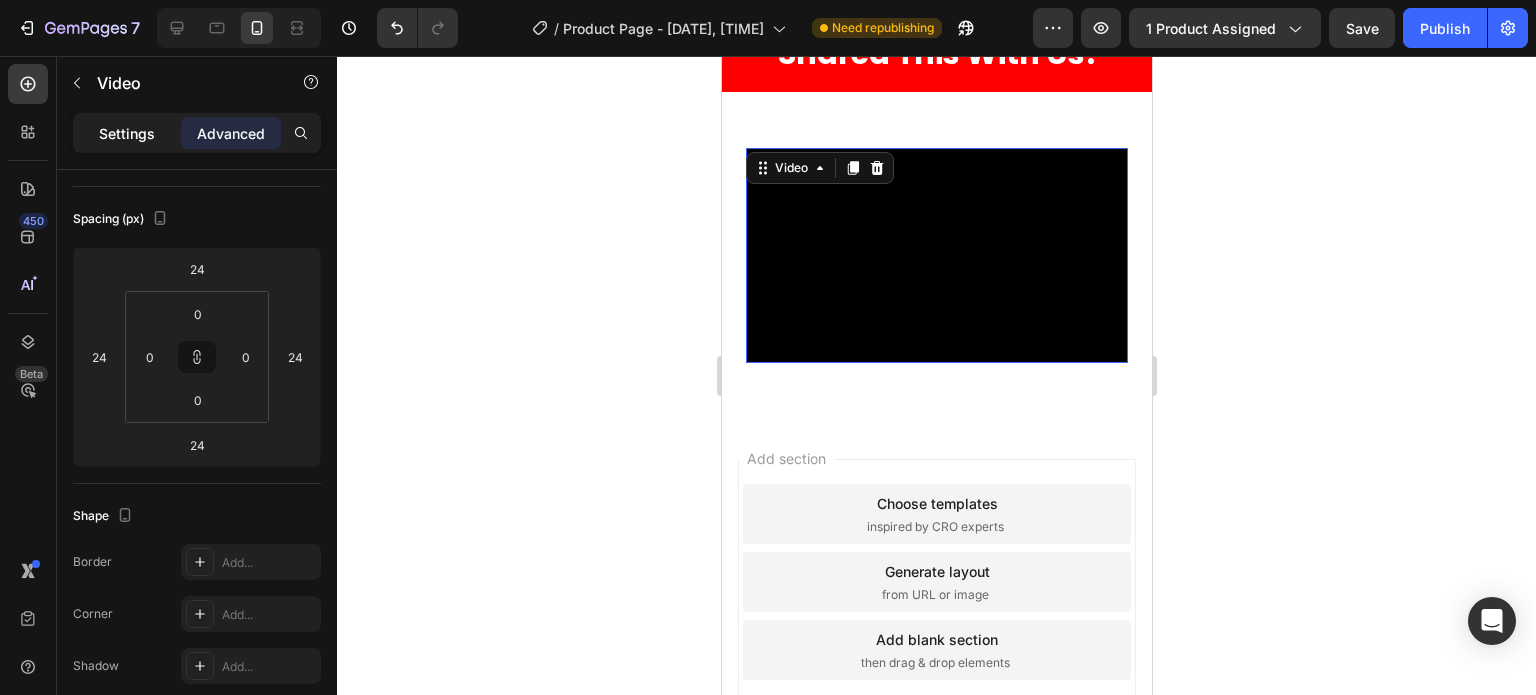 click on "Settings" at bounding box center [127, 133] 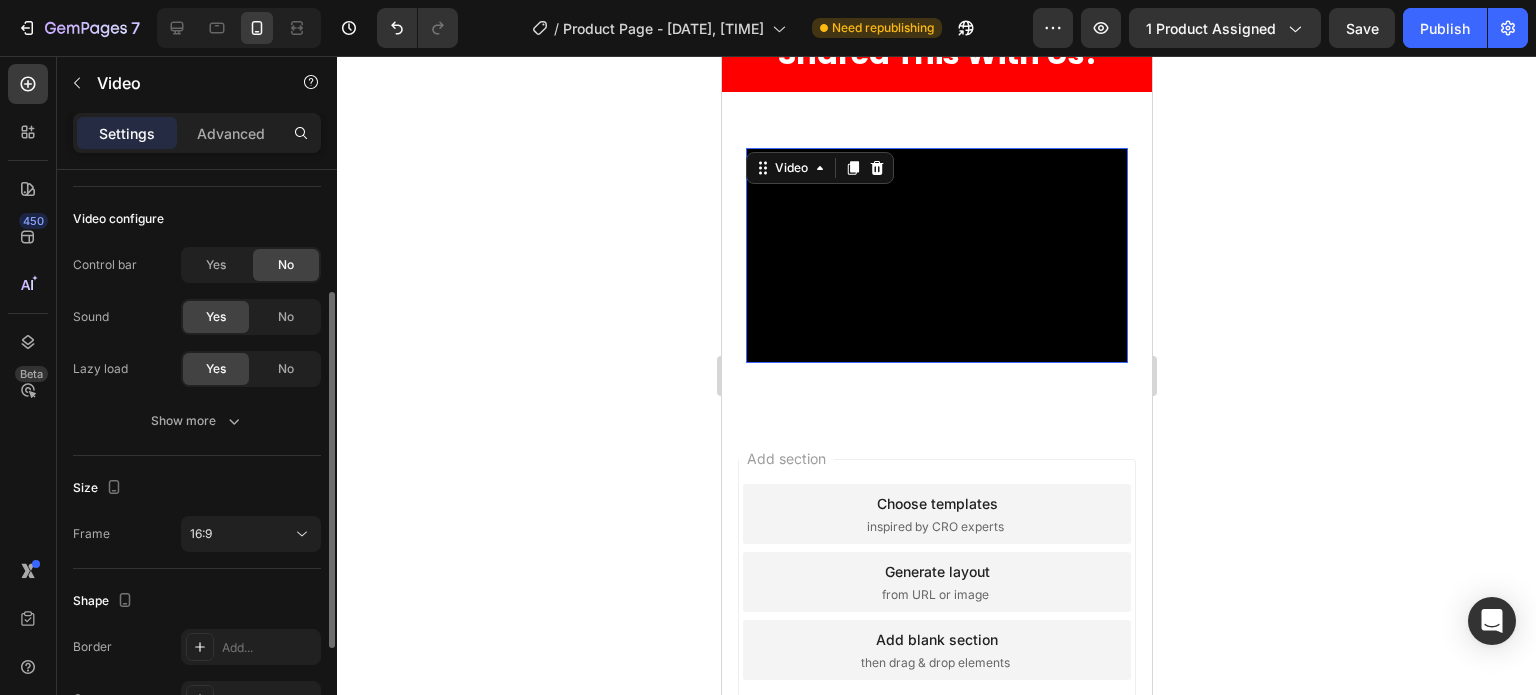 scroll, scrollTop: 368, scrollLeft: 0, axis: vertical 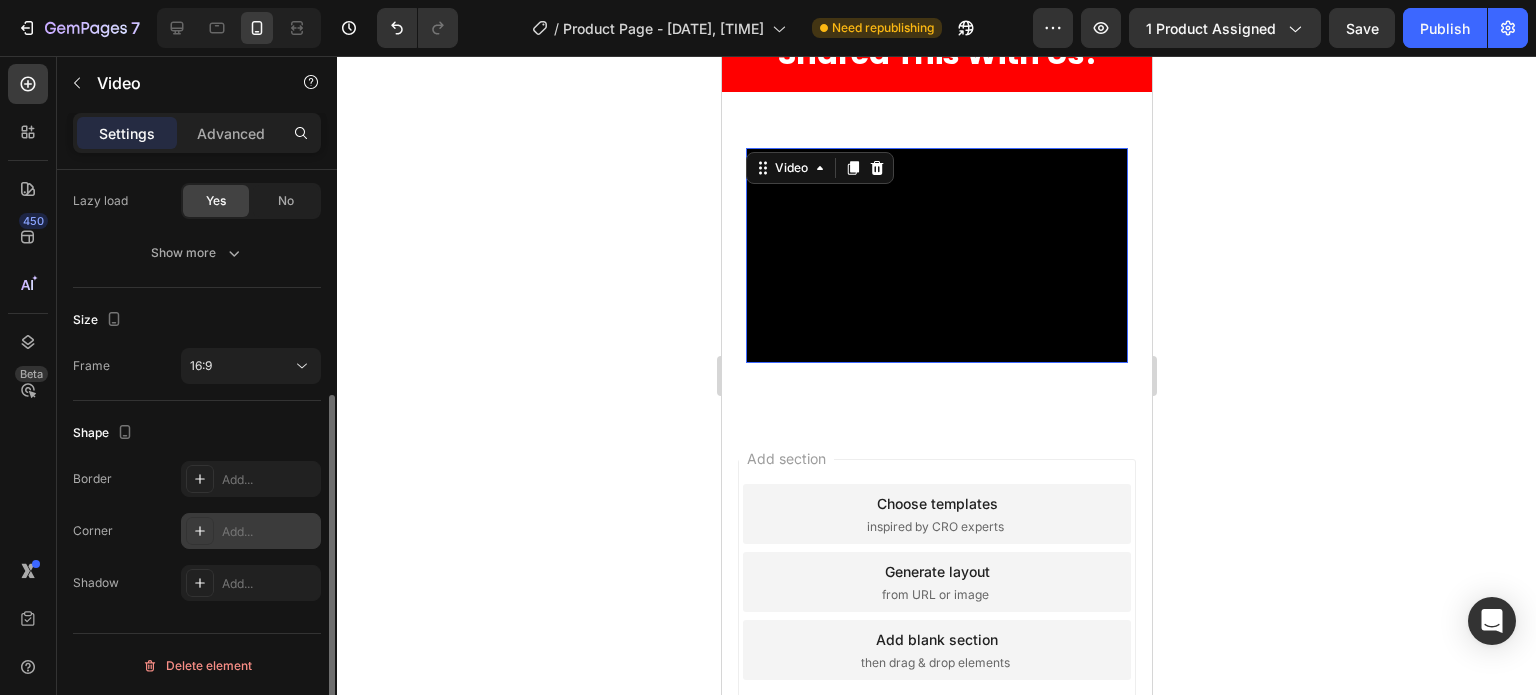 click on "Add..." at bounding box center [251, 531] 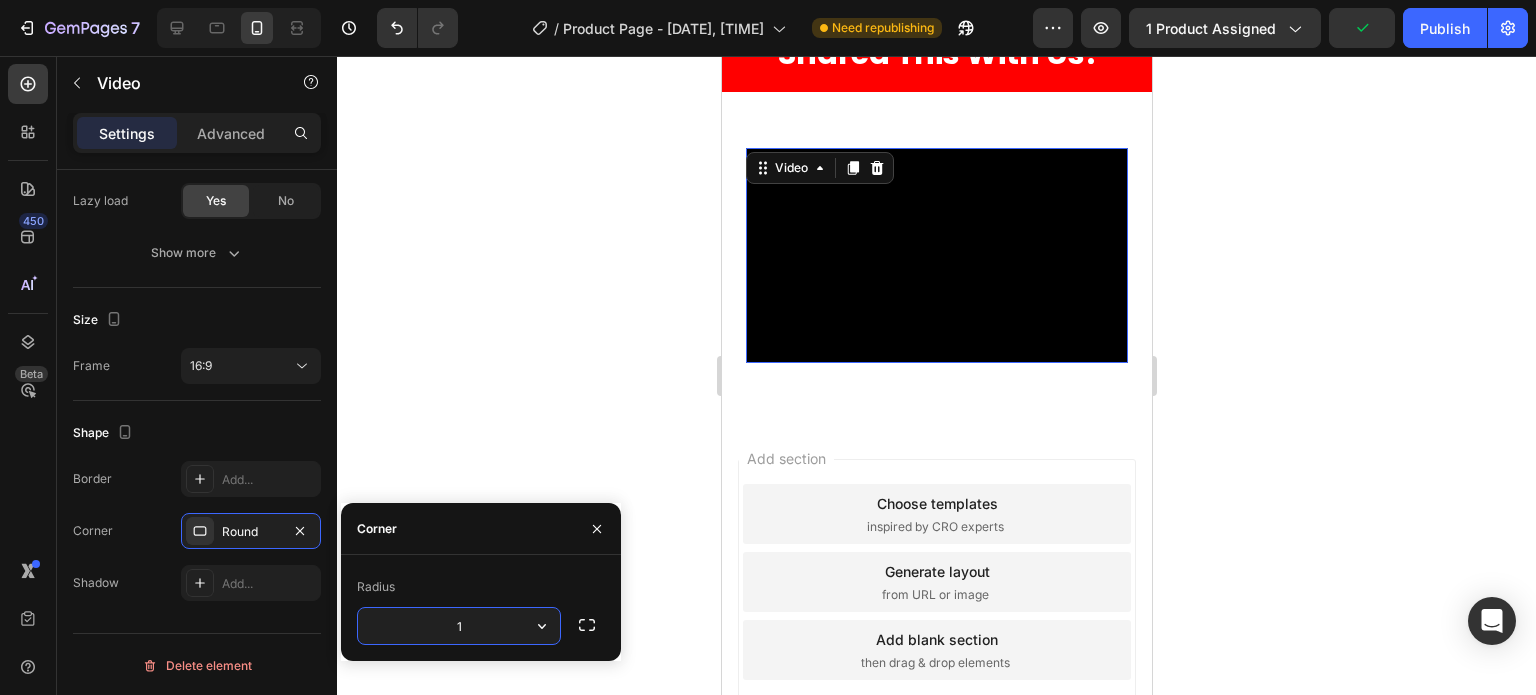 type on "12" 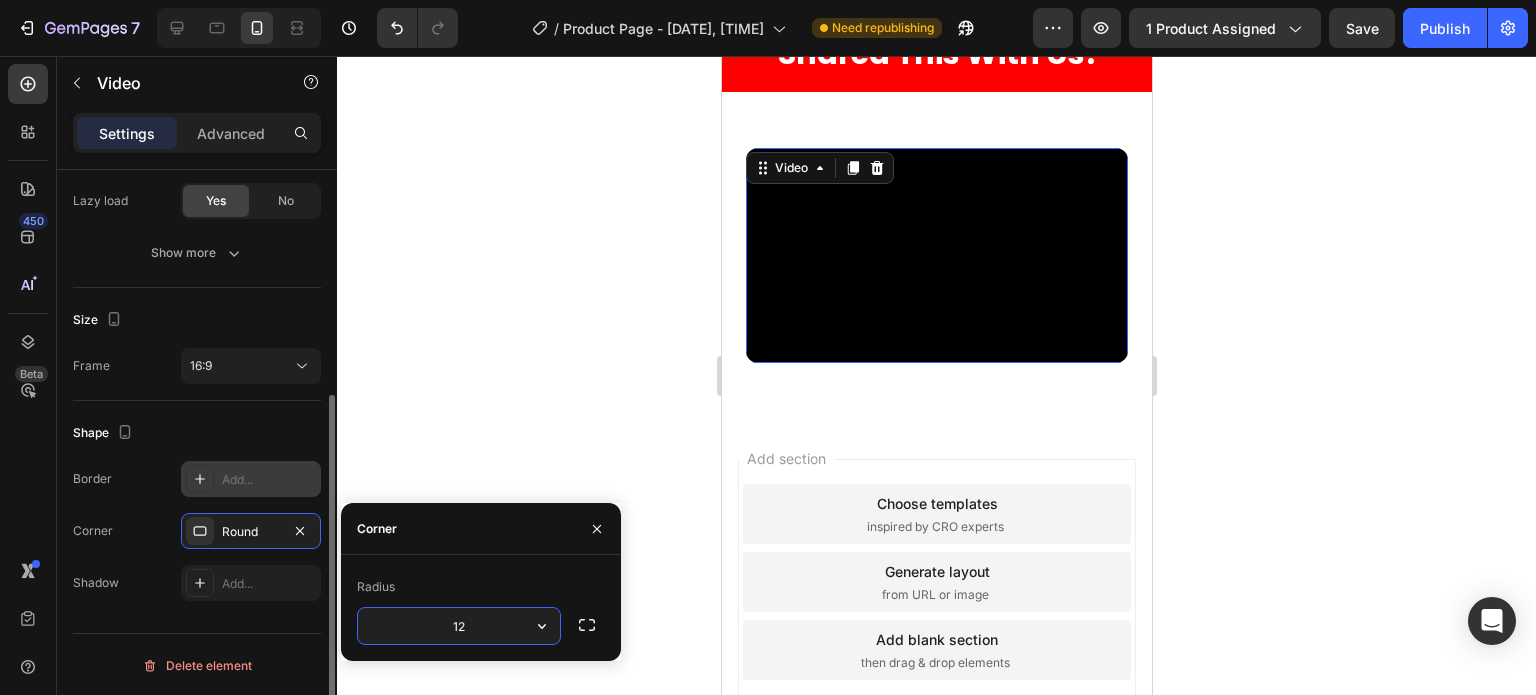 click on "Add..." at bounding box center [251, 479] 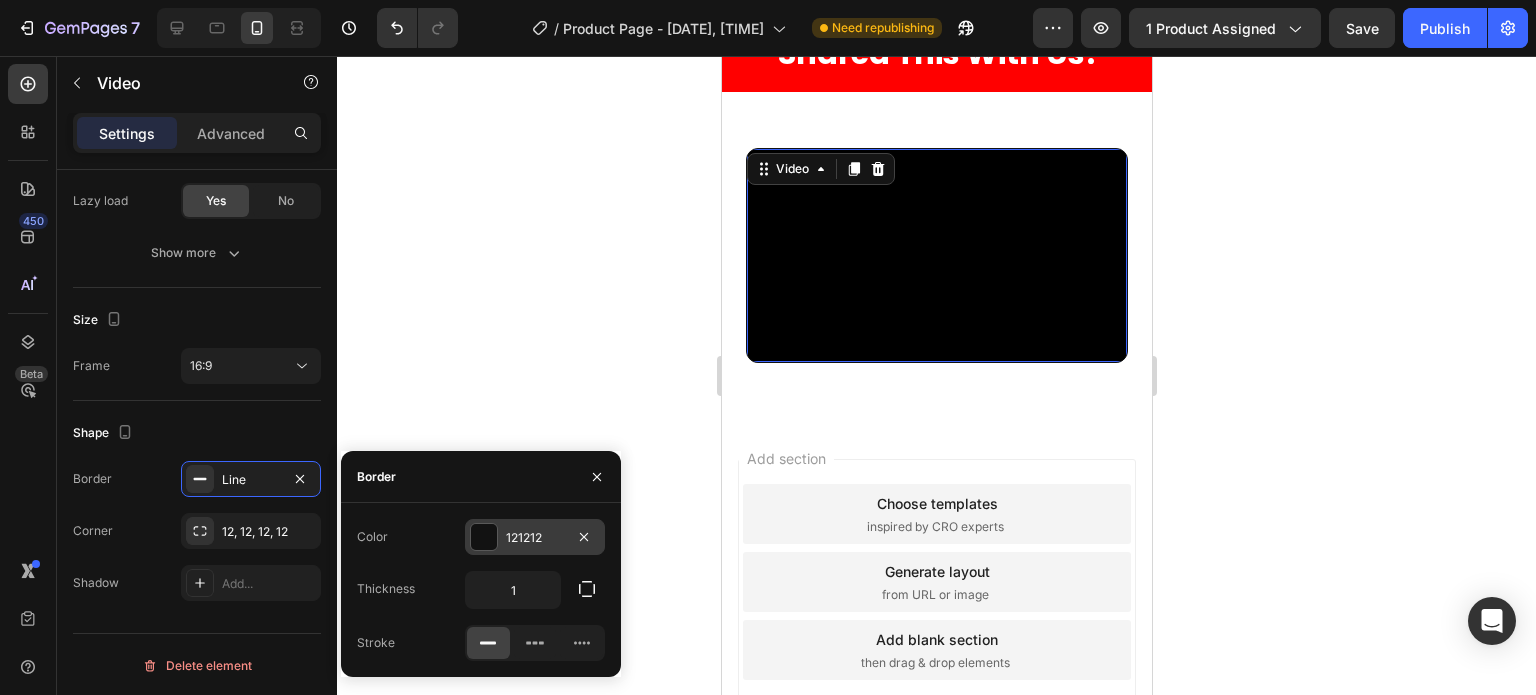 click on "121212" at bounding box center (535, 538) 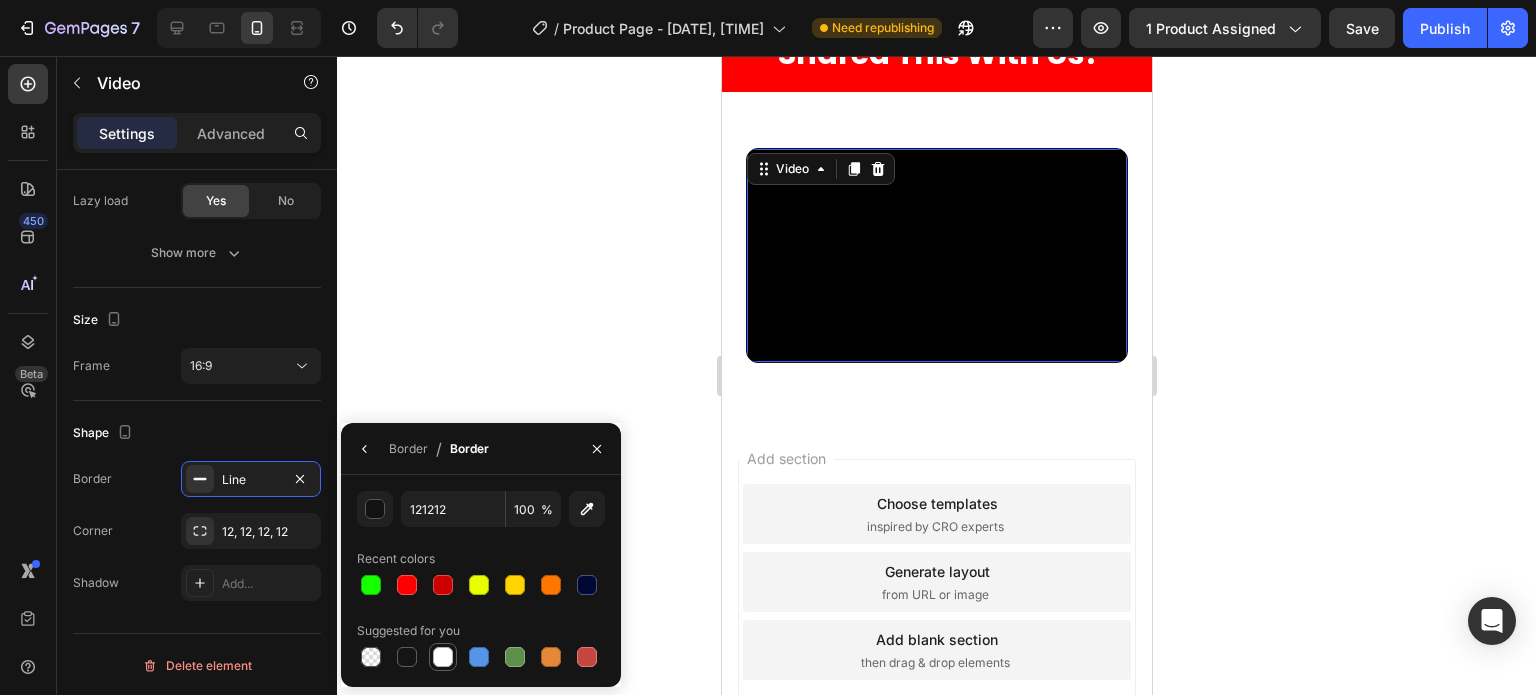 click at bounding box center (443, 657) 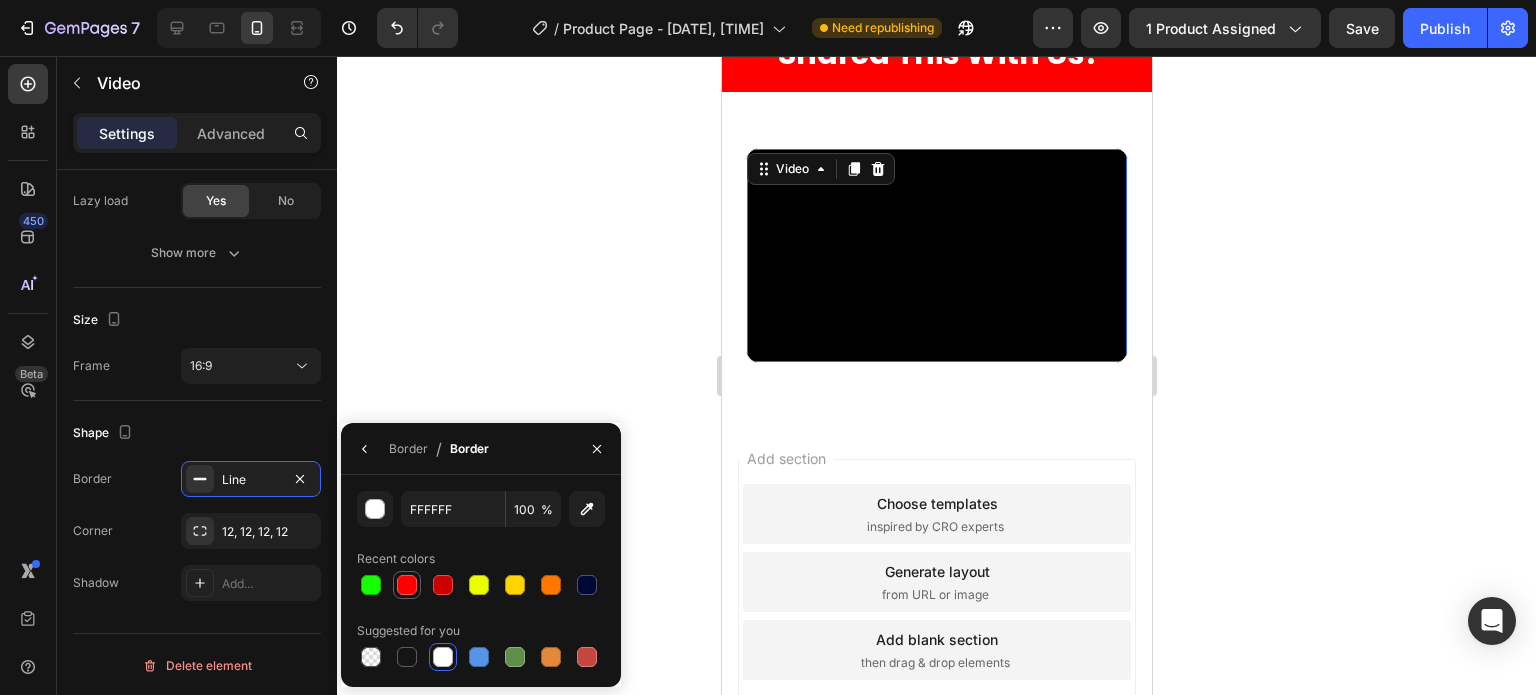 click at bounding box center (407, 585) 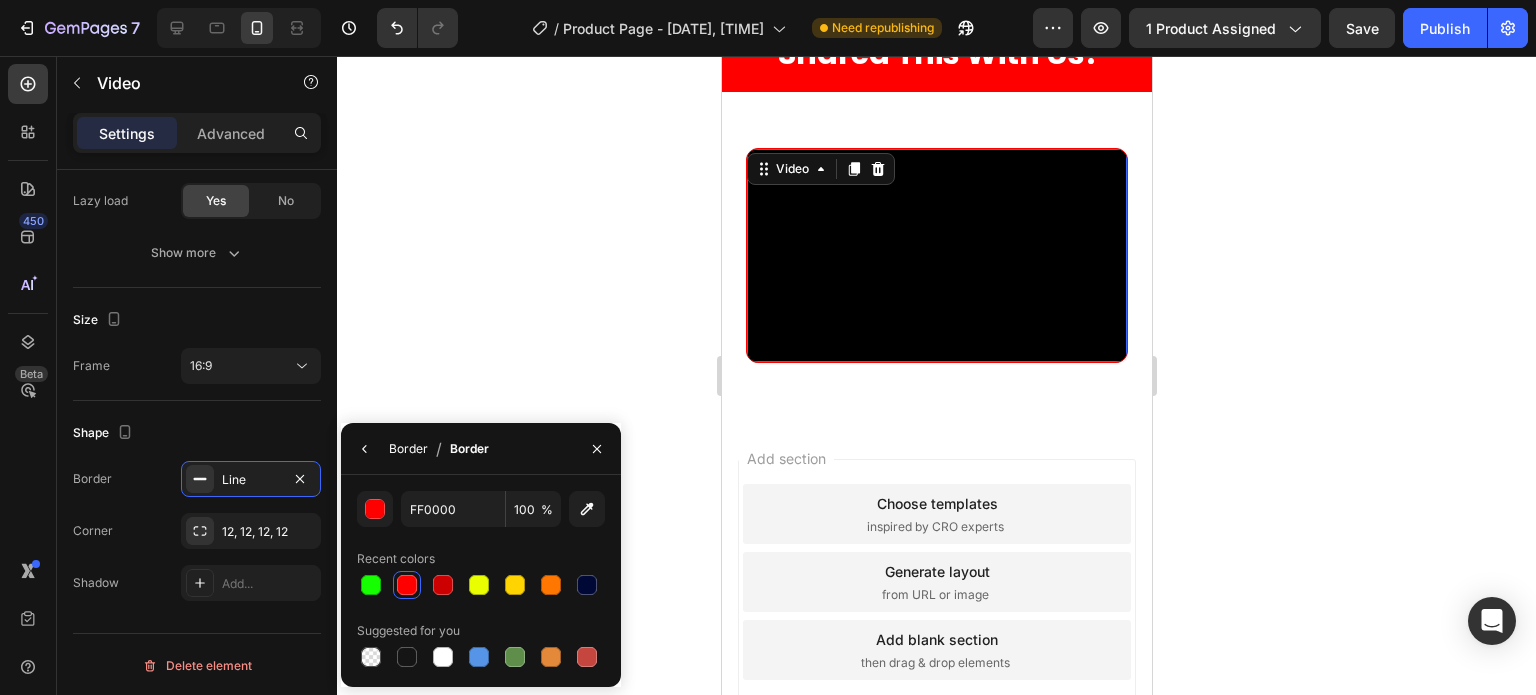 click on "Border" at bounding box center [408, 449] 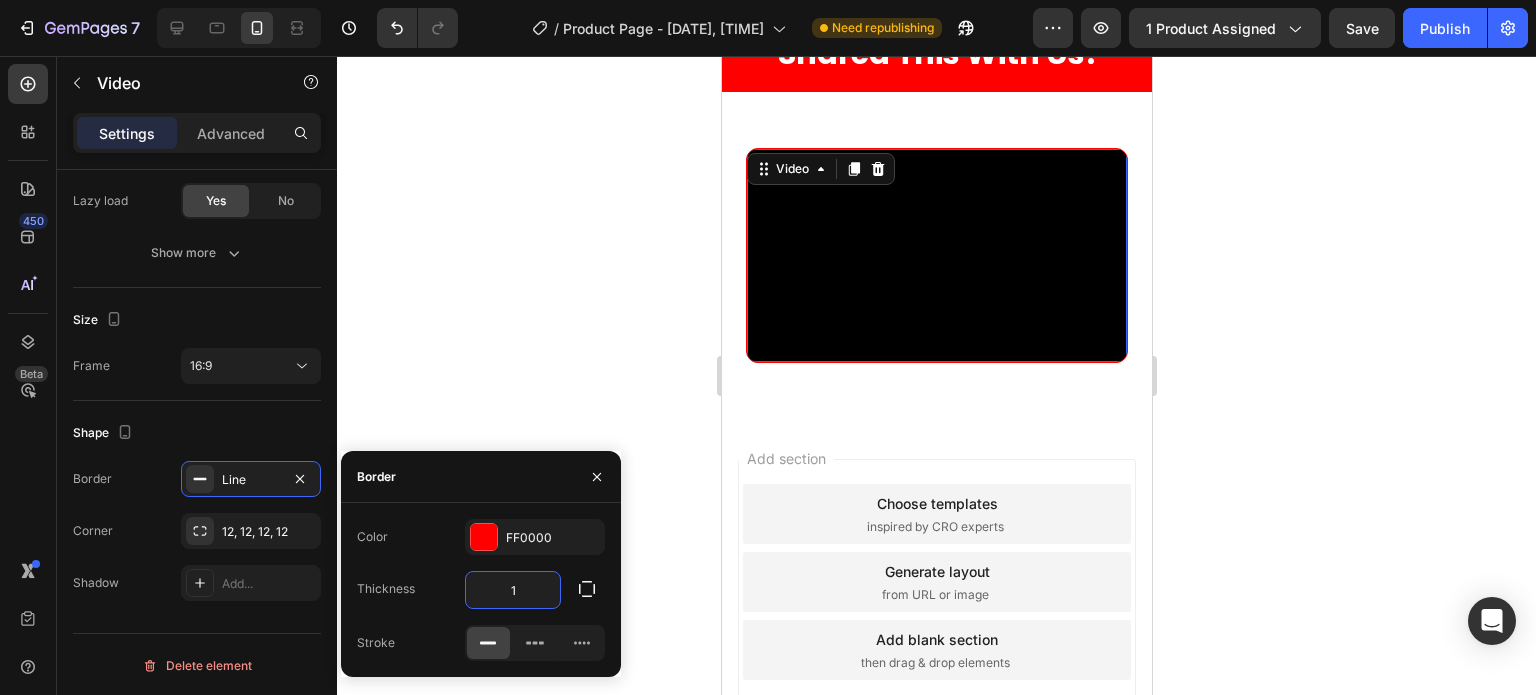 click on "1" at bounding box center [513, 590] 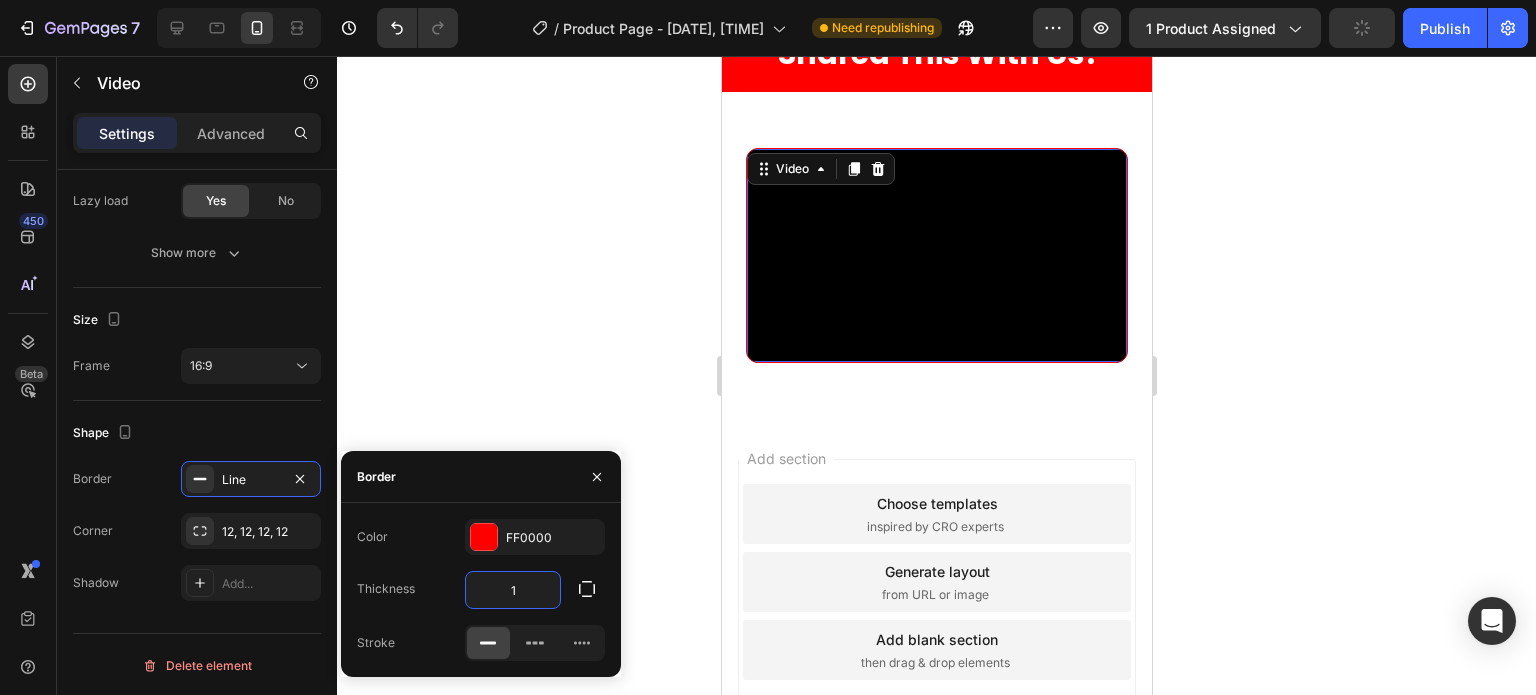 type on "3" 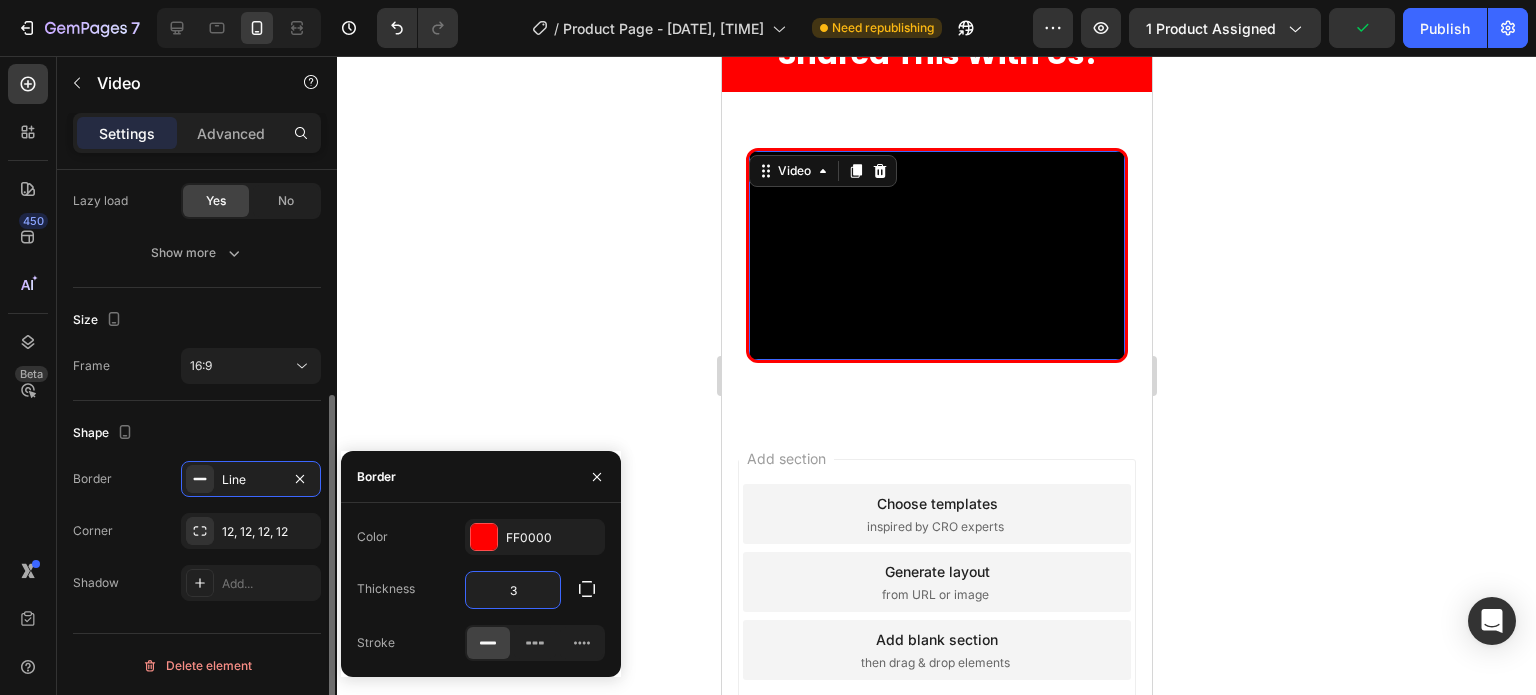 click on "Video source Type Video hosting Video link [URL] Thumbnail Add... Video configure Control bar Yes No Sound Yes No Lazy load Yes No Show more Size Frame 16:9 Shape Border Line Corner 12, 12, 12, 12 Shadow Add... Delete element" at bounding box center (197, 278) 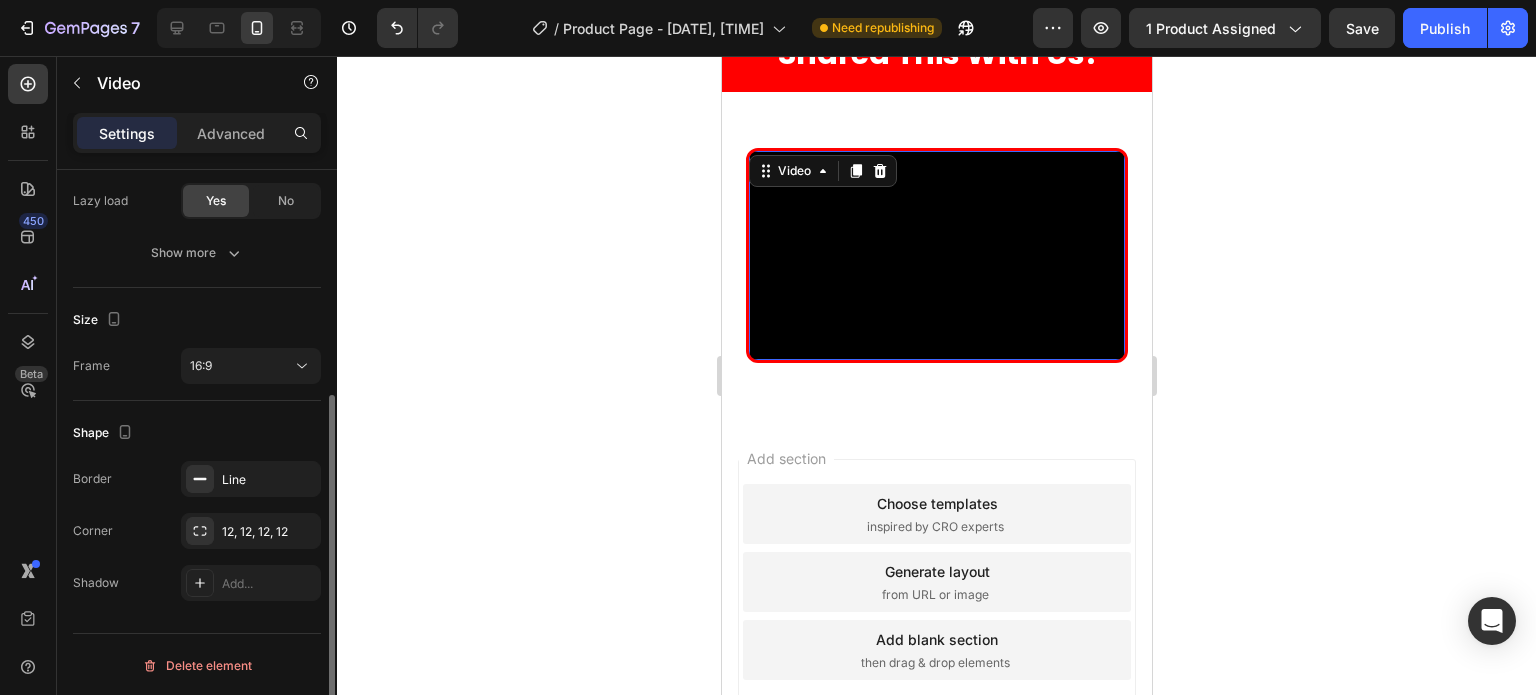 click on "Video source Type Video hosting Video link [URL] Thumbnail Add... Video configure Control bar Yes No Sound Yes No Lazy load Yes No Show more Size Frame 16:9 Shape Border Line Corner 12, 12, 12, 12 Shadow Add... Delete element" at bounding box center (197, 278) 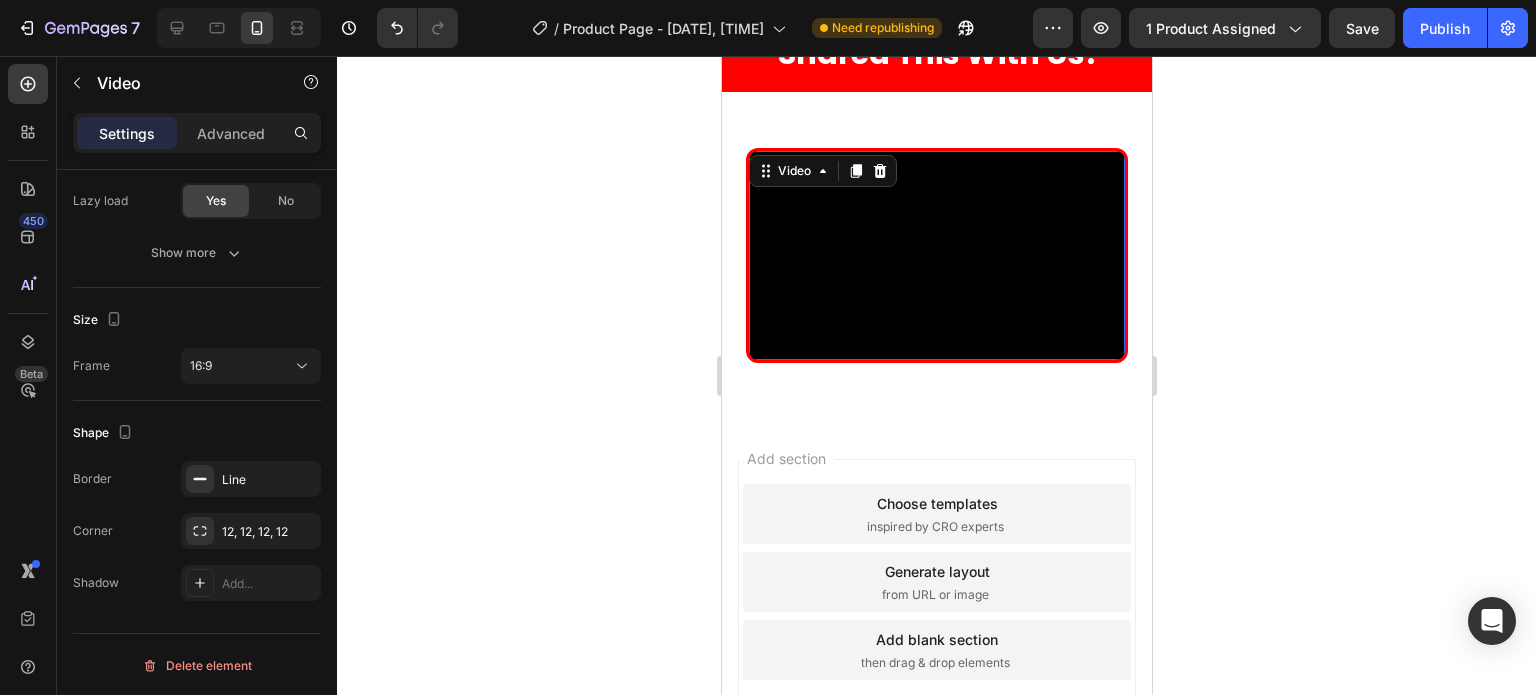 click 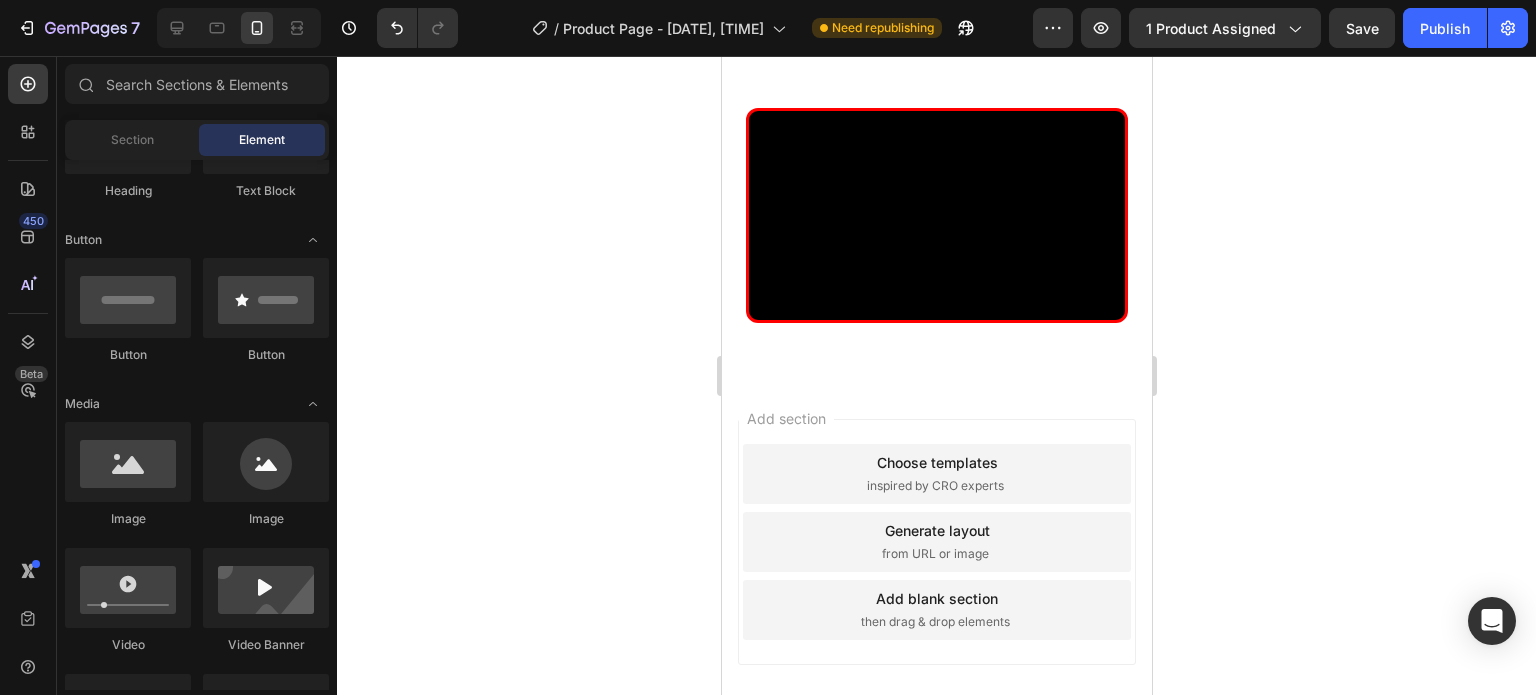 scroll, scrollTop: 5885, scrollLeft: 0, axis: vertical 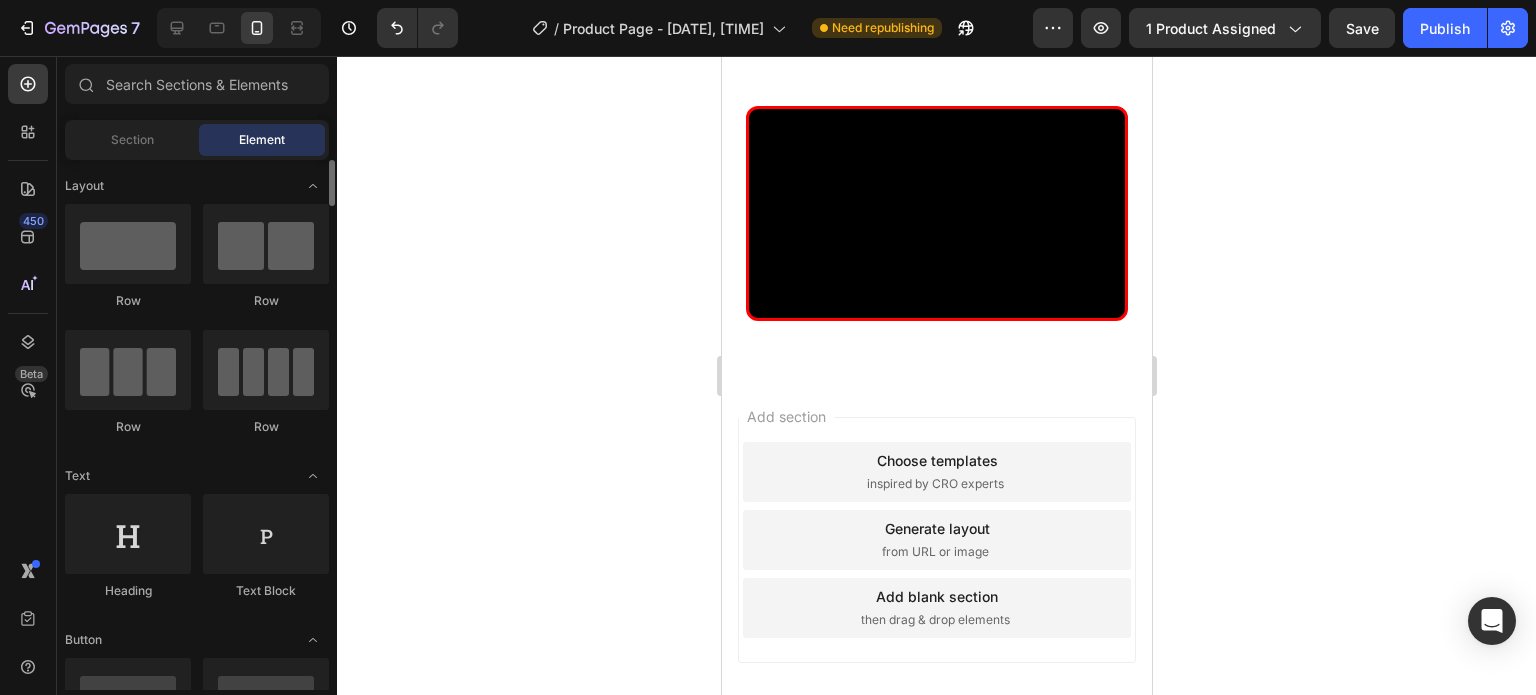 click at bounding box center (936, 215) 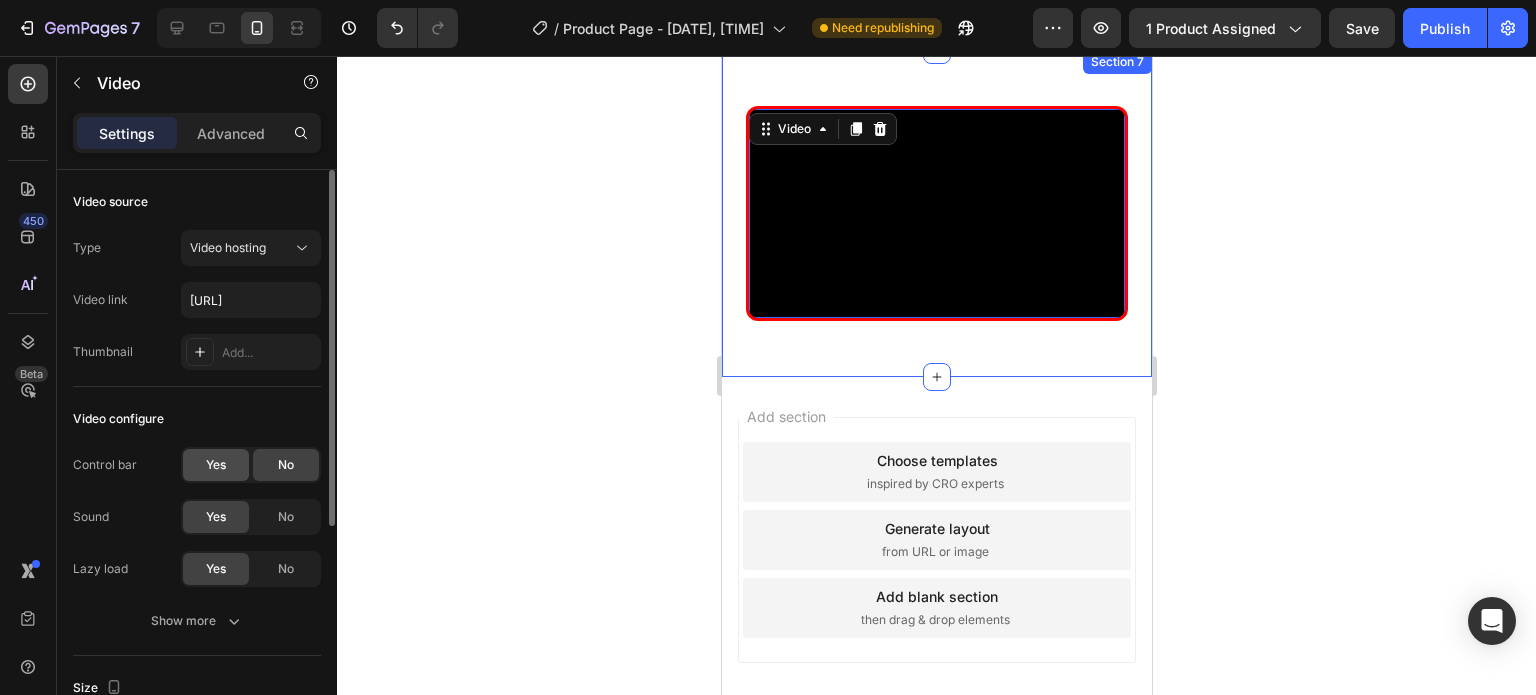 click on "Yes" 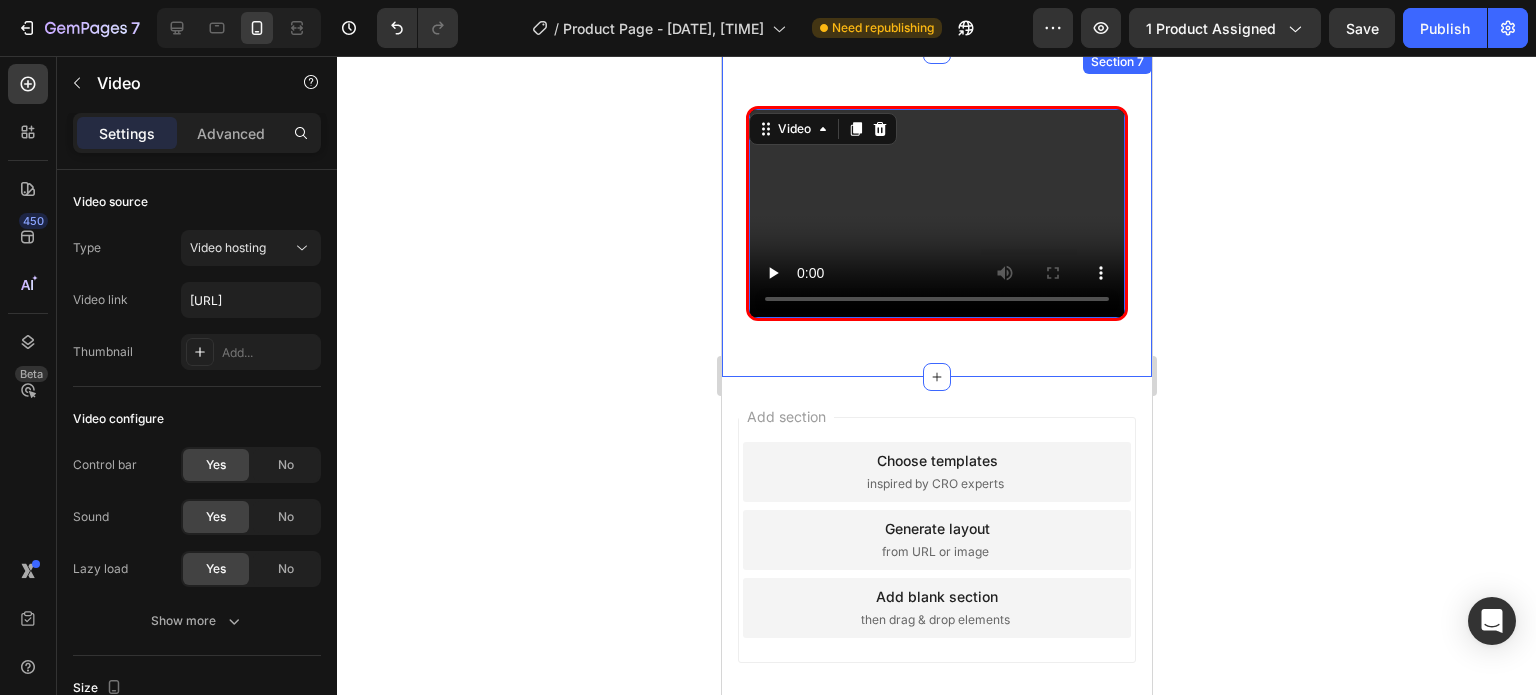 click 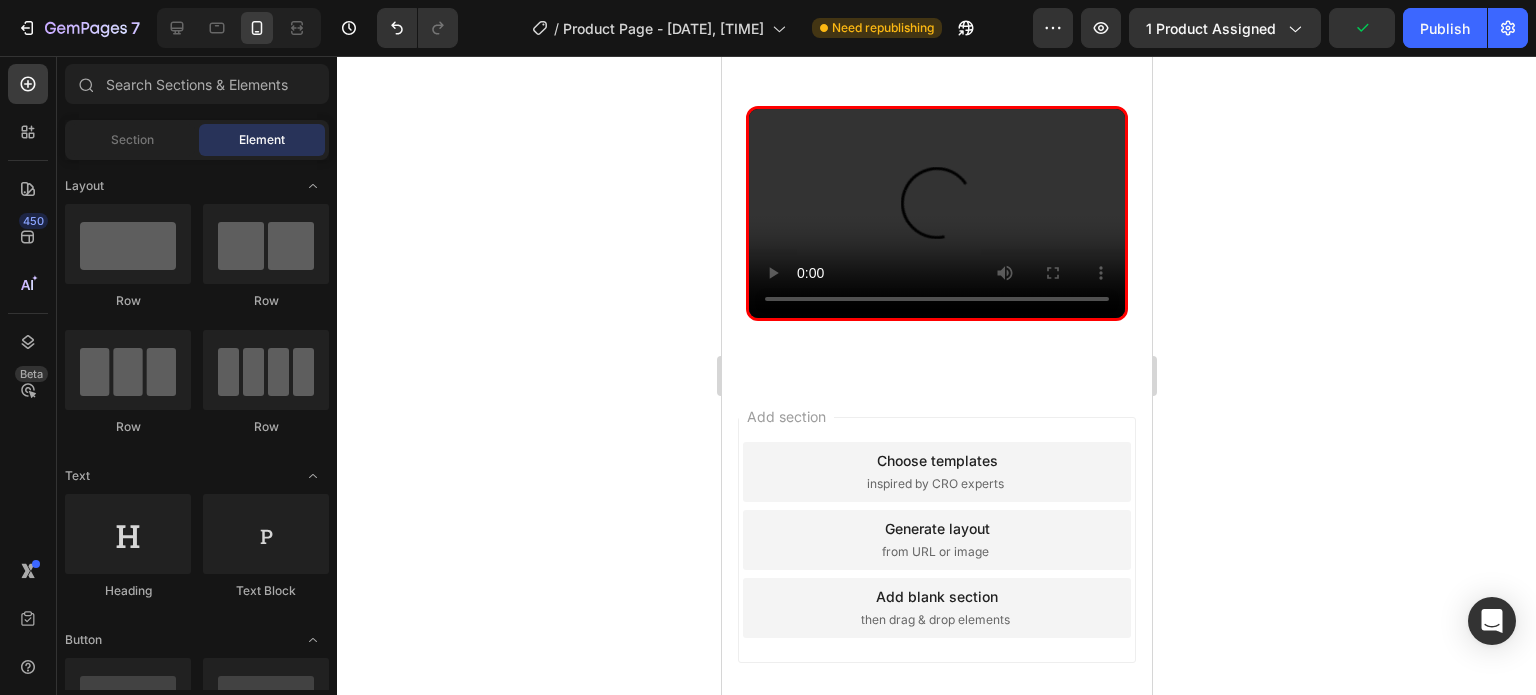 click 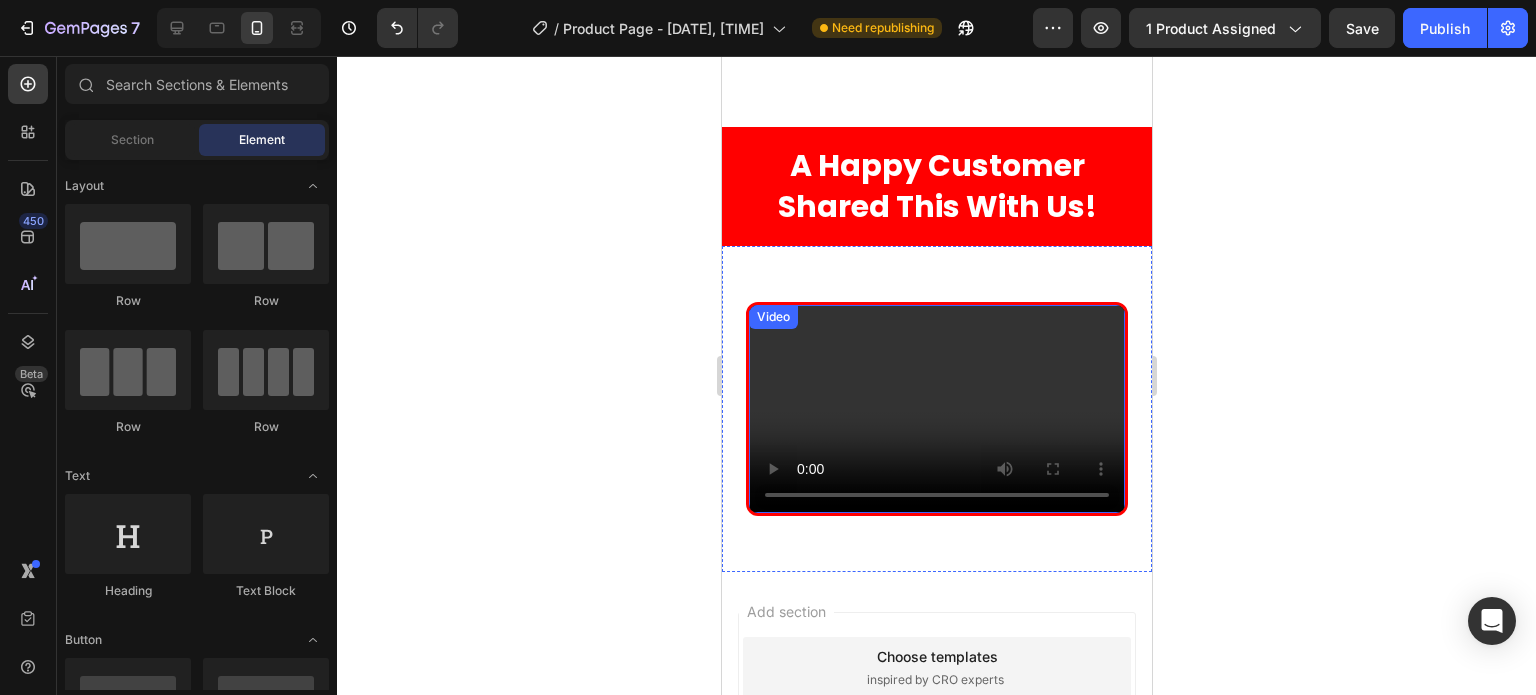 scroll, scrollTop: 5685, scrollLeft: 0, axis: vertical 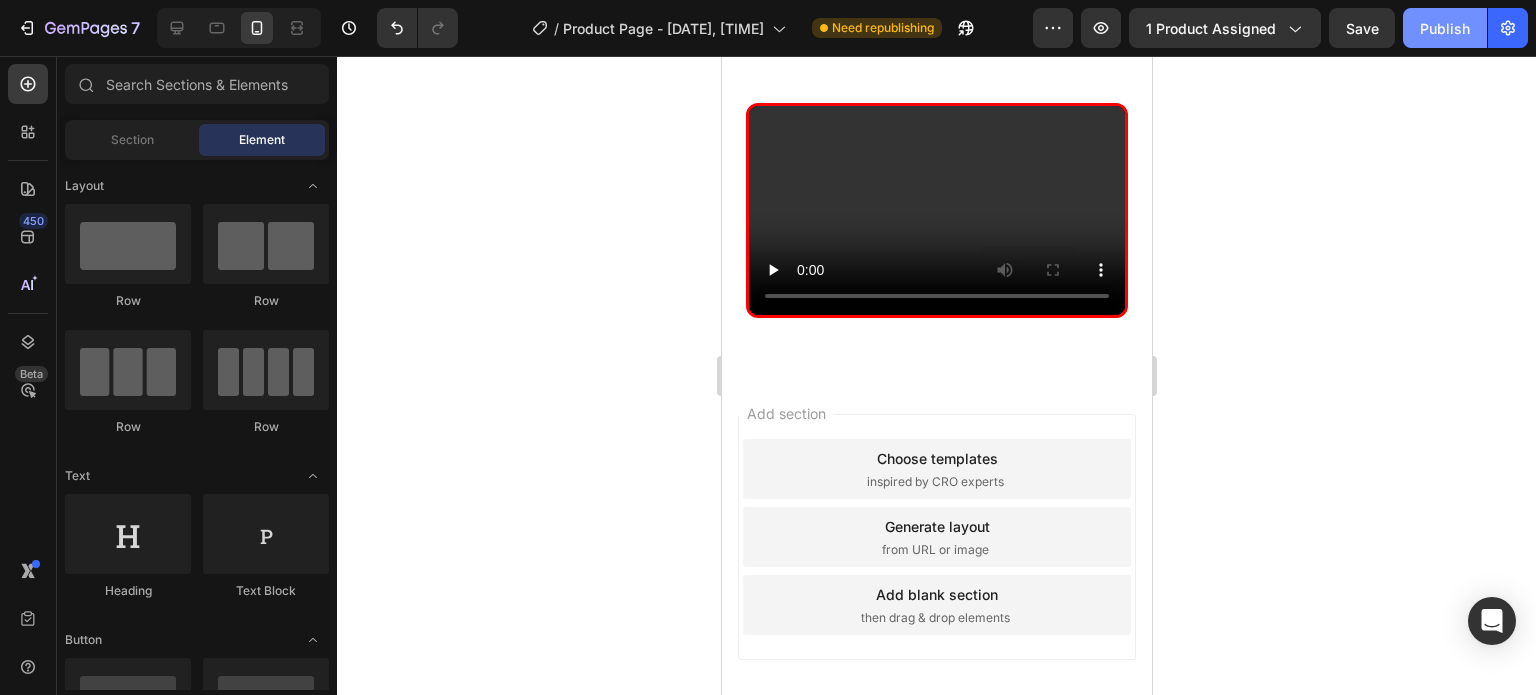 click on "Publish" 